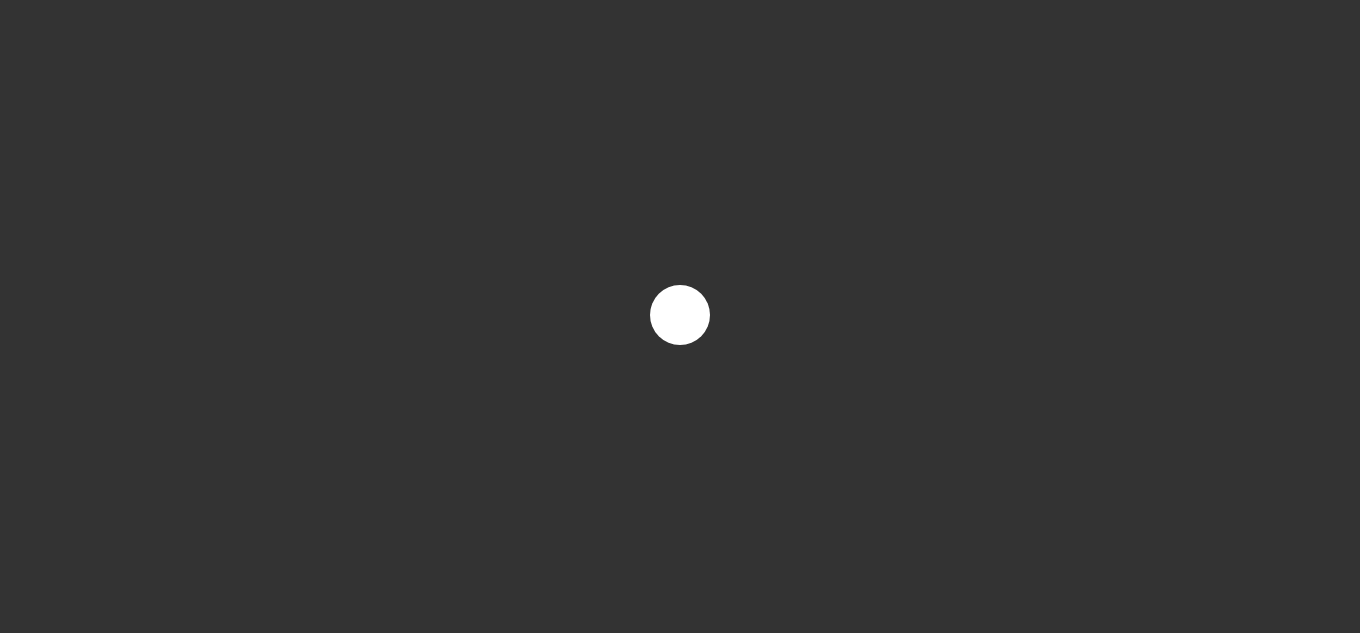 scroll, scrollTop: 0, scrollLeft: 0, axis: both 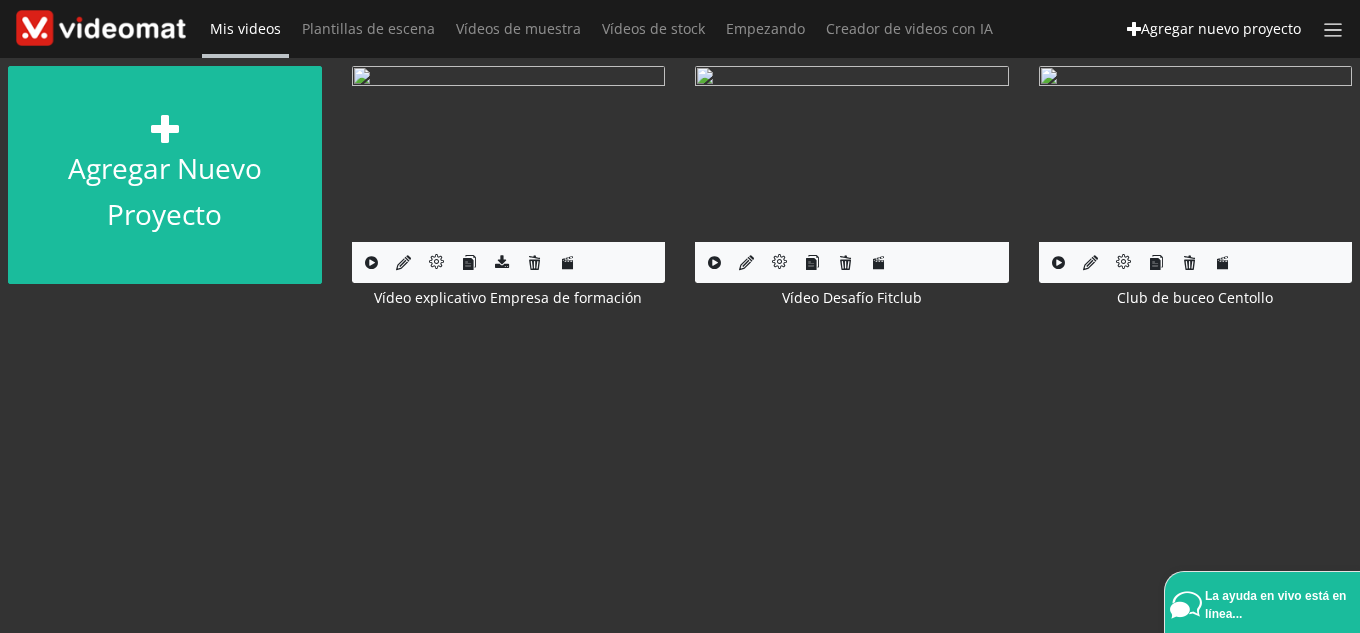 click on "Agregar nuevo proyecto Editar proyecto Vídeo explicativo Empresa de formación Editar proyecto Vídeo Desafío Fitclub Editar proyecto Club de buceo Centollo ×" at bounding box center (680, 345) 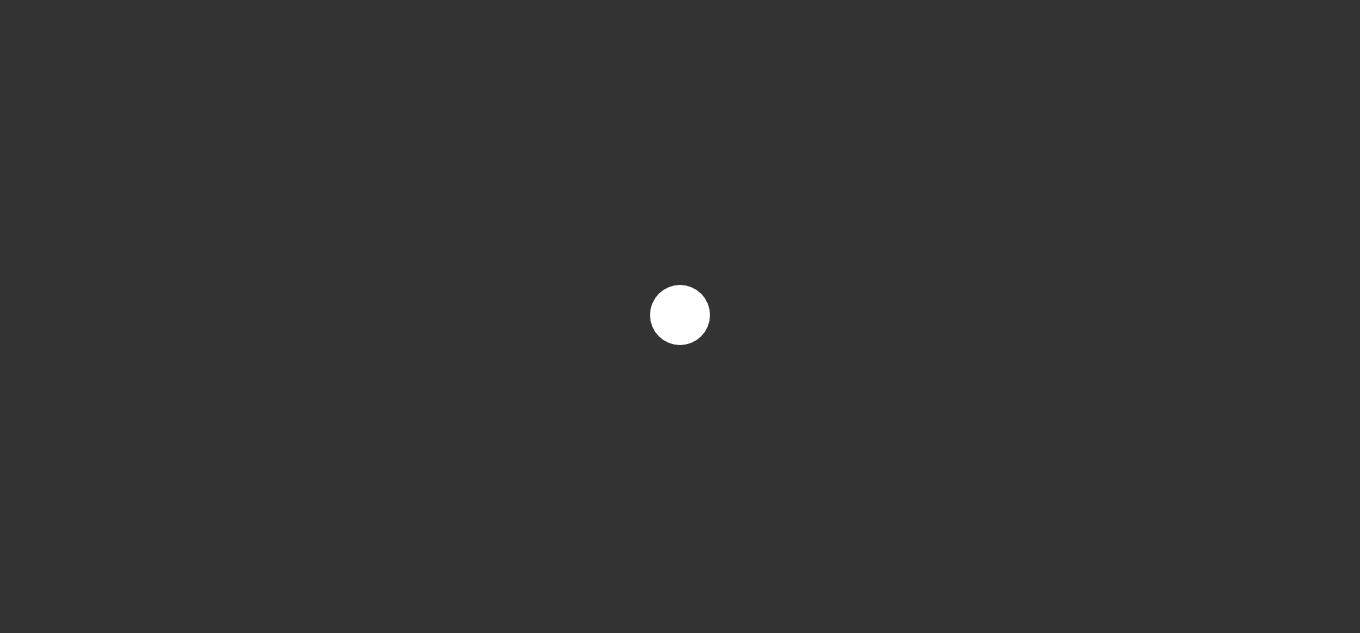 scroll, scrollTop: 0, scrollLeft: 0, axis: both 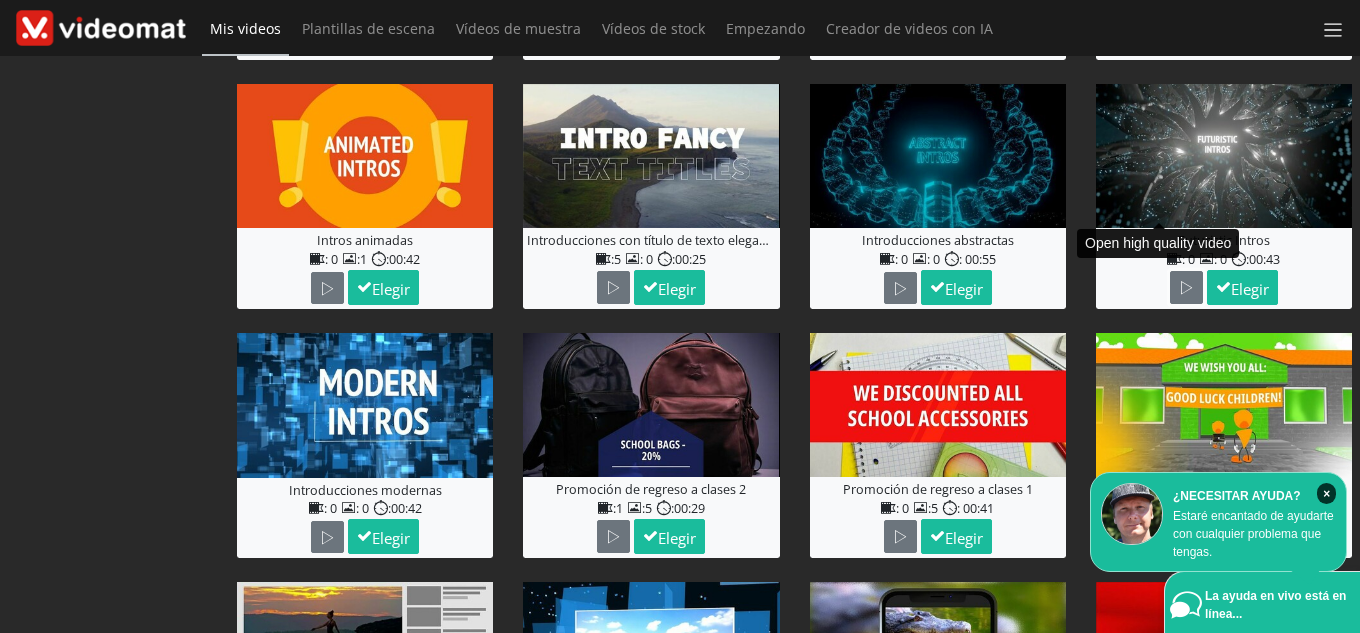 click on "× ¿NECESITAR AYUDA? Estaré encantado de ayudarte con cualquier problema que tengas. La ayuda en vivo está en línea...
Mis videos Plantillas de escena Vídeos de muestra Vídeos de stock Empezando Creador de videos con IA
Créditos de IA:  237 Perfil Tus descargas Cerrar sesión Crear Generar usando IA ... O ELIGE UNO DE NUESTROS VIDEOS DE MUESTRA (PUEDES MODIFICAR TODOS LOS ELEMENTOS MÁS TARDE) Categorías: Todas las categorías Para agentes inmobiliarios Presentaciones de fotos Muestras para tus vídeos Anuncios Anuncios promocionales Vídeos explicativos Vídeo de marca Contenido de redes sociales Anuncios comerciales Presentaciones Presentaciones de la empresa comercio electrónico Maquetas Introducciones Narración de historias Pascua de Resurrección Lunes cibernético Viernes Negro Feliz año nuevo Día de San Valentín Día de la mujer Animaciones de logotipos Navidad Víspera de Todos los Santos
Todas las categorías
Anuncios Play" at bounding box center [680, 316] 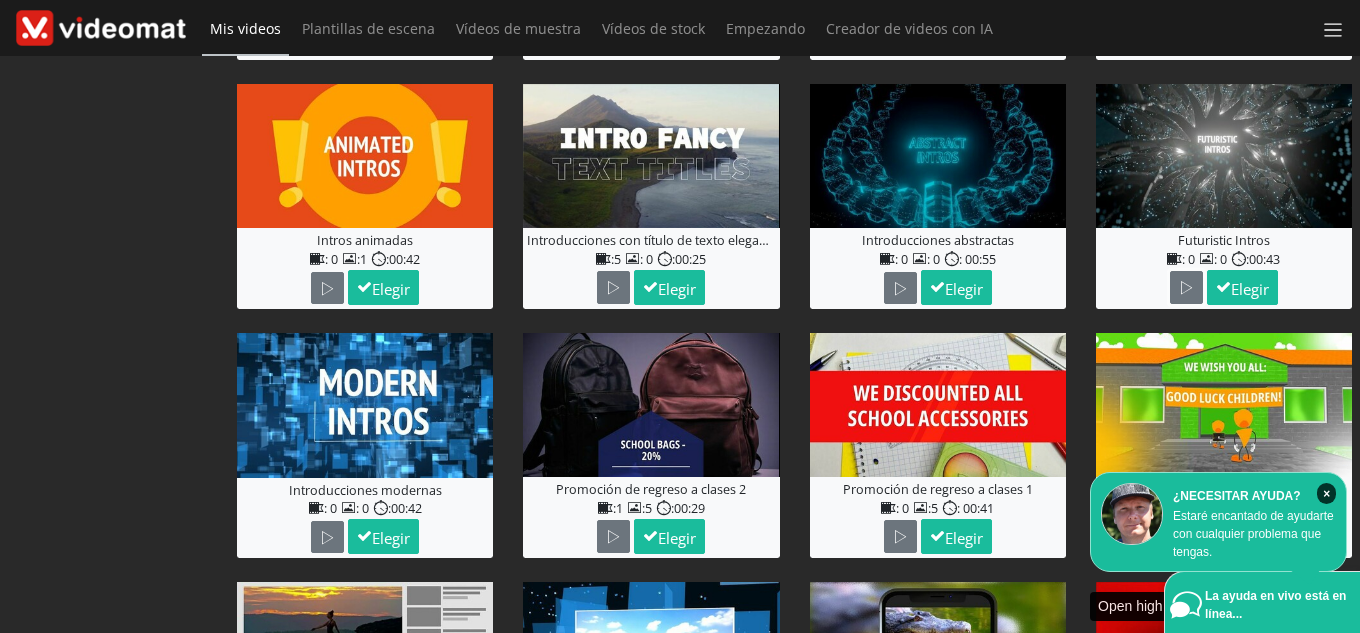 scroll, scrollTop: 0, scrollLeft: 0, axis: both 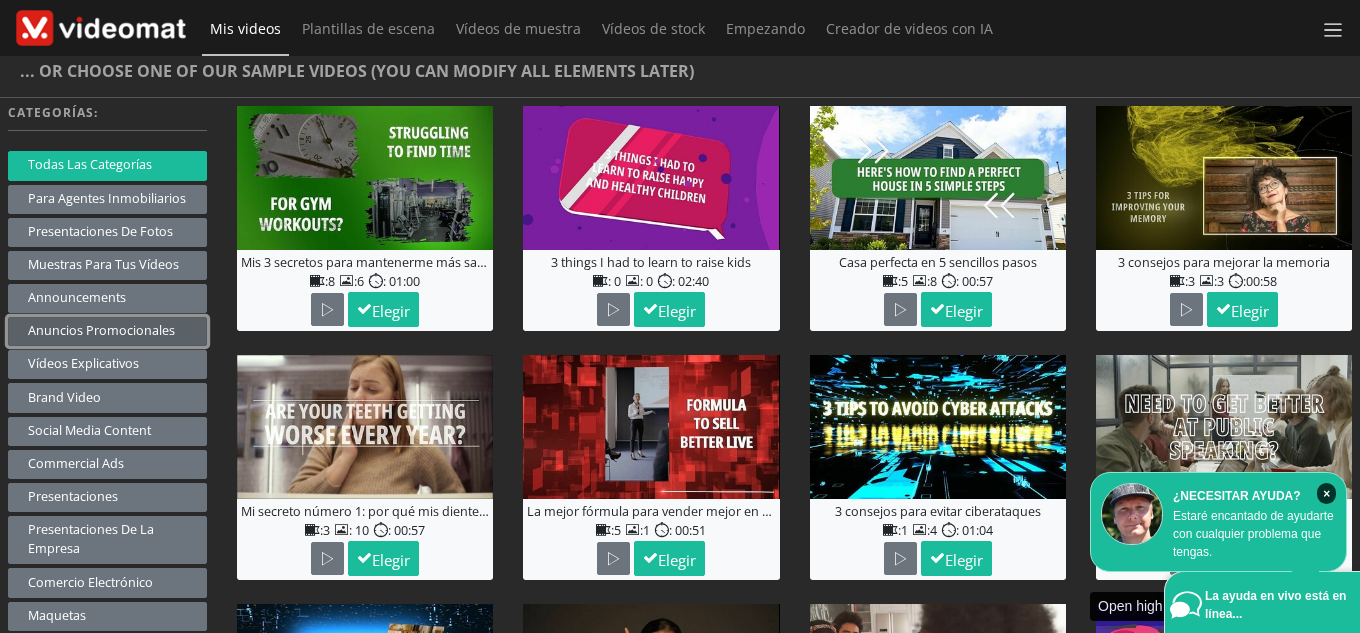 click on "Anuncios promocionales" at bounding box center (101, 330) 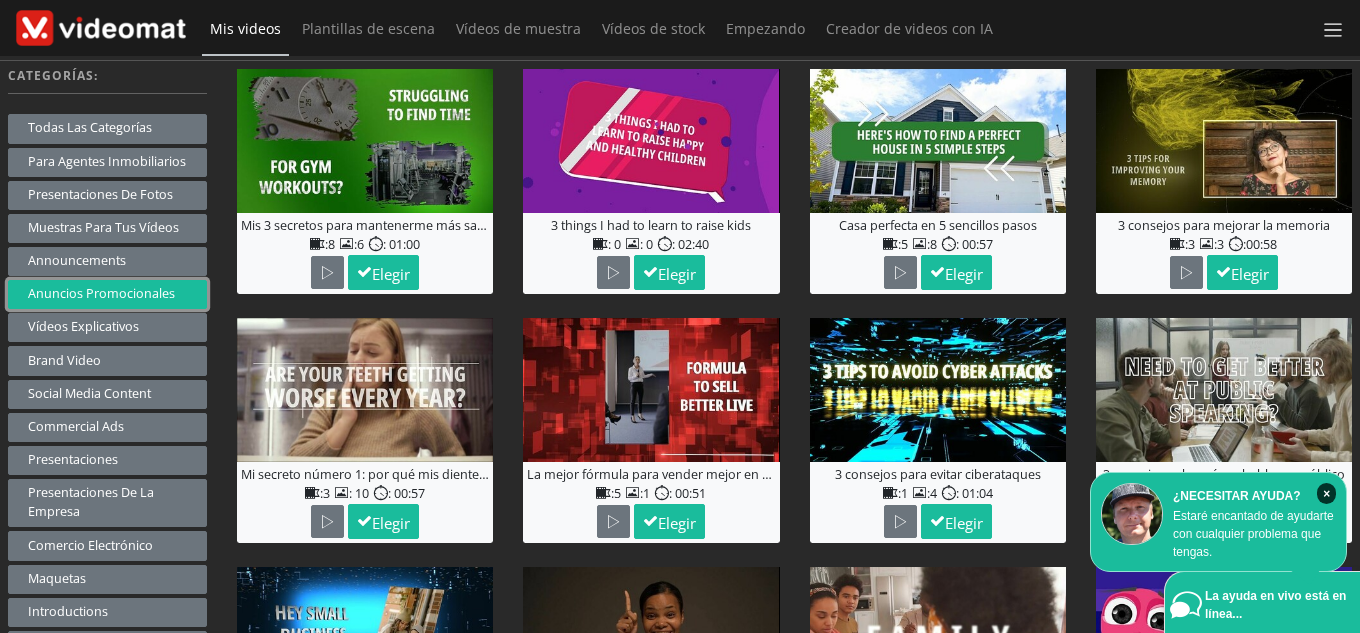 scroll, scrollTop: 438, scrollLeft: 0, axis: vertical 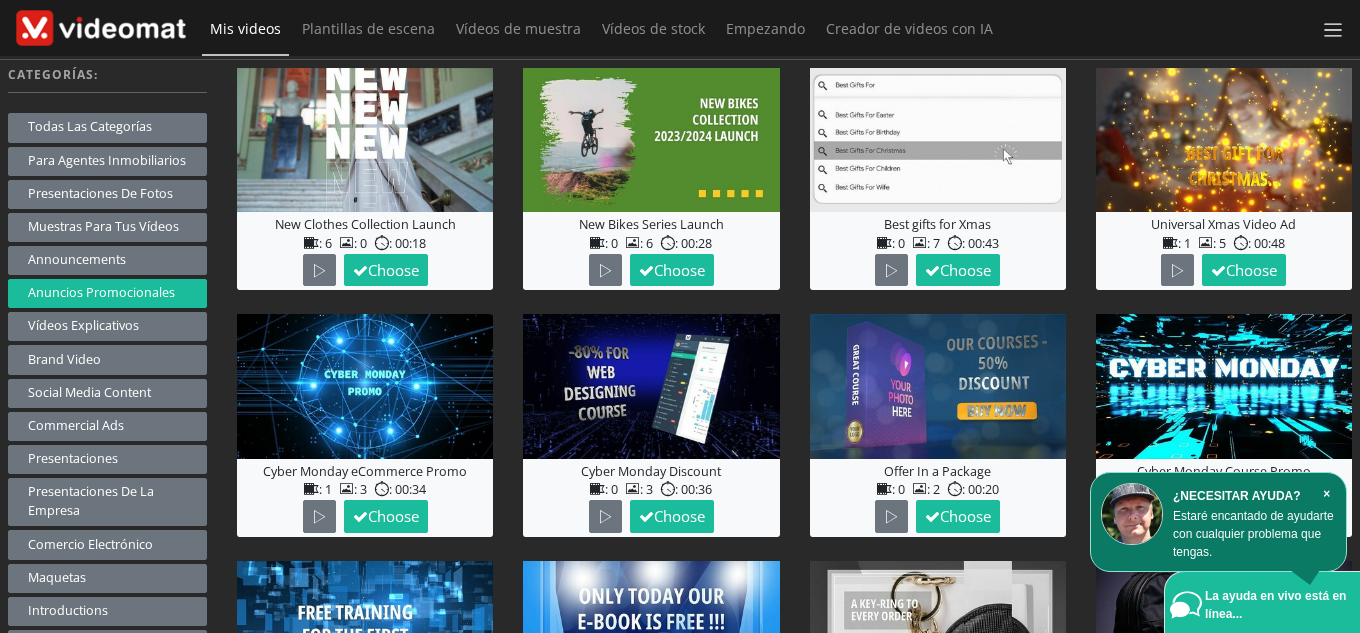 click on "×" at bounding box center [1326, 494] 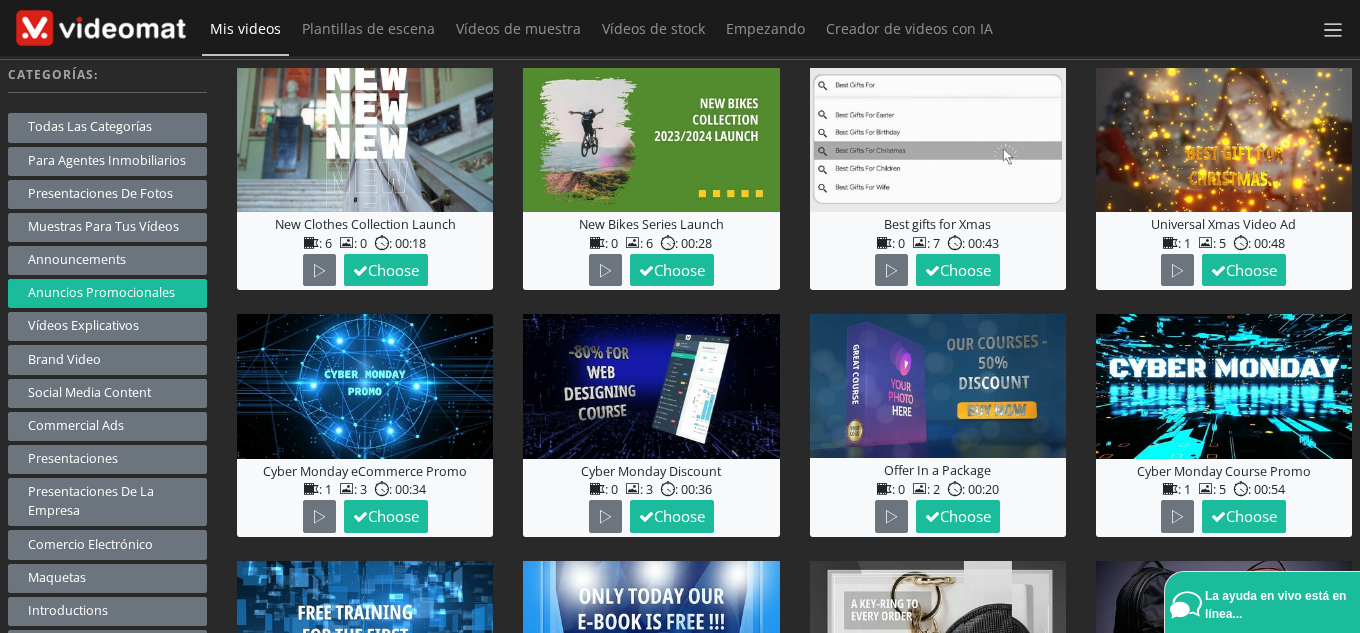 click on "Video Player is loading. Play Video Play Skip Backward Unmute Current Time  0:00 / Duration  -:- Loaded :  0% 0:00 Stream Type  LIVE Seek to live, currently behind live LIVE Remaining Time  - -:-   1x Playback Rate Chapters Chapters Descriptions descriptions off , selected Subtitles subtitles settings , opens subtitles settings dialog subtitles off , selected Audio Track Picture-in-Picture Fullscreen This is a modal window. Beginning of dialog window. Escape will cancel and close the window. Text Color White Black Red Green Blue Yellow Magenta Cyan Opacity Opaque Semi-Transparent Text Background Color Black White Red Green Blue Yellow Magenta Cyan Opacity Opaque Semi-Transparent Transparent Caption Area Background Color Black White Red Green Blue Yellow Magenta Cyan Opacity Transparent Semi-Transparent Opaque Font Size 50% 75% 100% 125% 150% 175% 200% 300% 400% Text Edge Style None Raised Depressed Uniform" at bounding box center [651, 179] 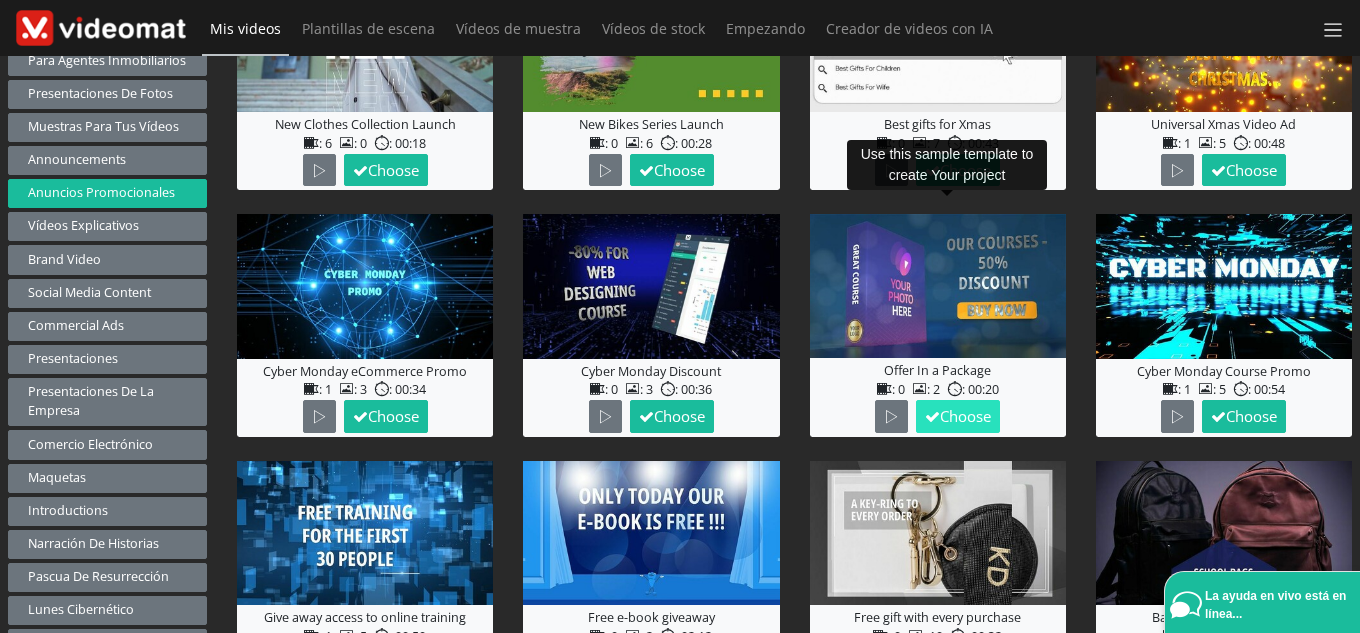scroll, scrollTop: 738, scrollLeft: 0, axis: vertical 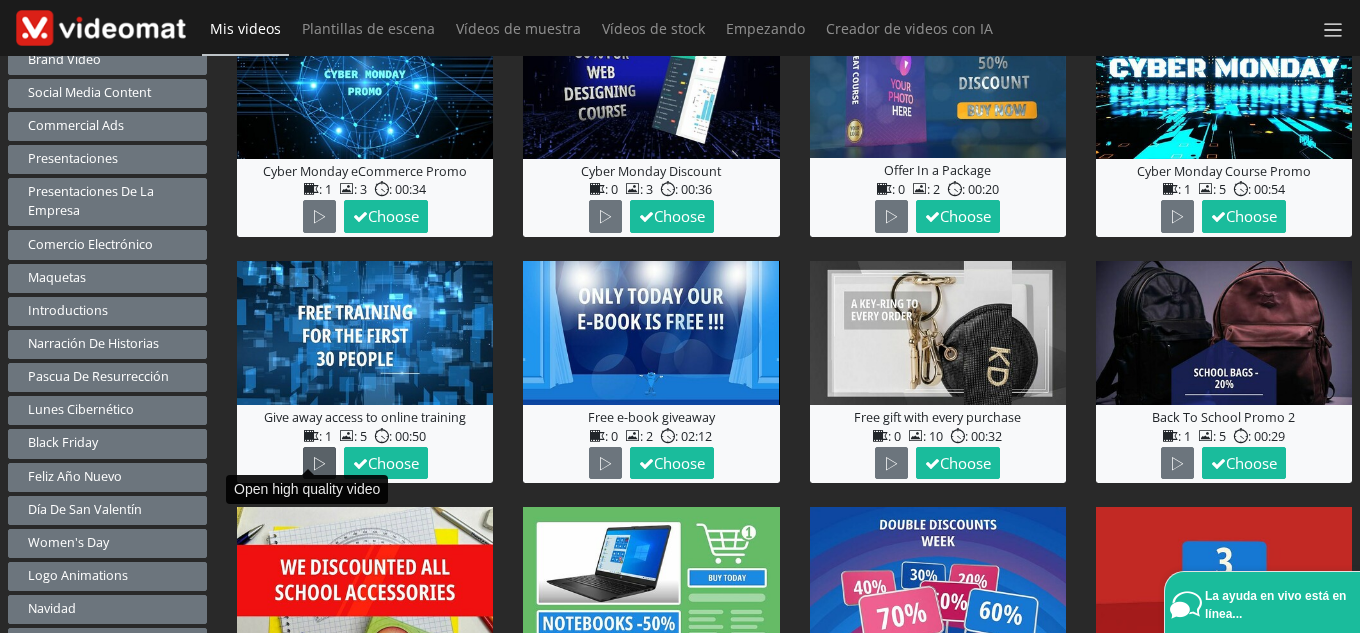 click at bounding box center (319, 463) 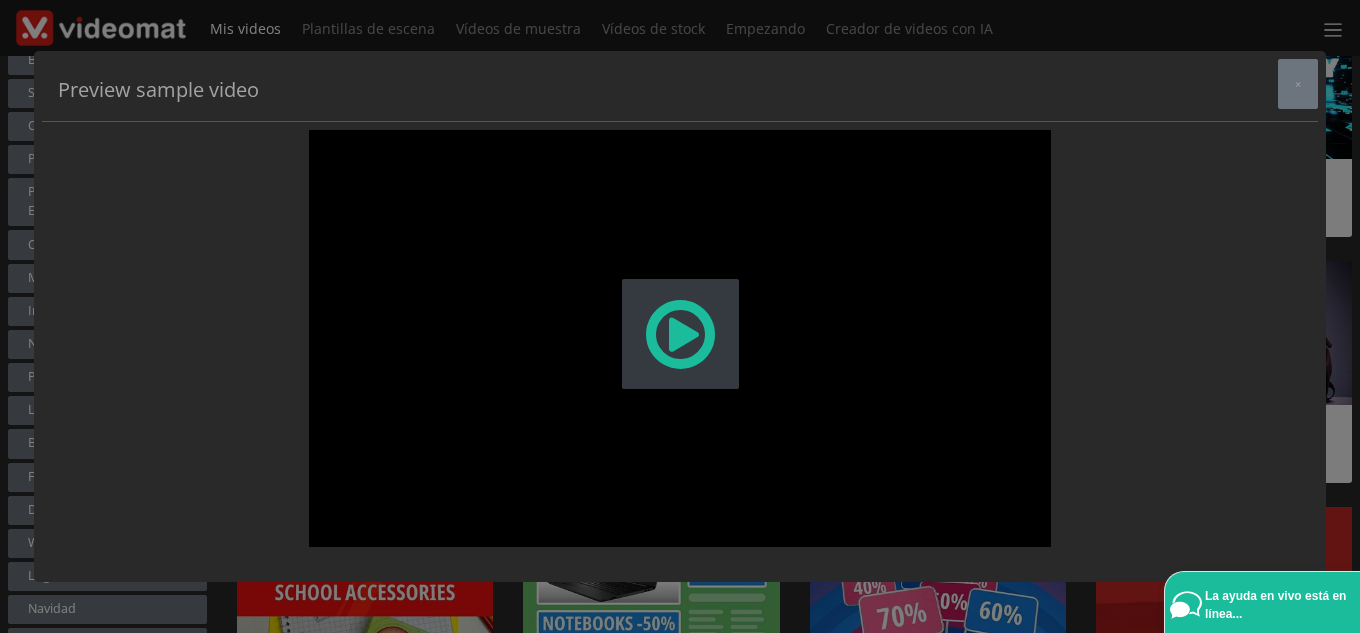 click at bounding box center (680, 334) 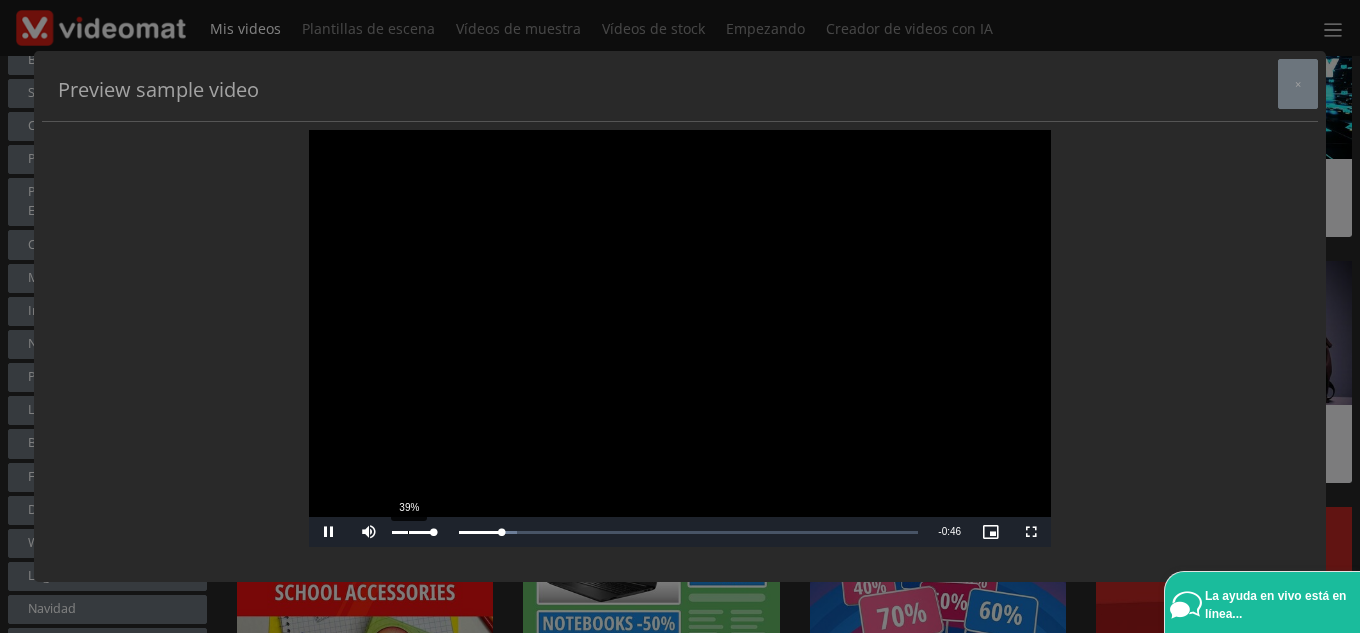 click on "39%" at bounding box center [412, 532] 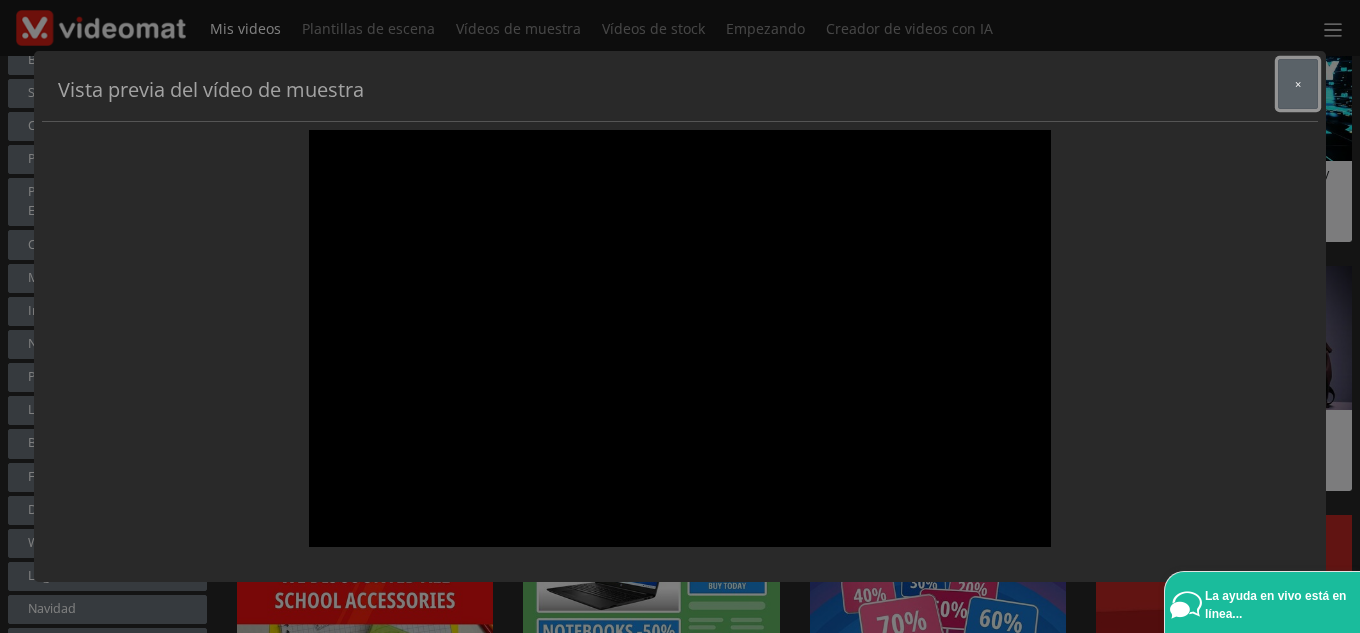click on "×" at bounding box center [1298, 84] 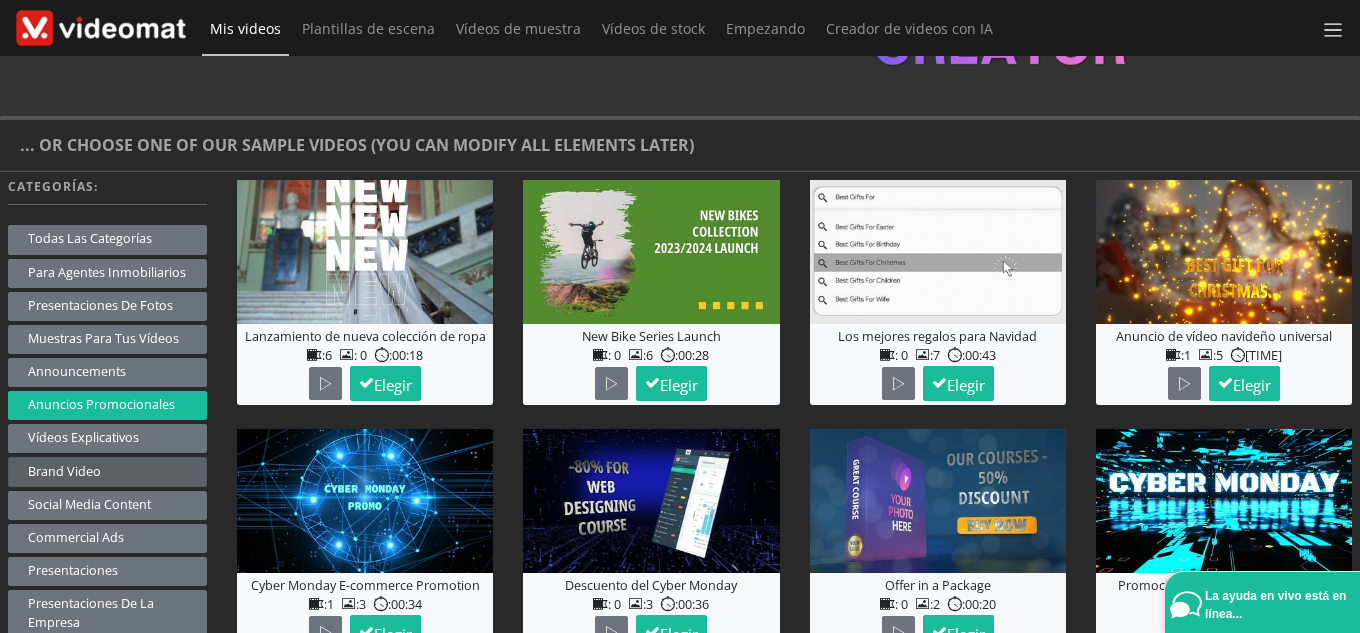 scroll, scrollTop: 500, scrollLeft: 0, axis: vertical 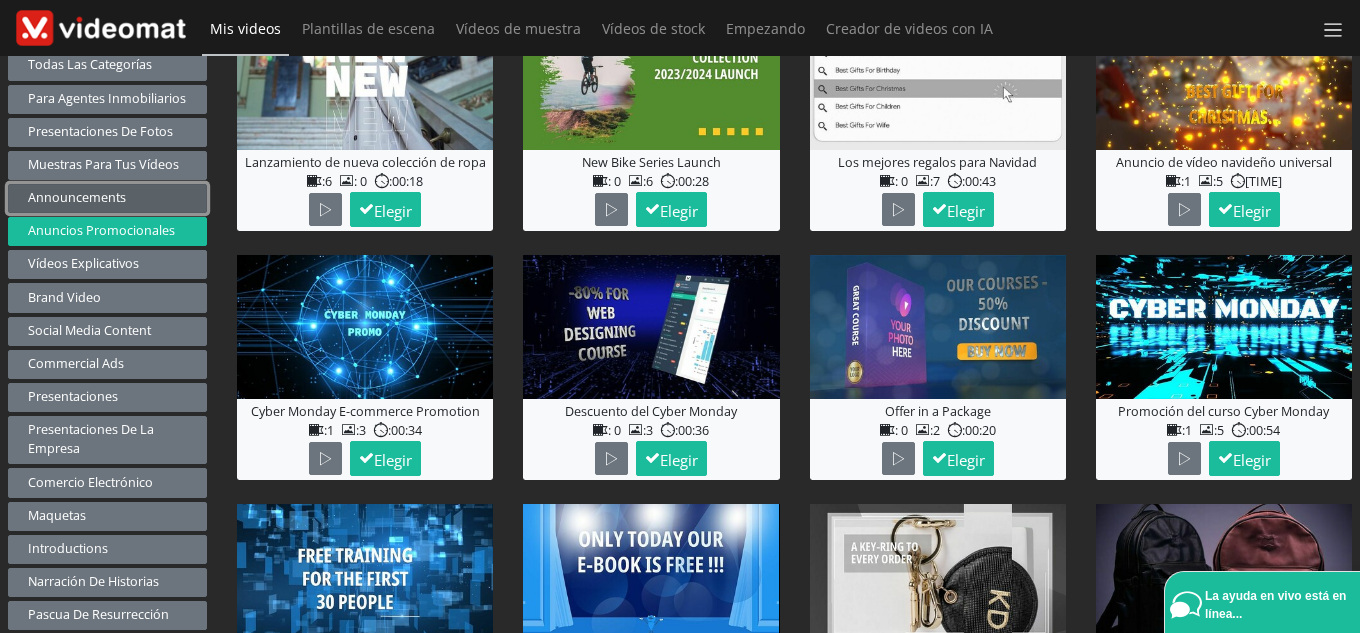 click on "Anuncios" at bounding box center (77, 197) 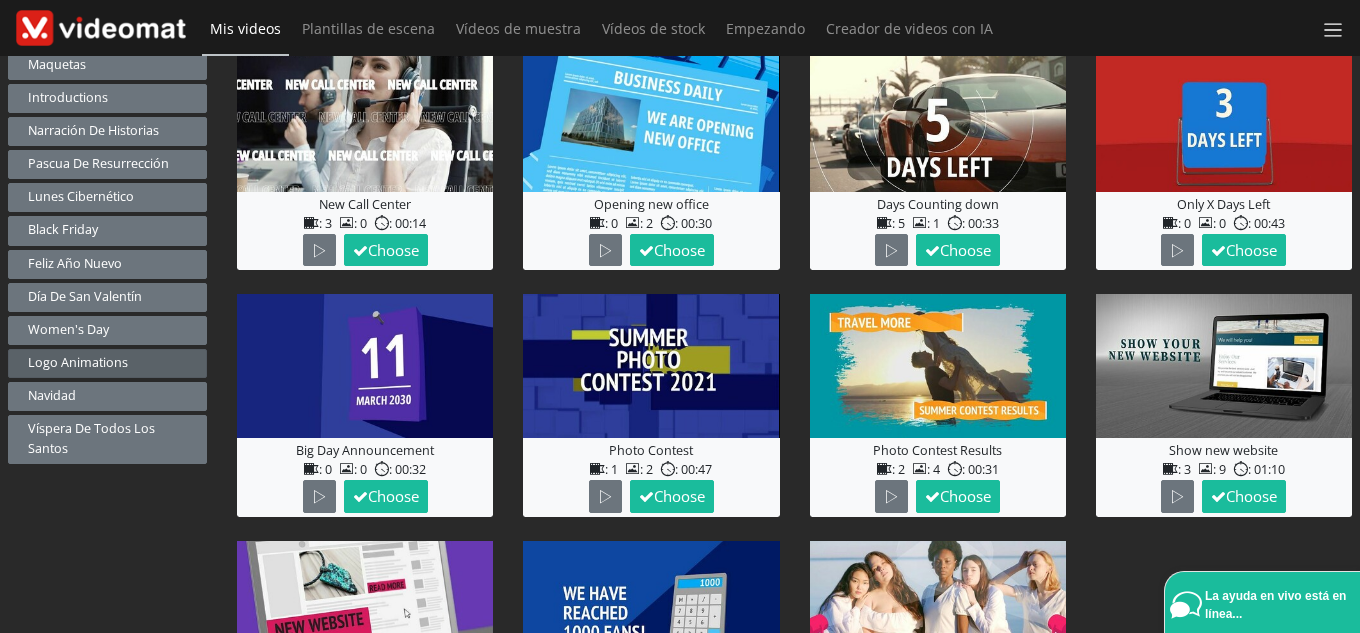 scroll, scrollTop: 928, scrollLeft: 0, axis: vertical 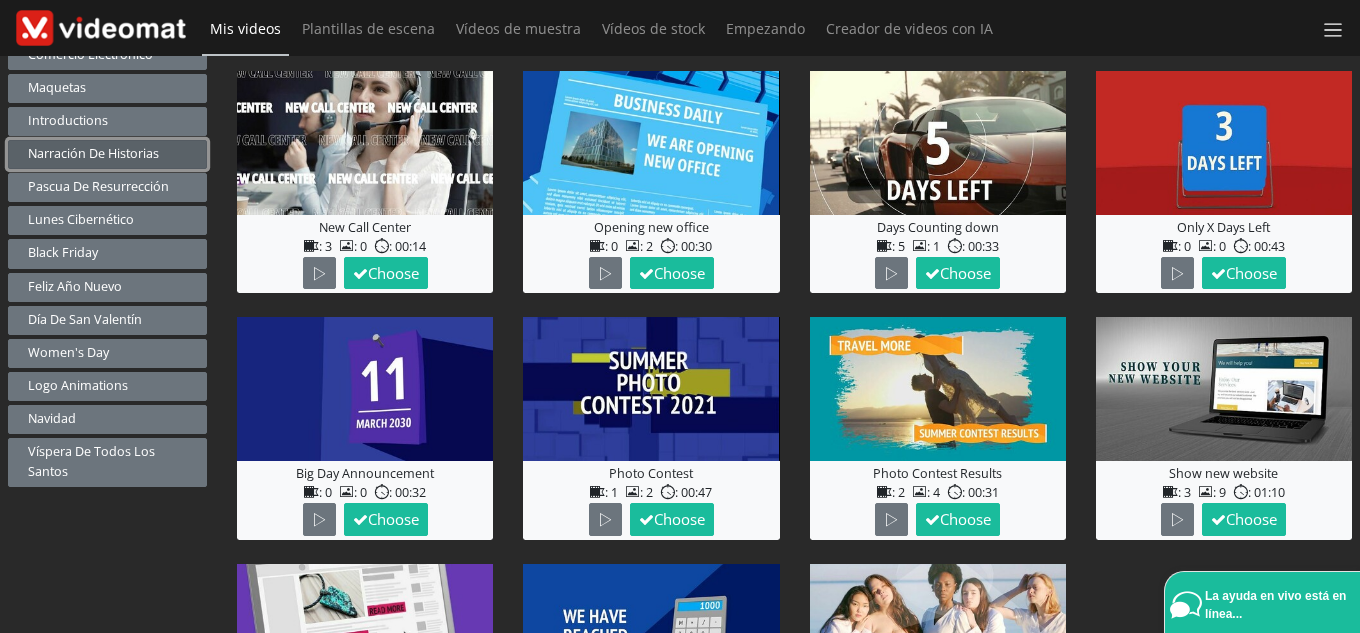 click on "Narración de historias" at bounding box center (93, 153) 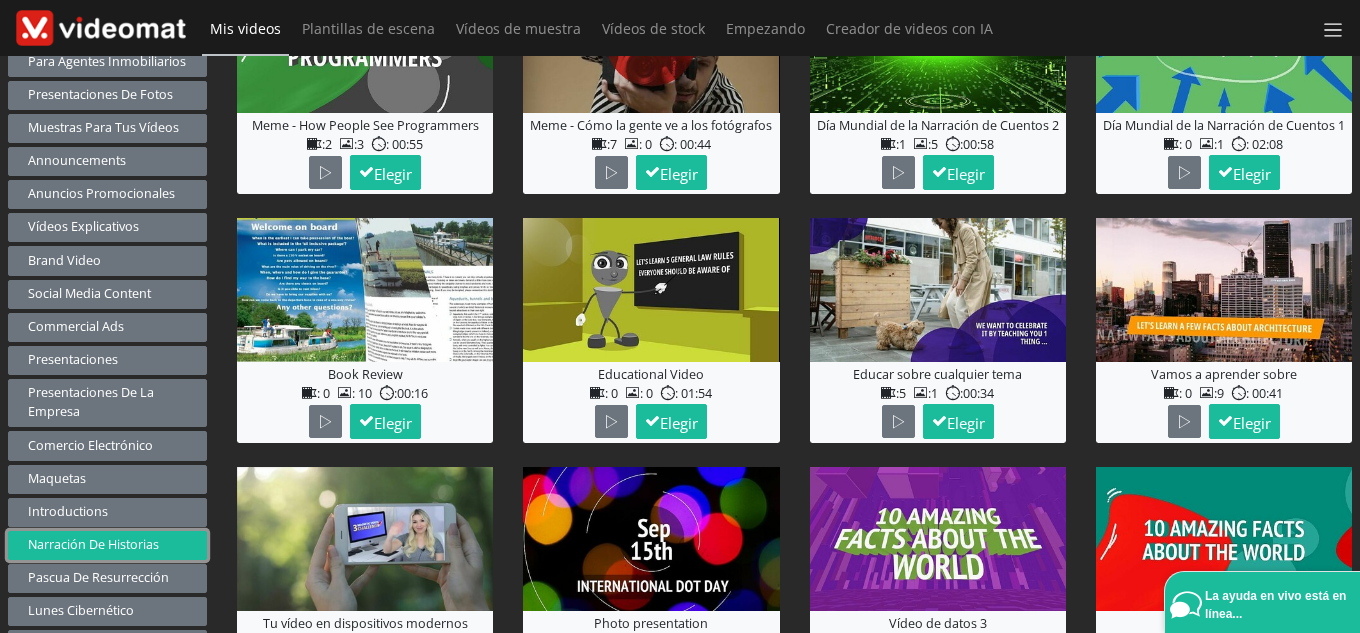 scroll, scrollTop: 638, scrollLeft: 0, axis: vertical 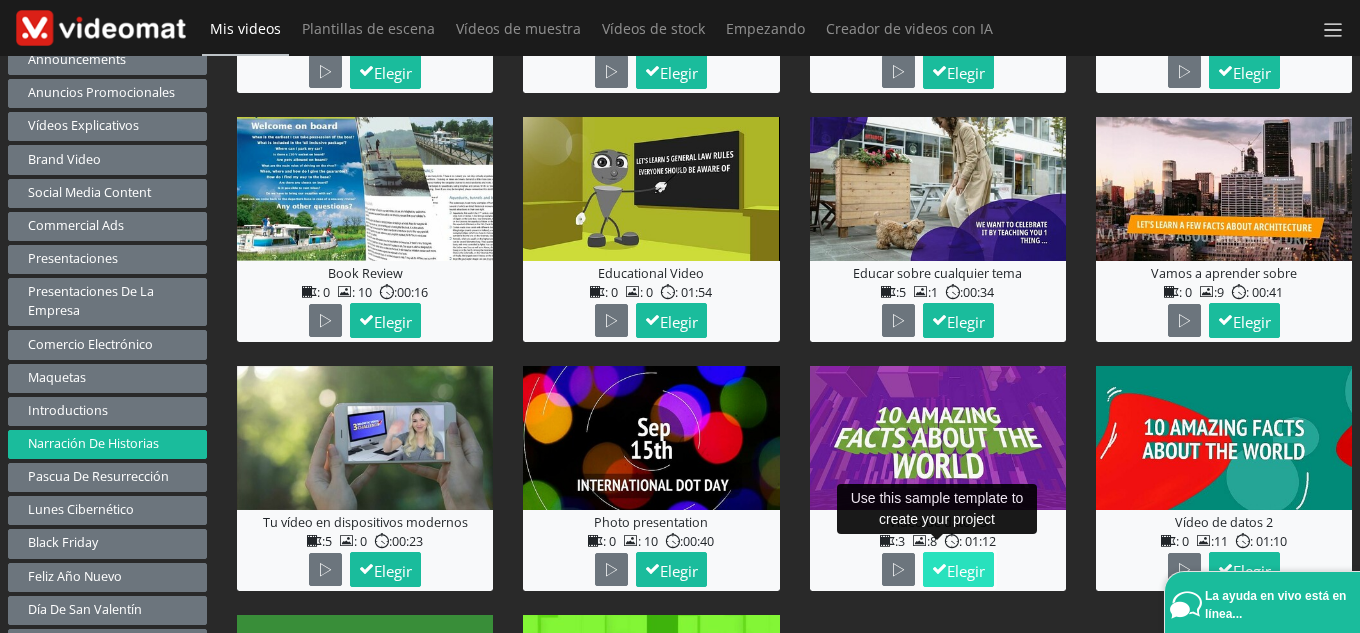 click on "Elegir" at bounding box center (966, 570) 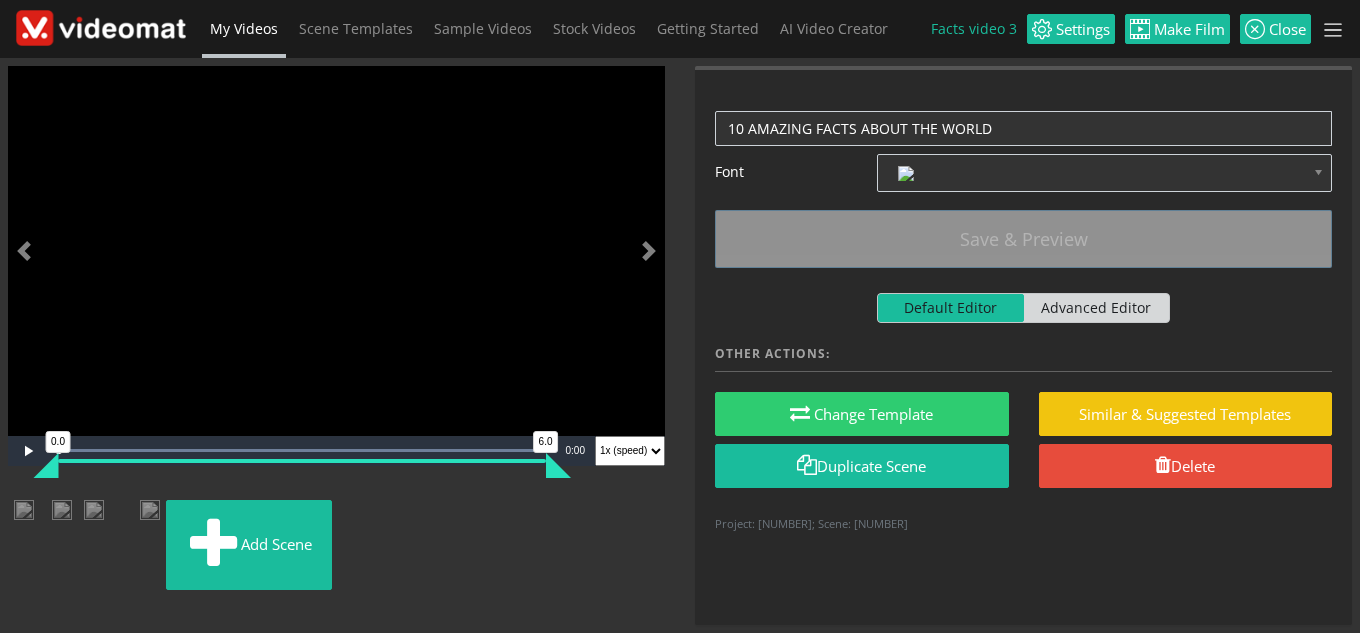 scroll, scrollTop: 0, scrollLeft: 0, axis: both 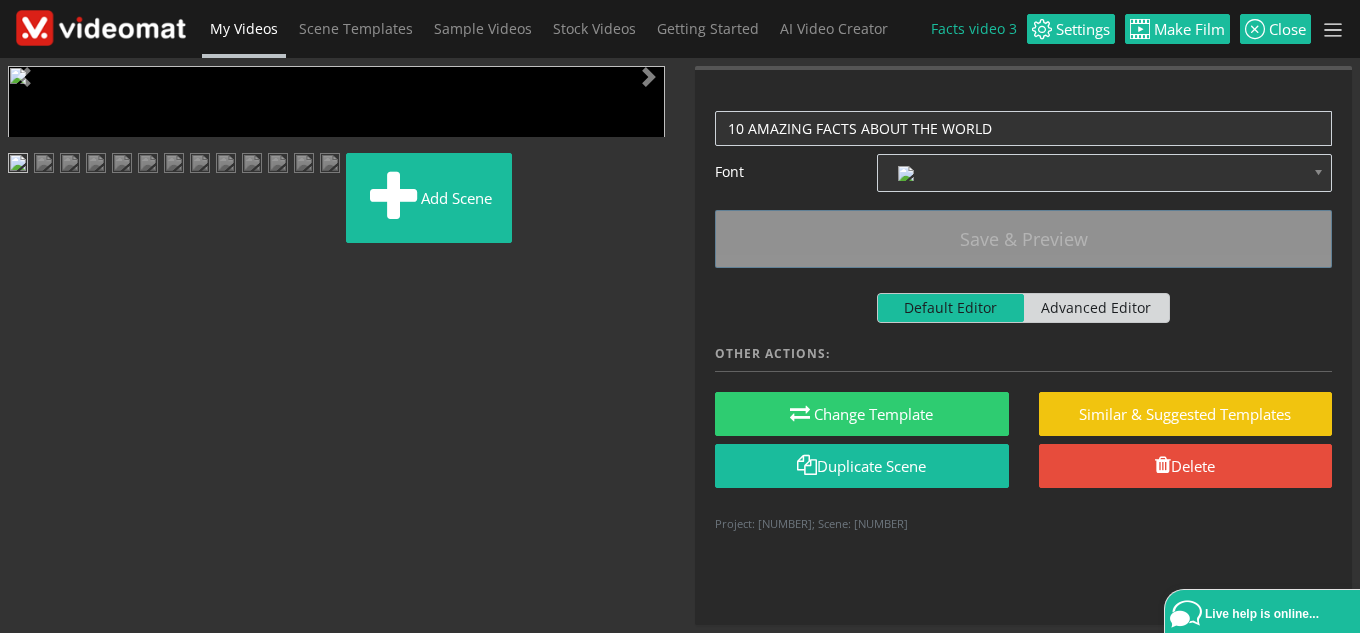 click at bounding box center [28, 451] 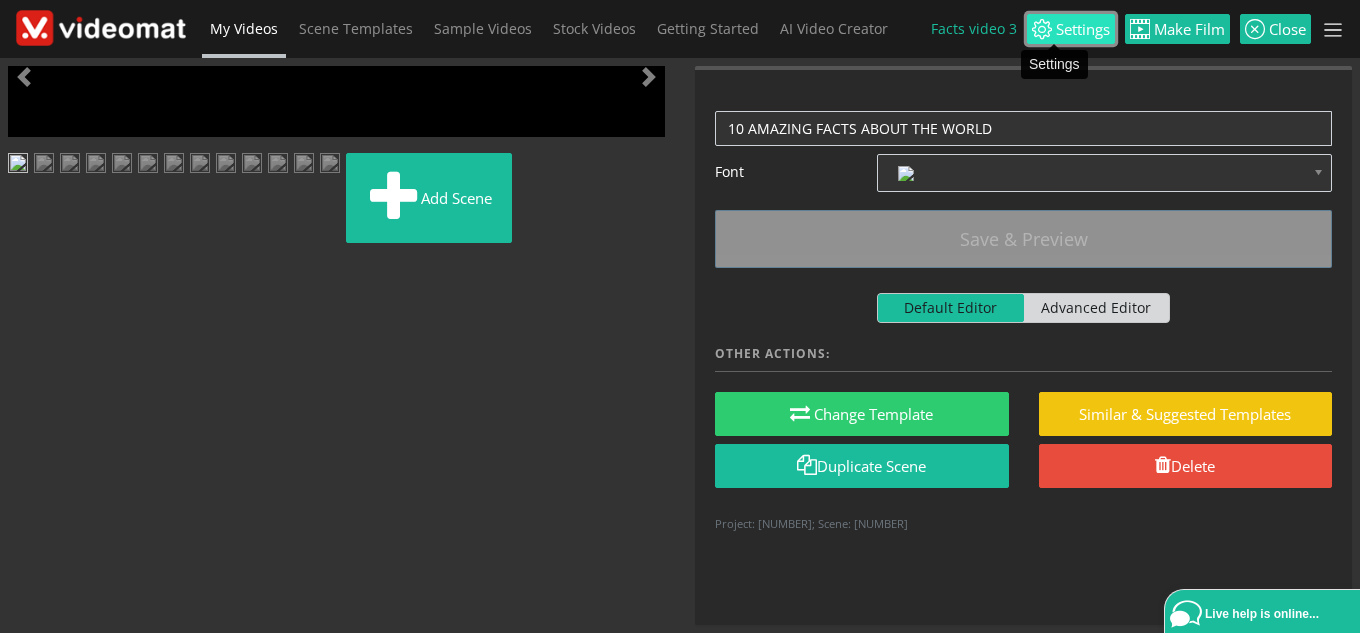 click on "Settings" at bounding box center (1081, 29) 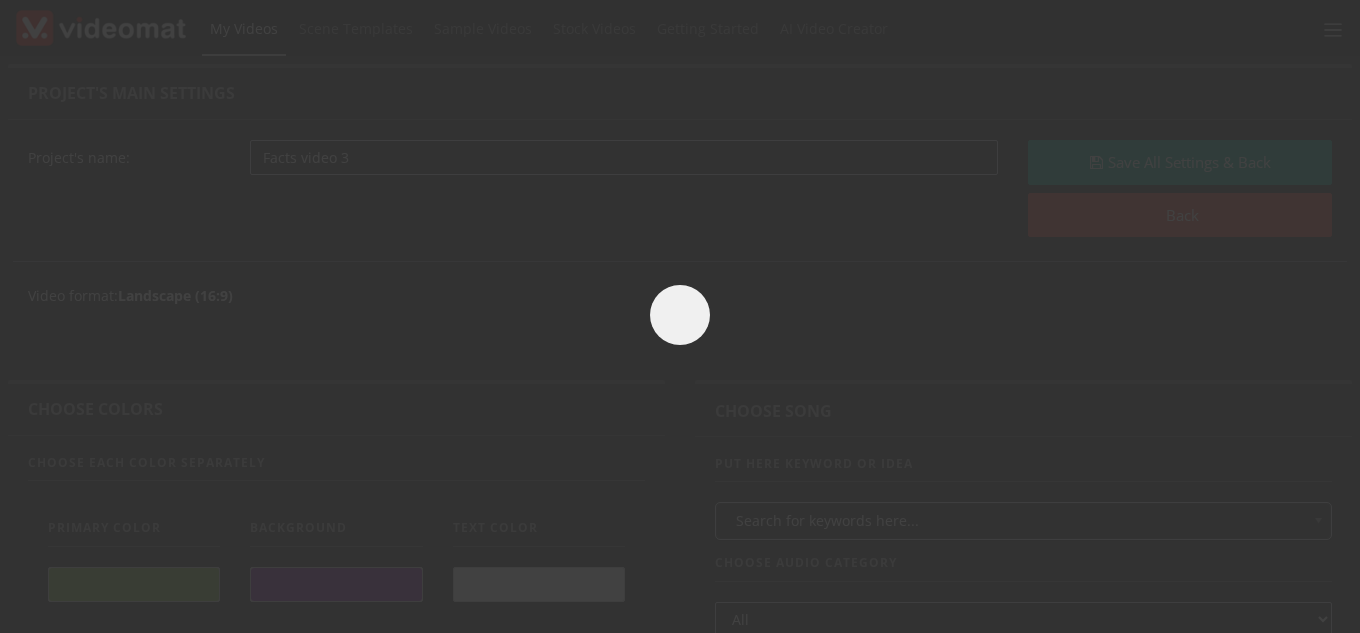 scroll, scrollTop: 0, scrollLeft: 0, axis: both 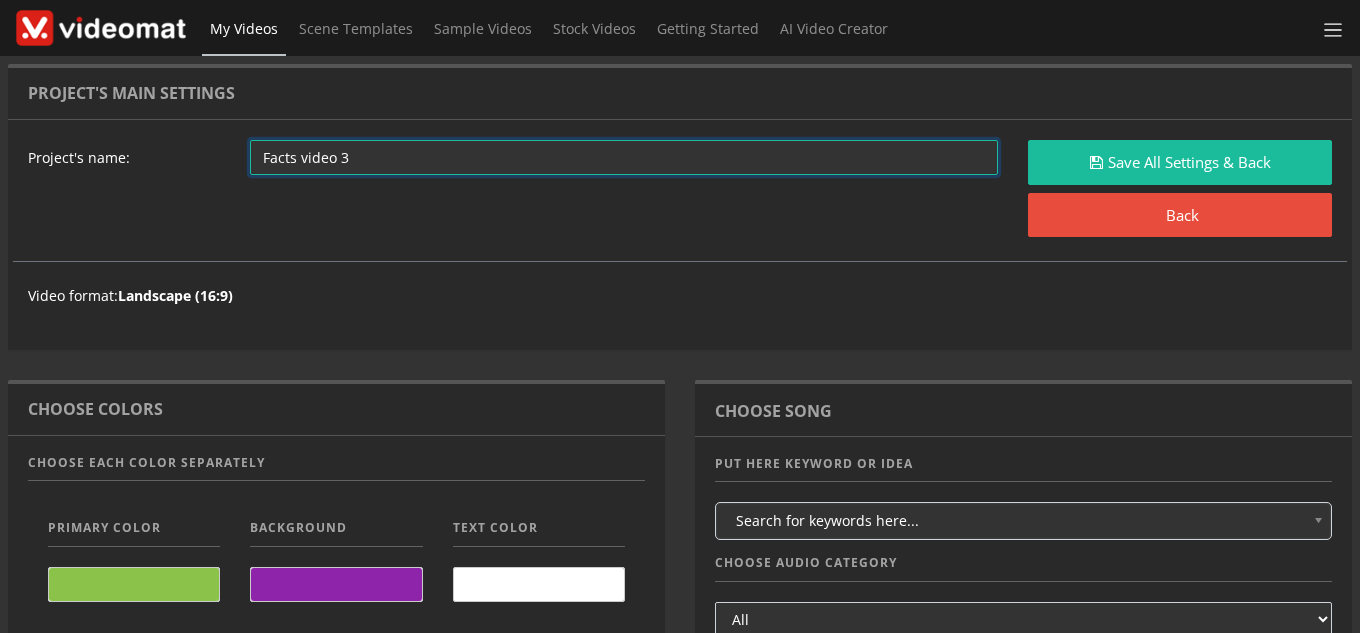 click on "Facts video 3" at bounding box center [624, 157] 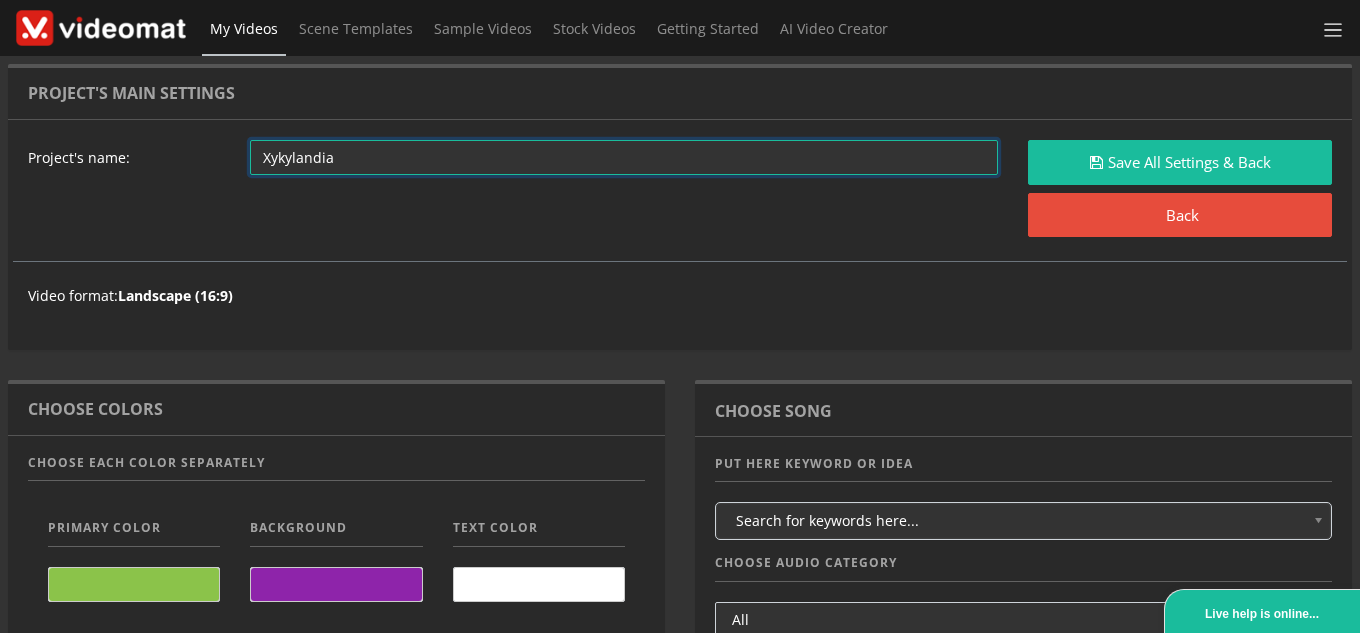 scroll, scrollTop: 100, scrollLeft: 0, axis: vertical 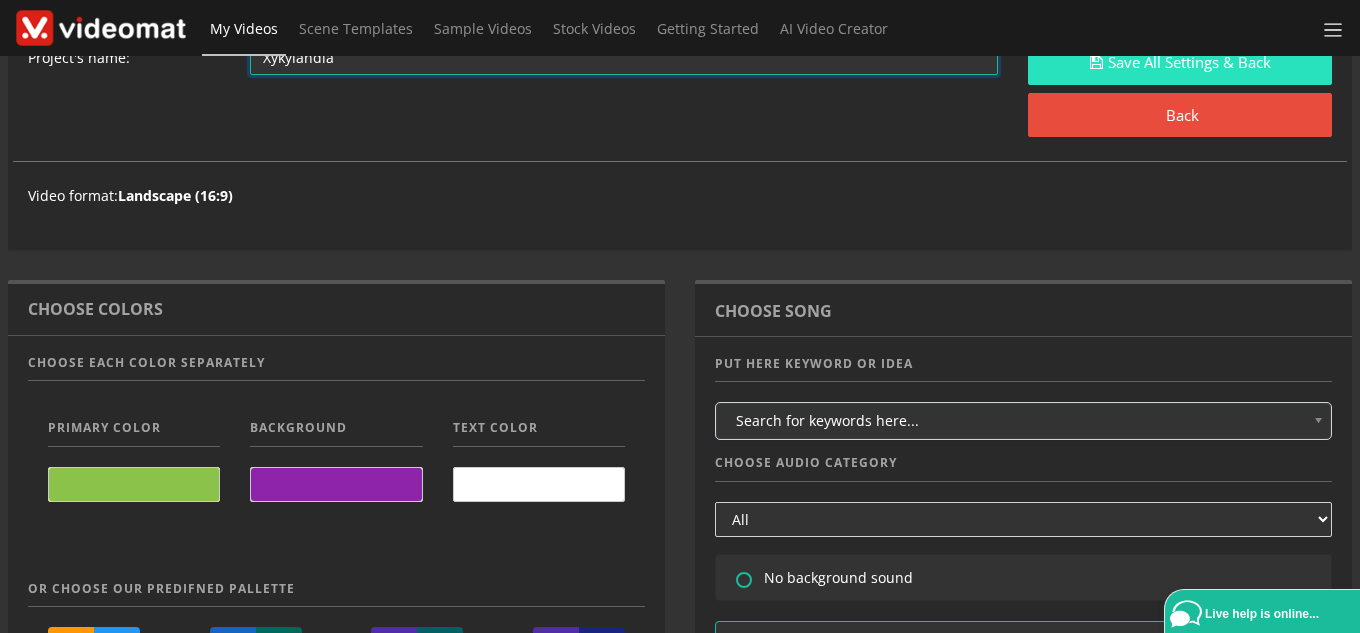type on "Xykylandia" 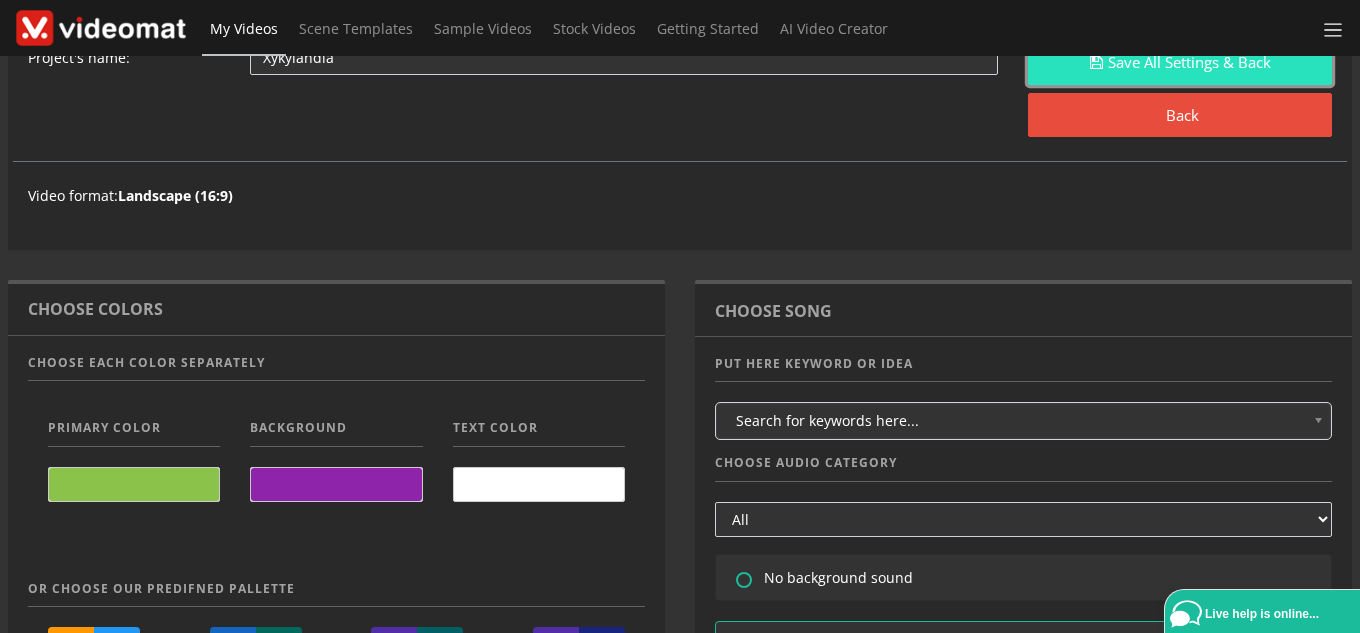 click on "Save All Settings & Back" at bounding box center (1180, 62) 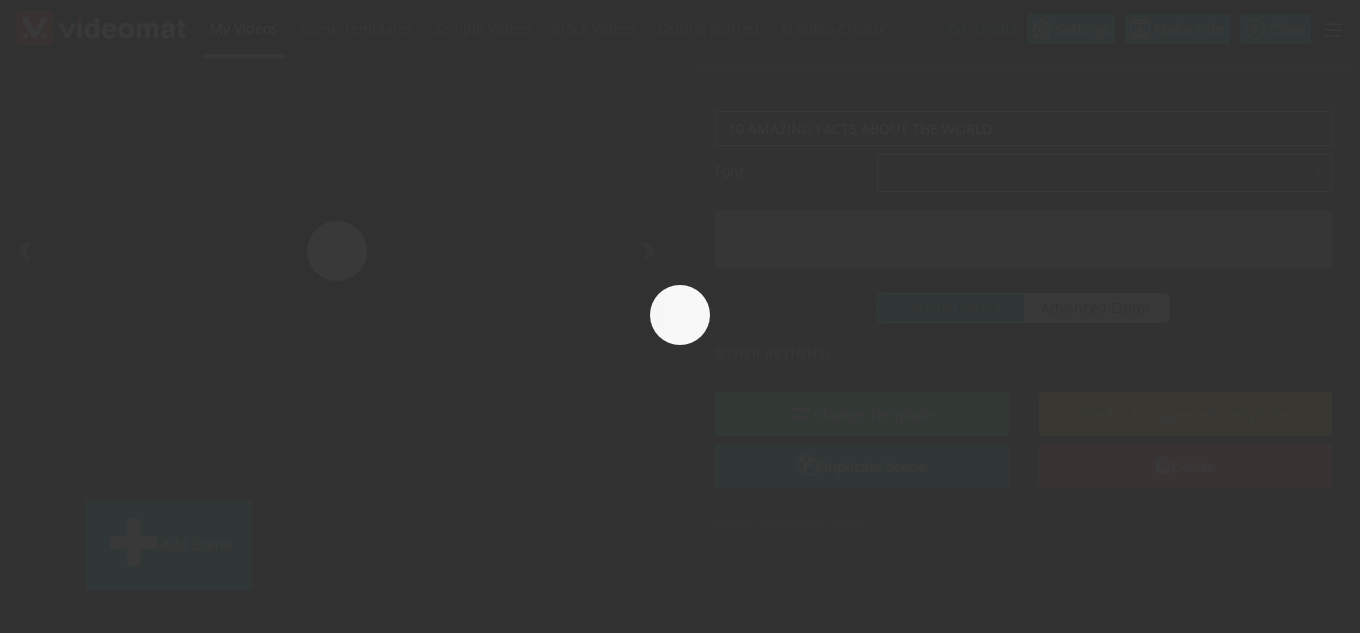 scroll, scrollTop: 0, scrollLeft: 0, axis: both 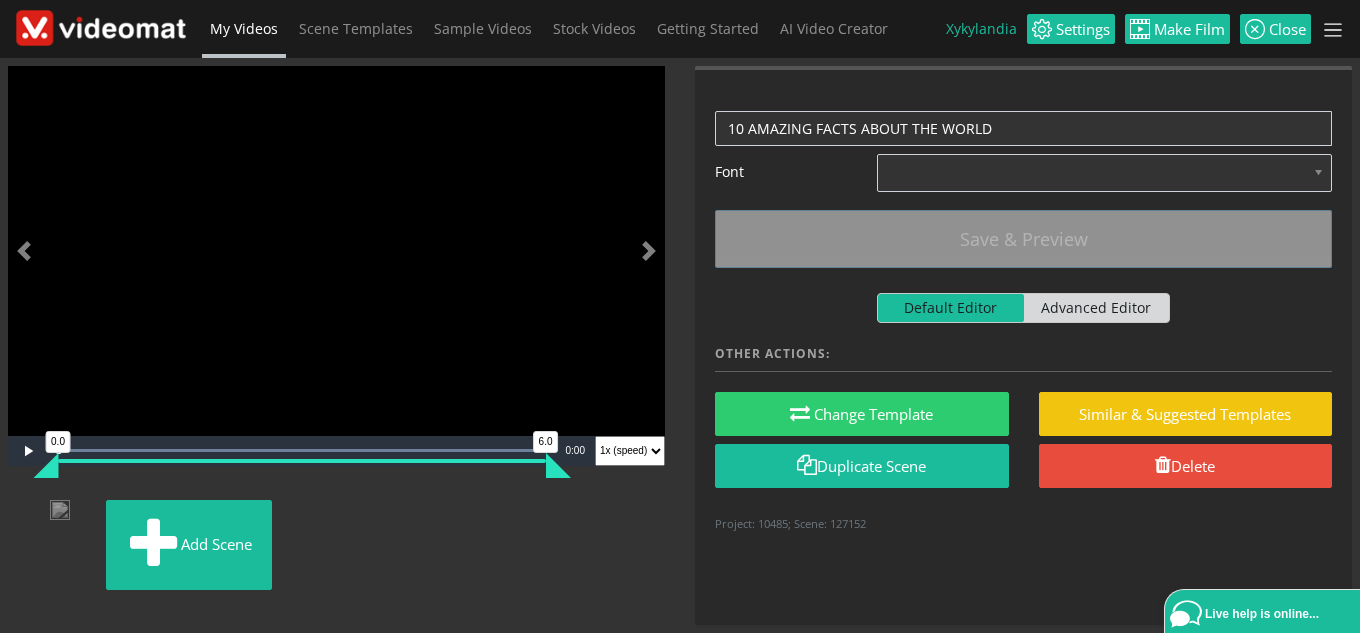 click at bounding box center (14, 512) 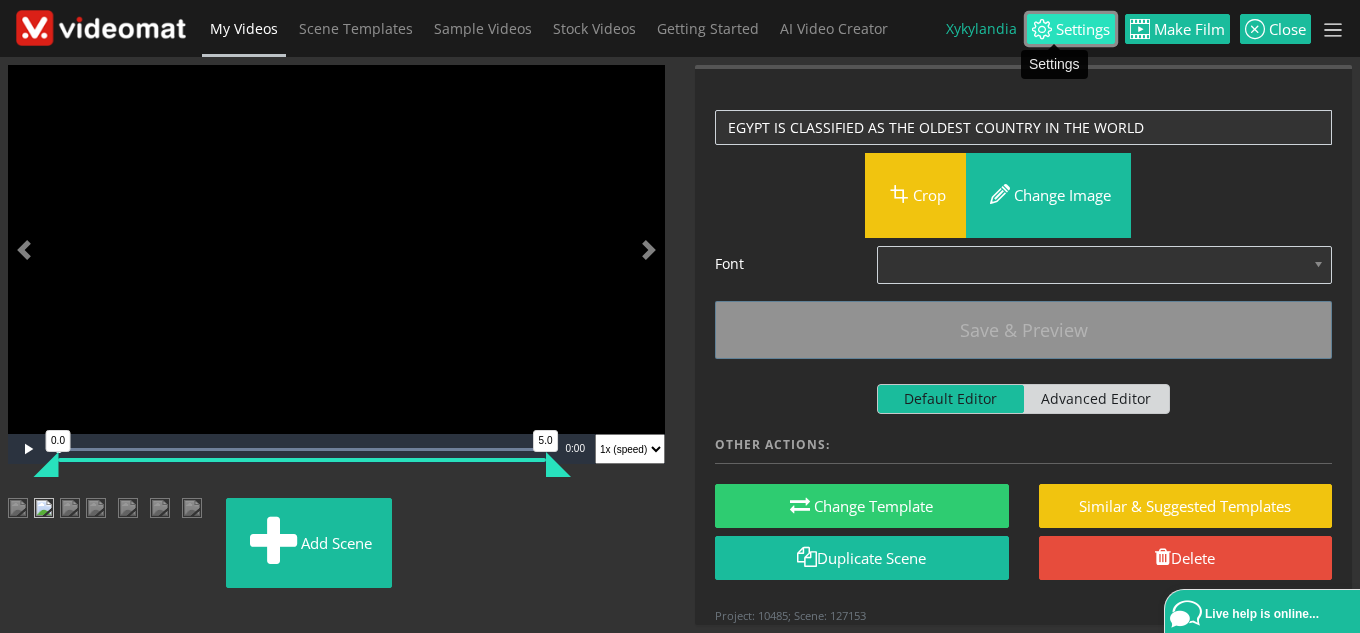 click on "Settings" at bounding box center (1081, 29) 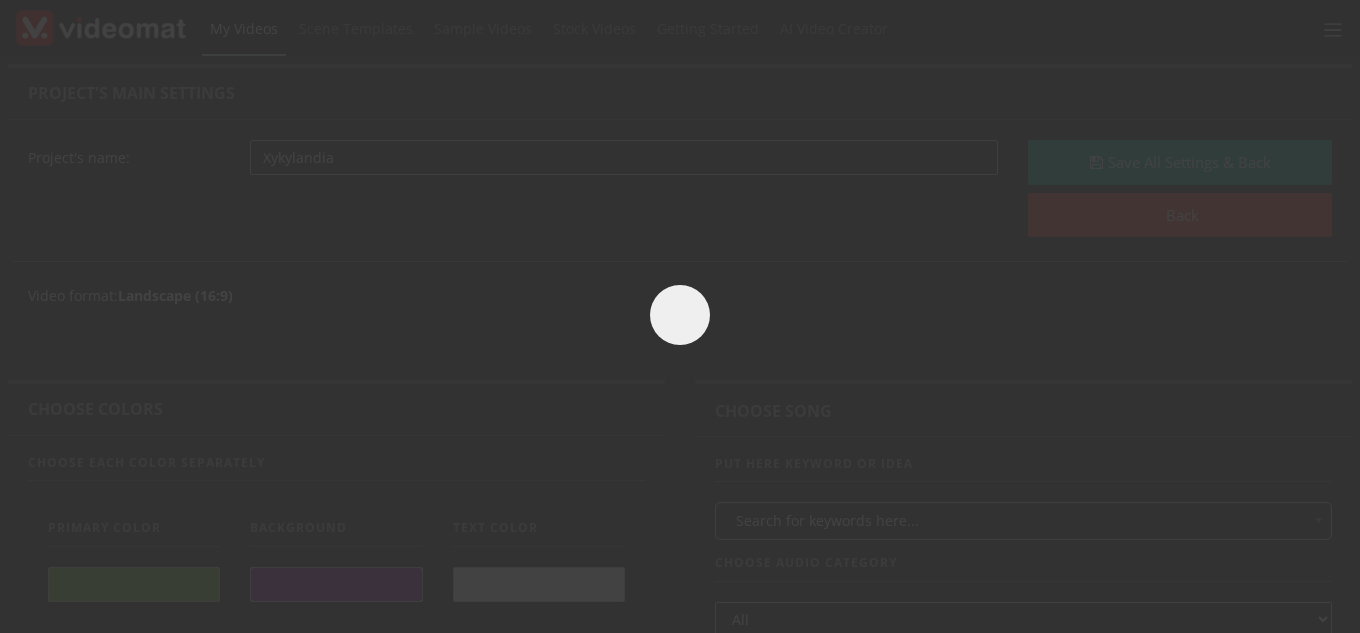 scroll, scrollTop: 0, scrollLeft: 0, axis: both 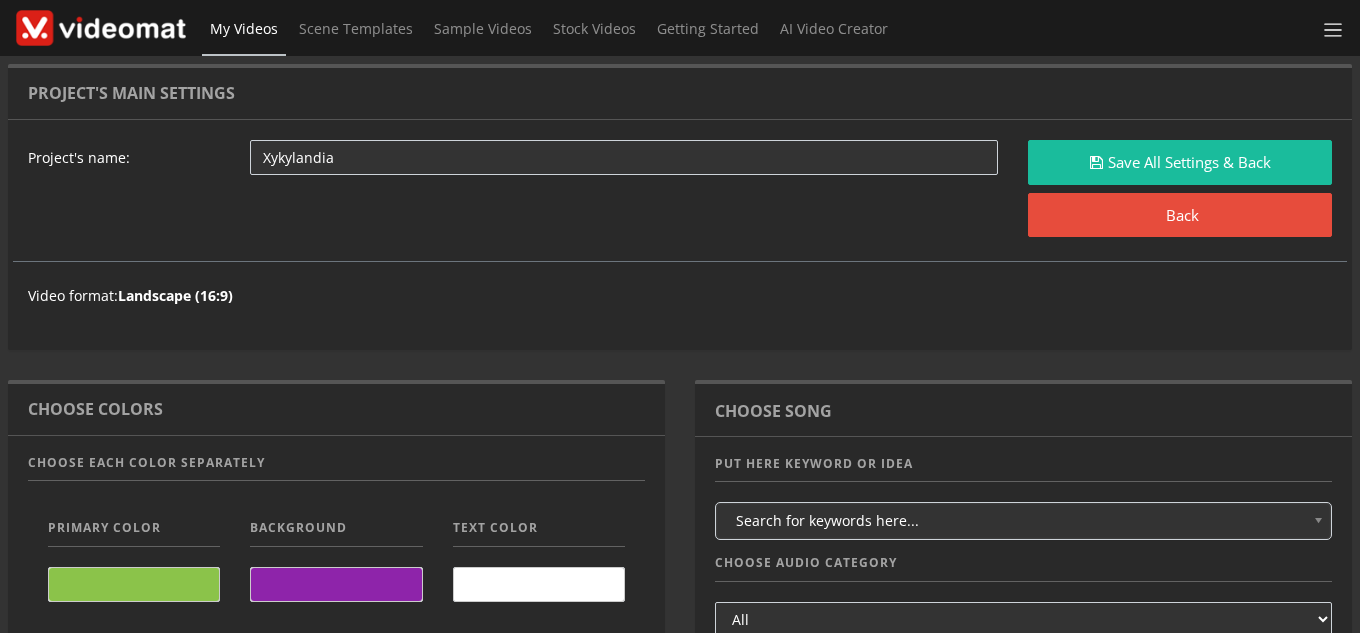 click at bounding box center (336, 584) 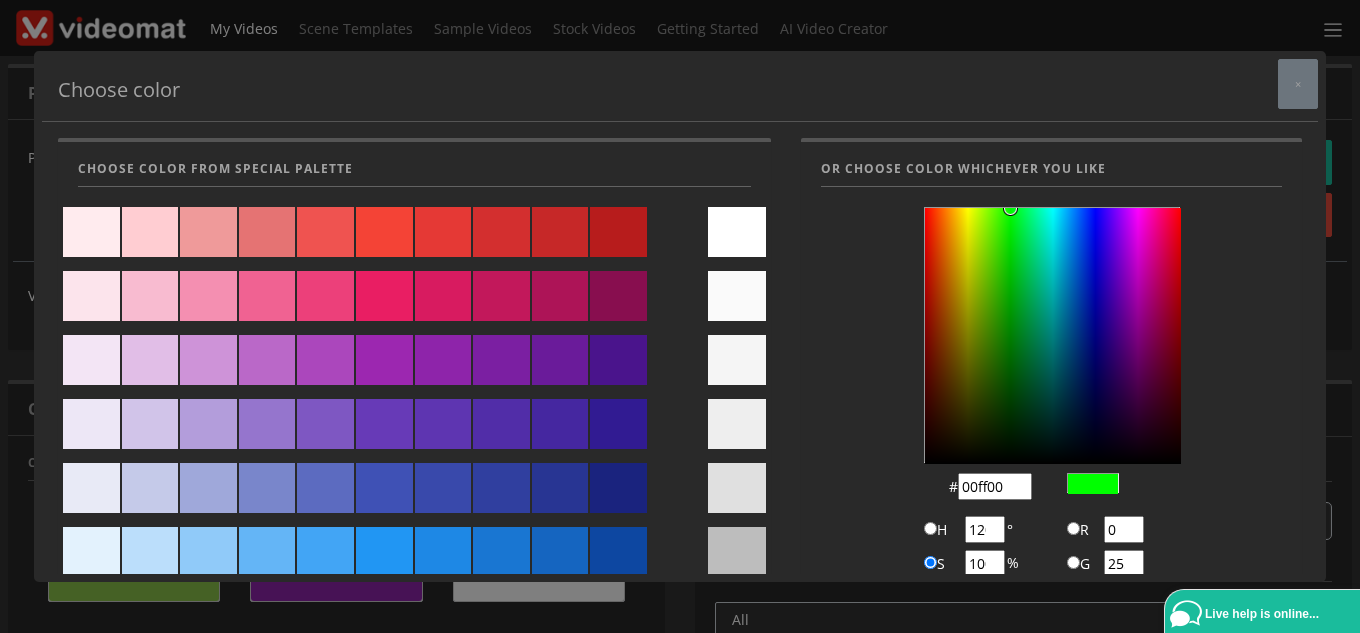type on "00f000" 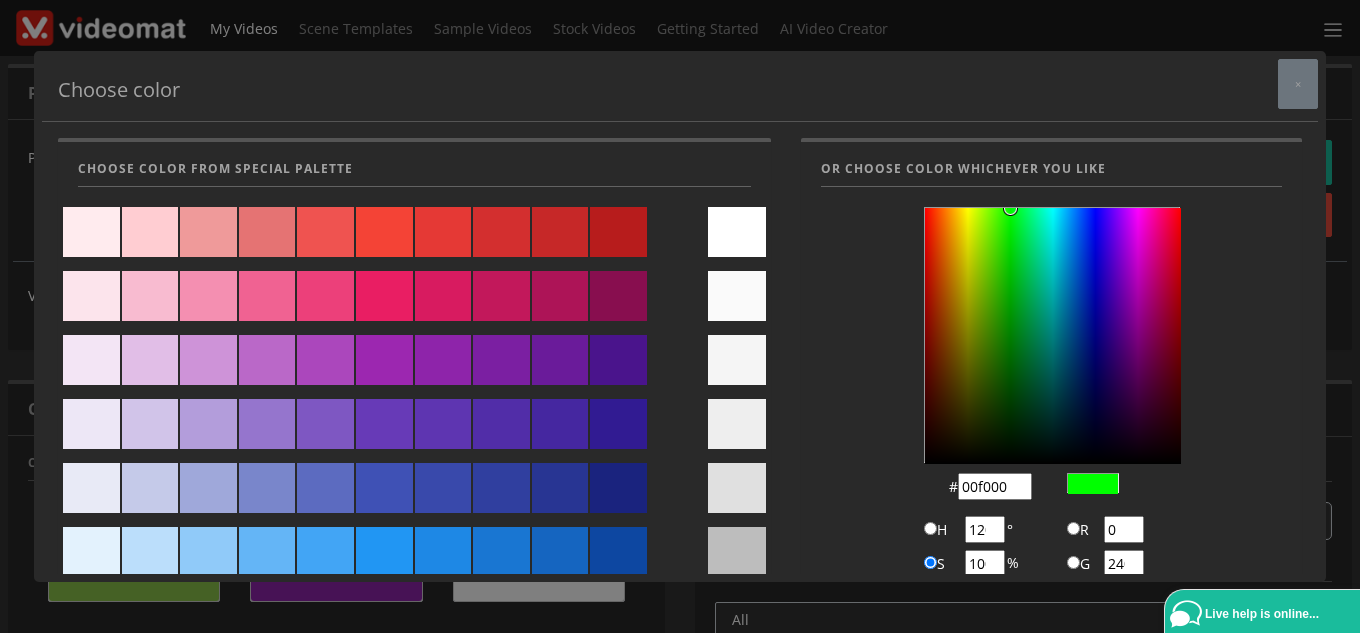 type on "00f206" 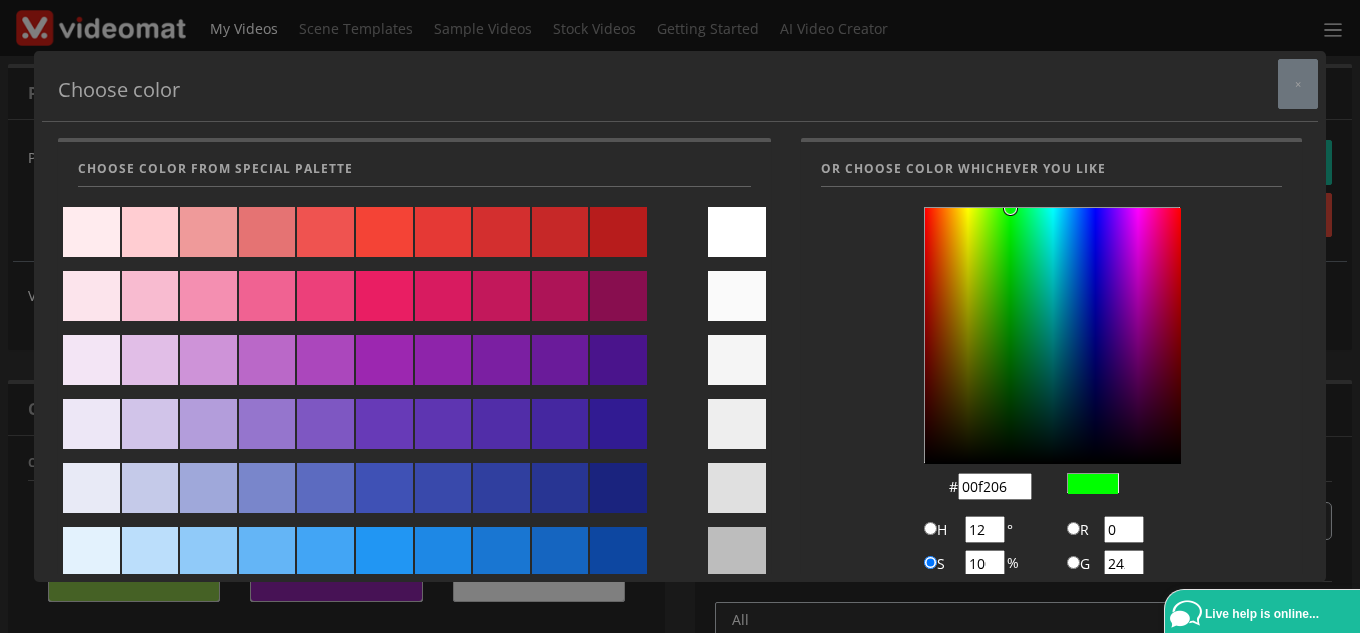 type on "00f20b" 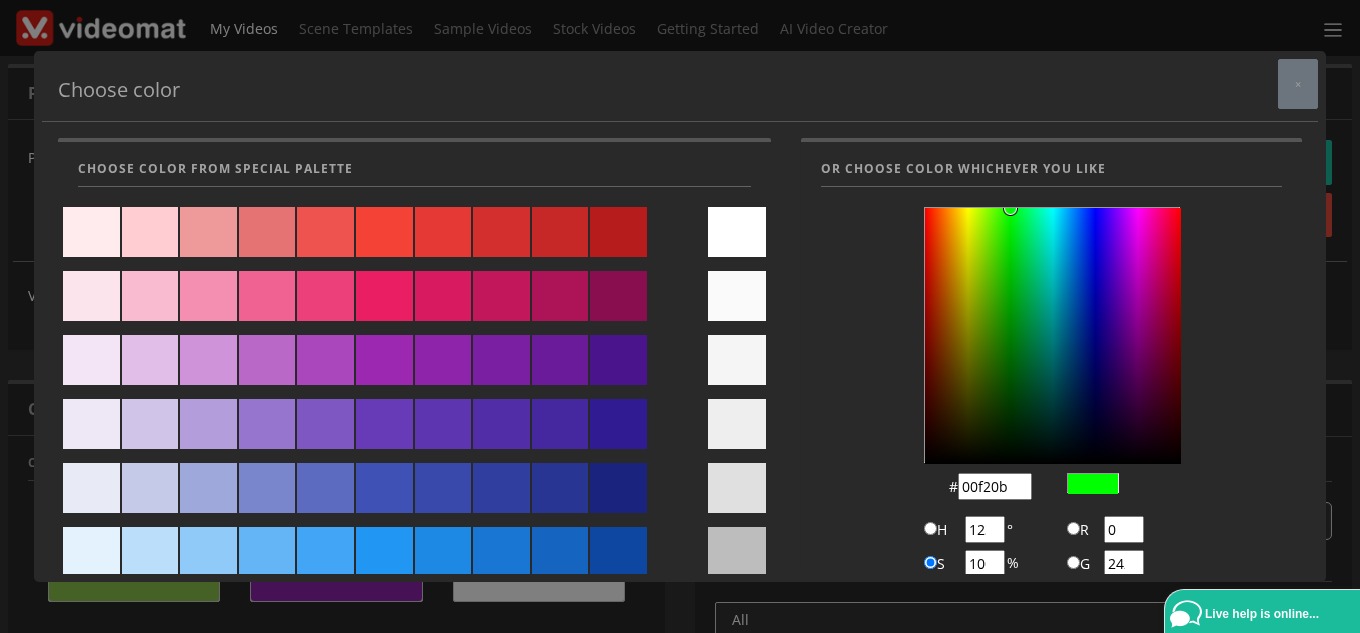 type on "00f22d" 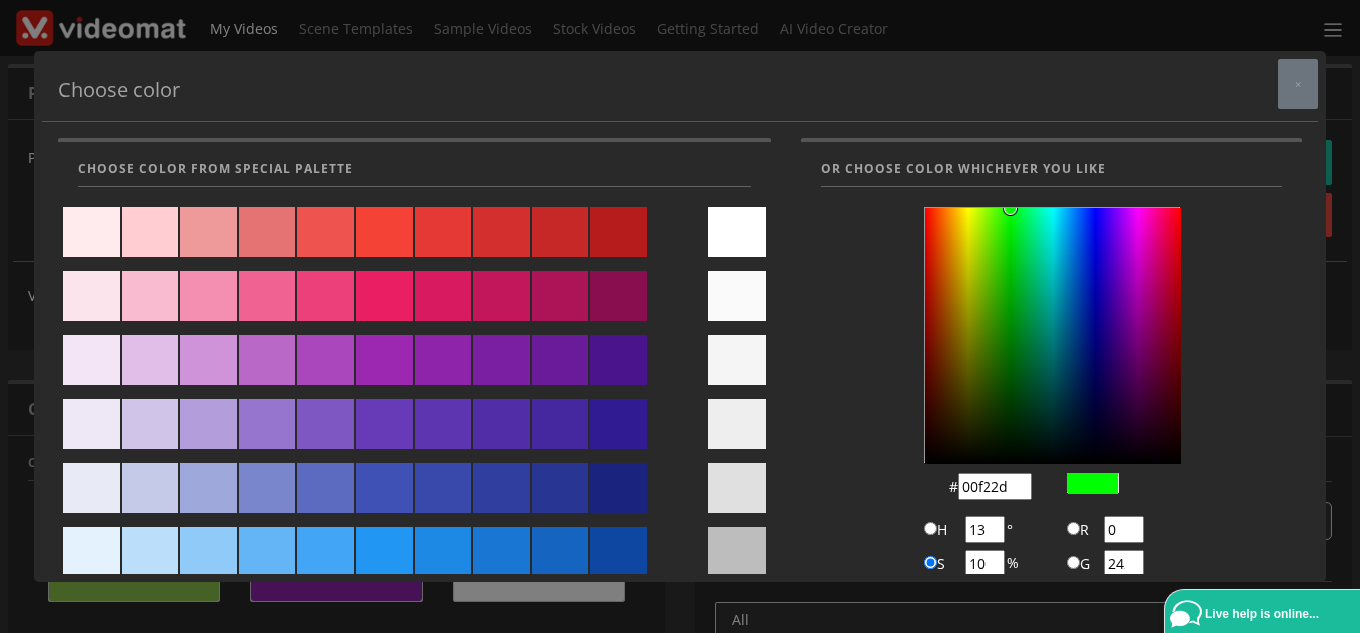 type on "00f24a" 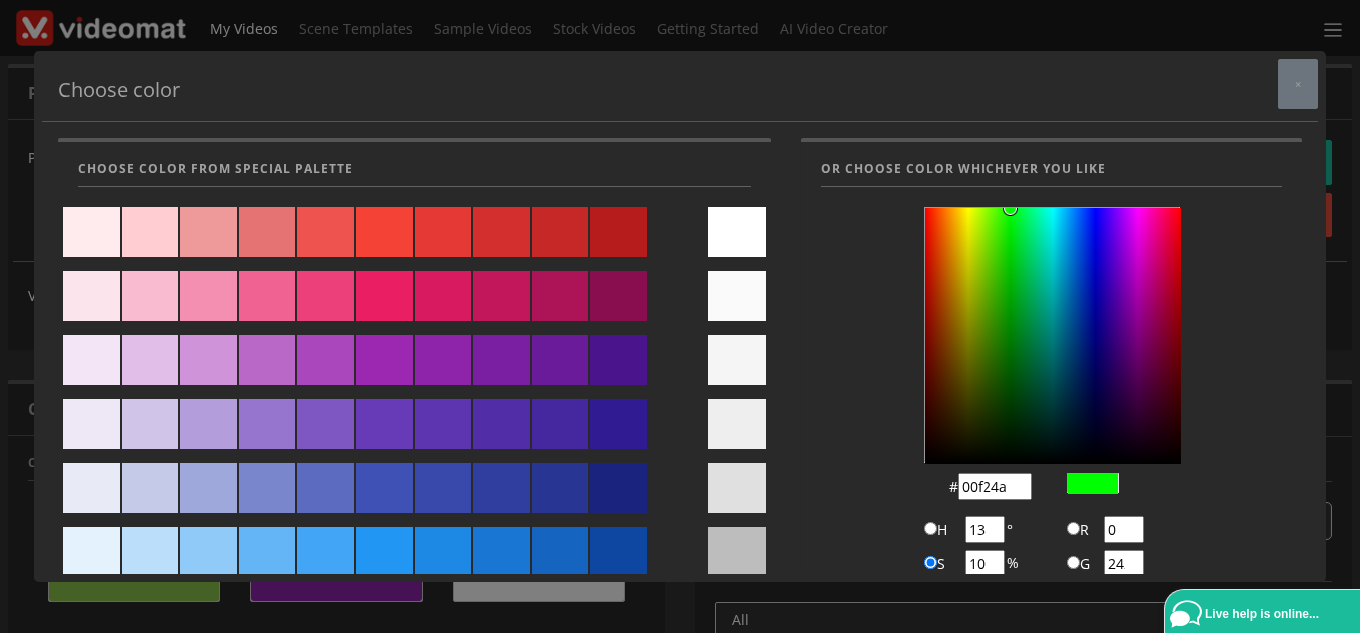 type on "00f277" 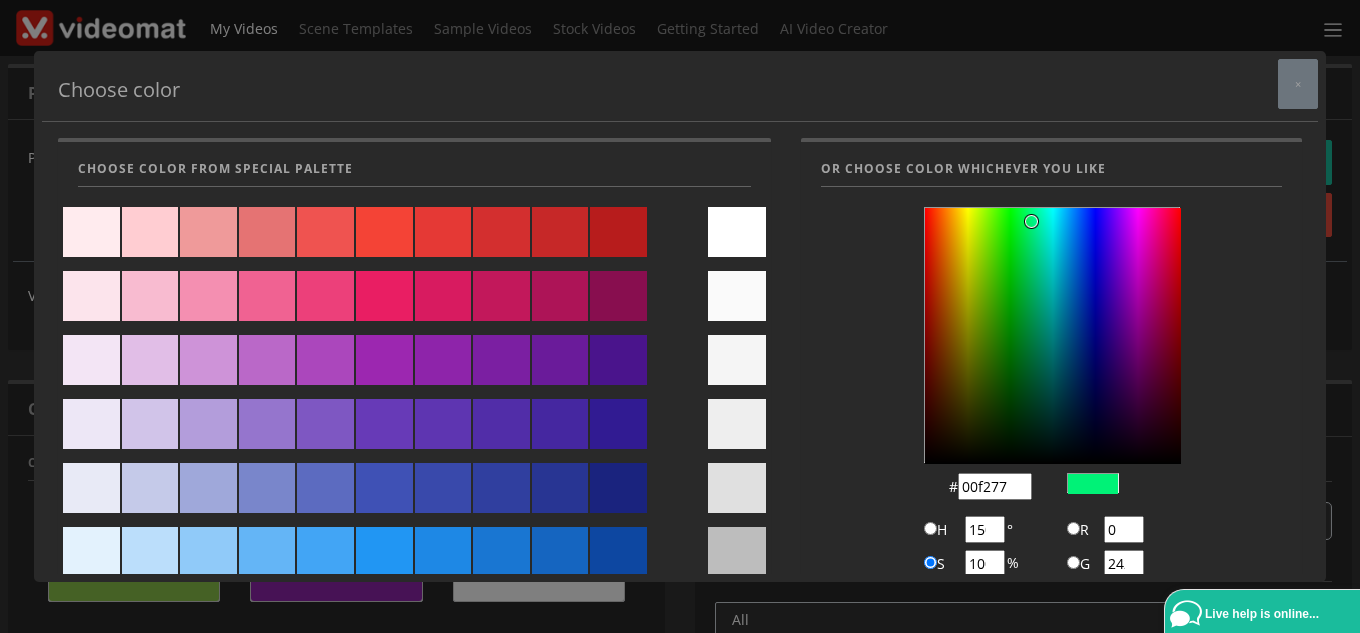 type on "00f29f" 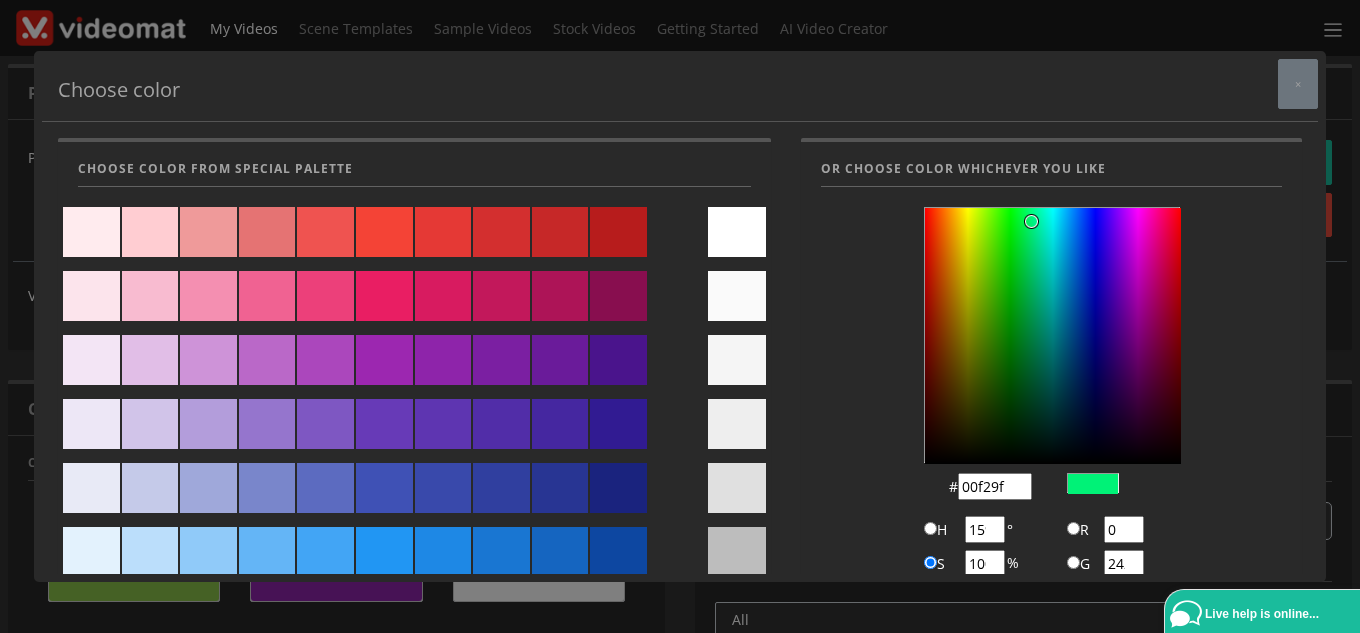 type on "00f2d2" 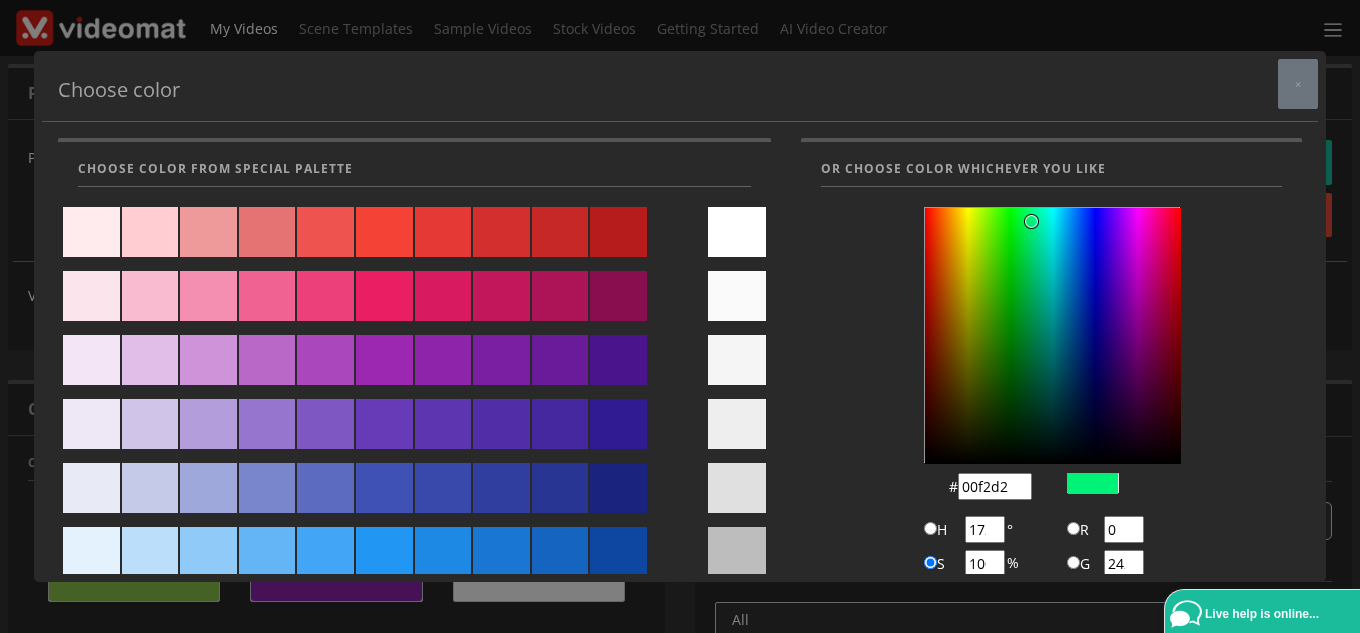 type on "00dff2" 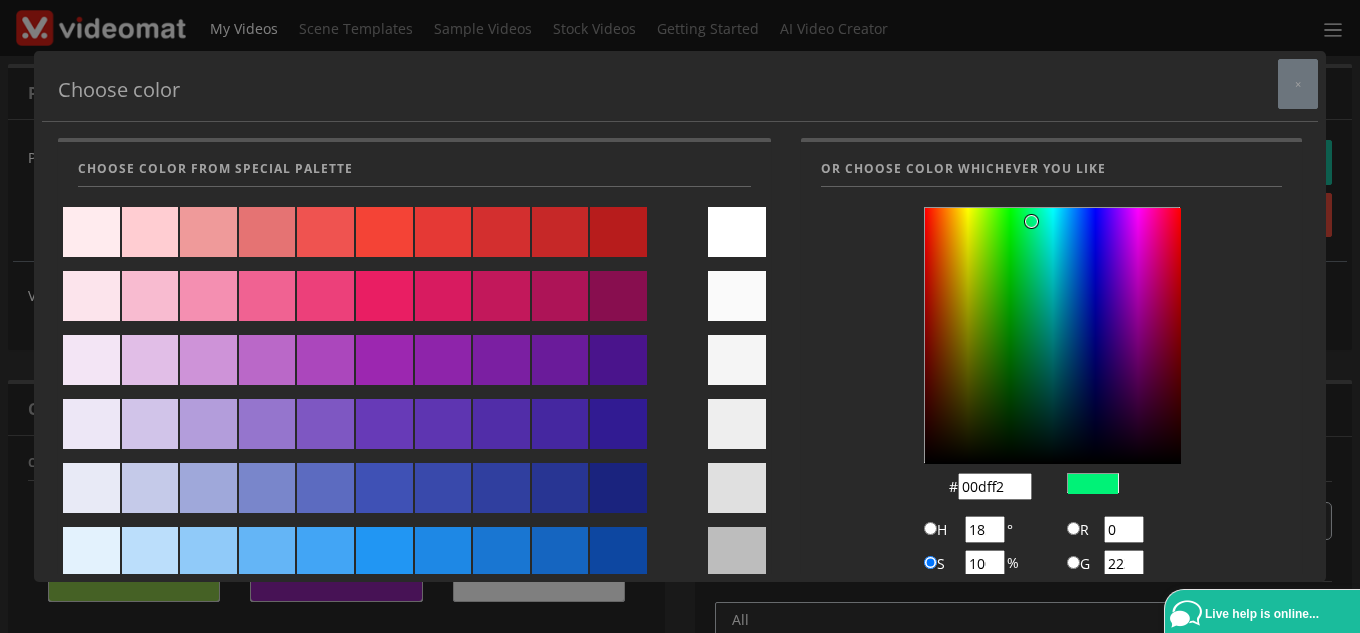 type on "009bf2" 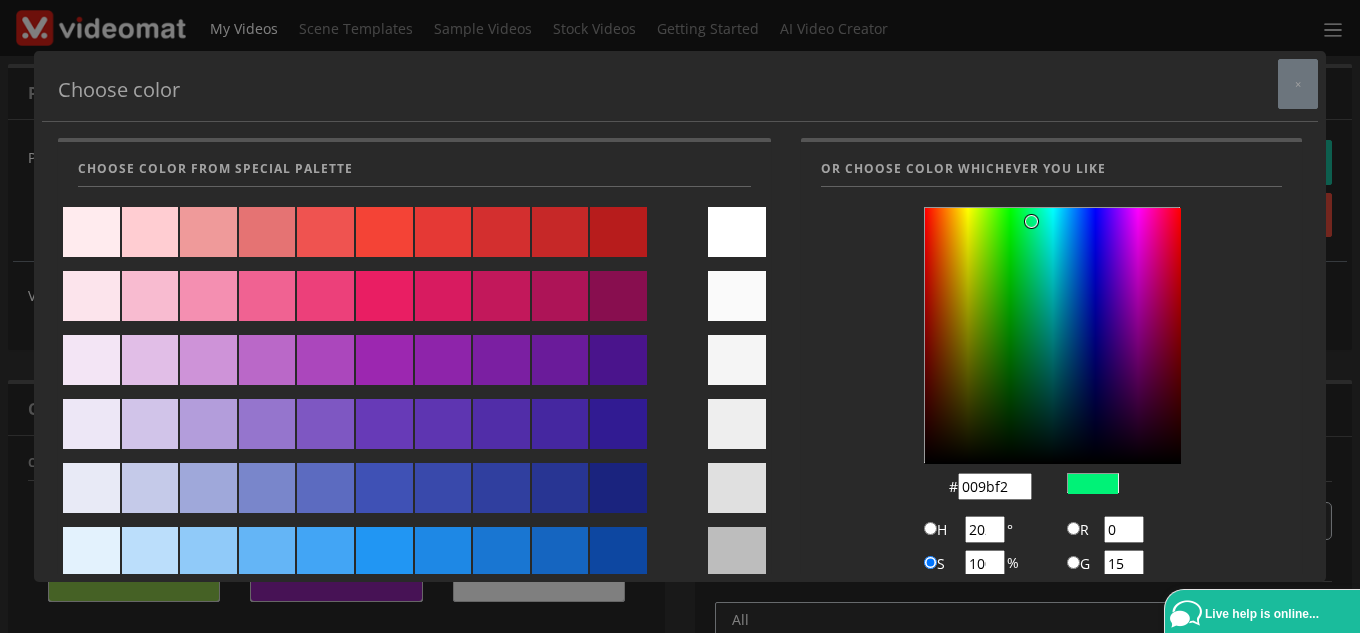 type on "0040f2" 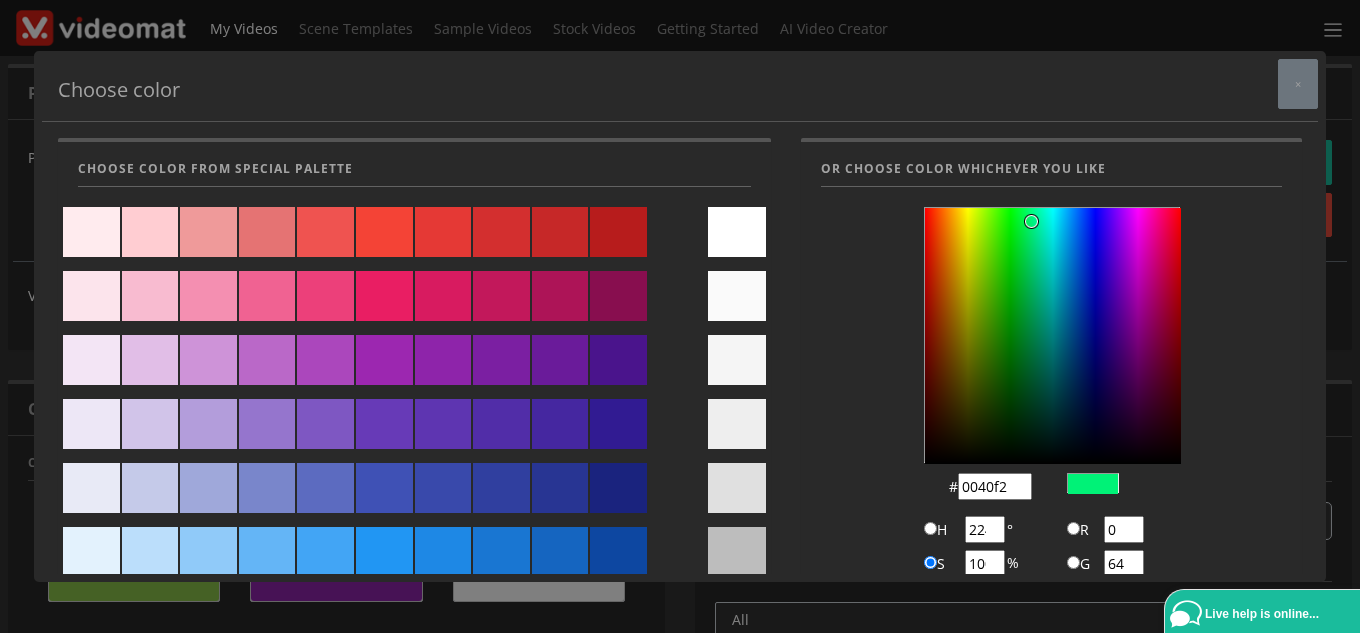 type on "1a00f2" 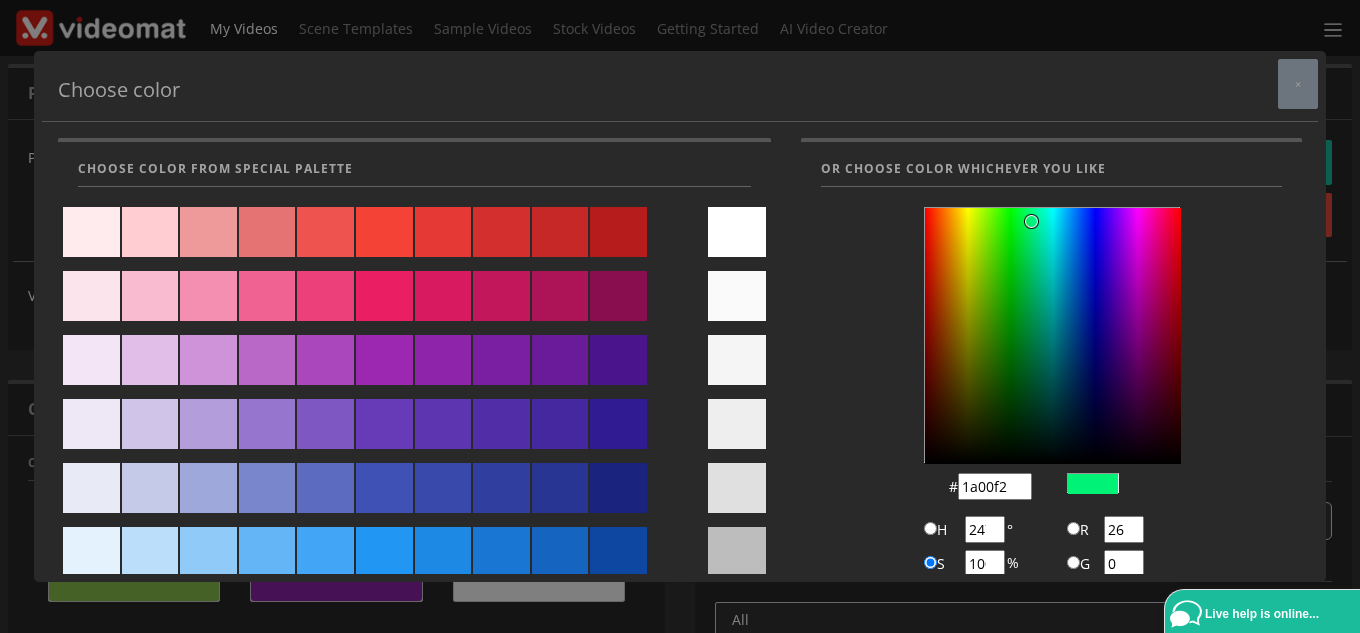 type on "7500f2" 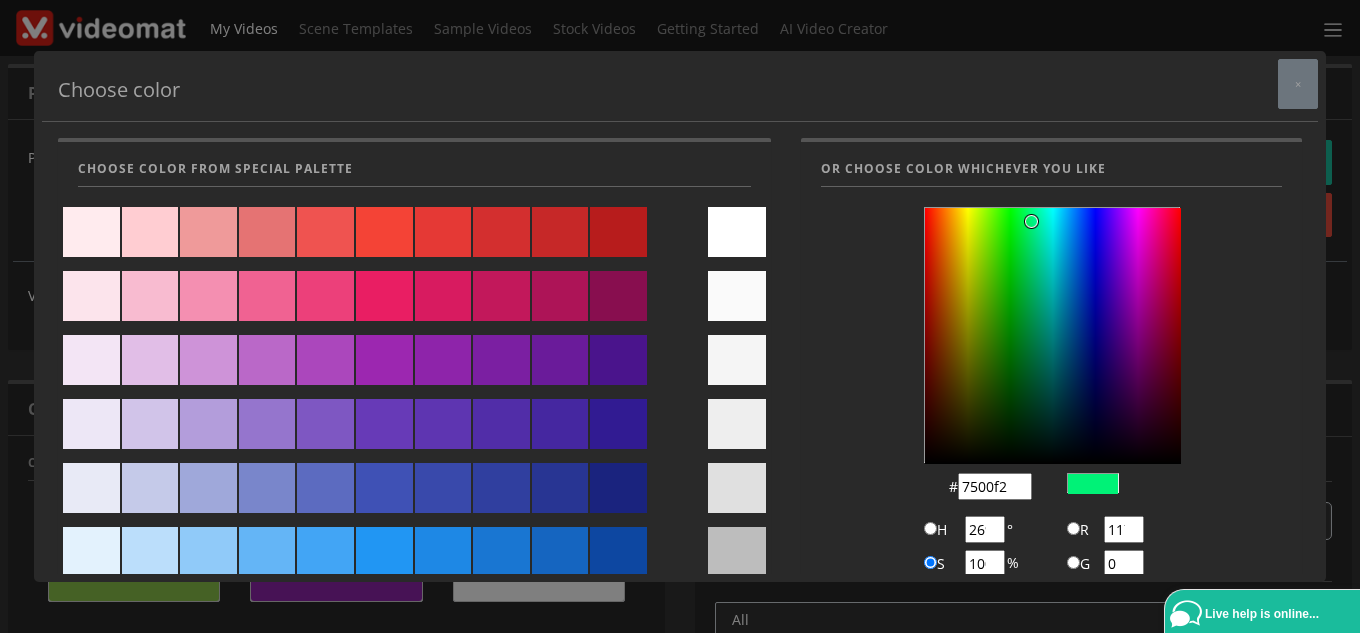 type on "c500f2" 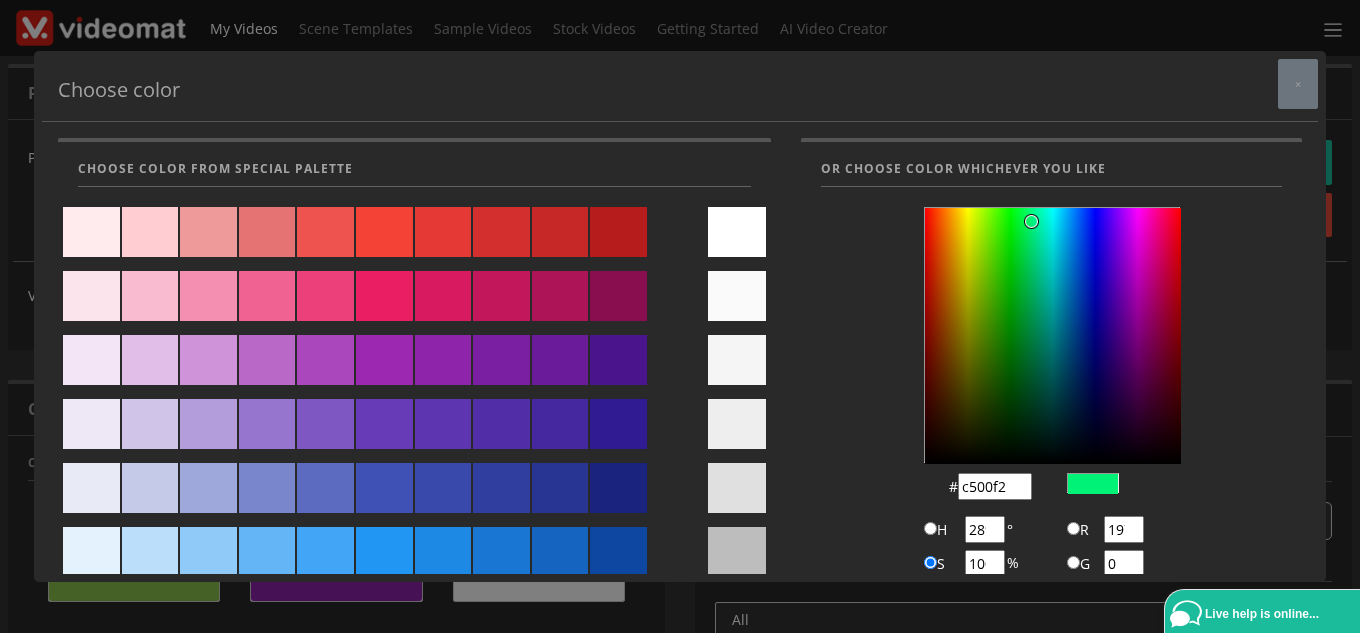 type on "f200d6" 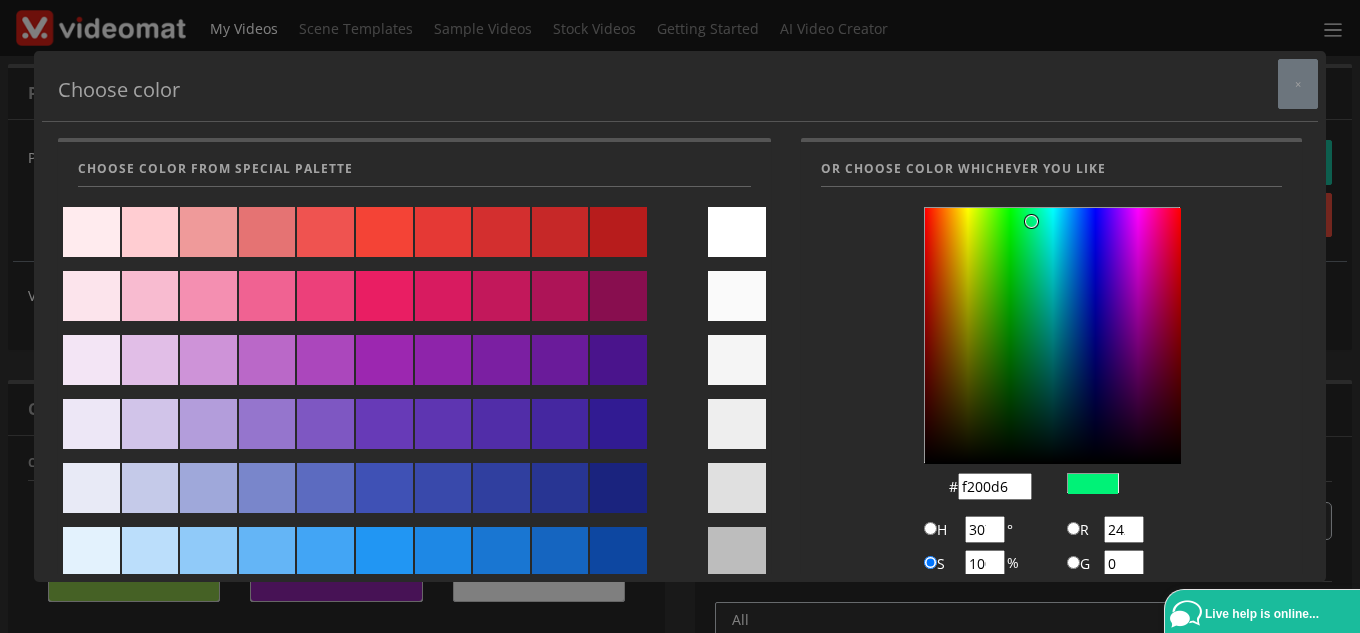 type on "f20097" 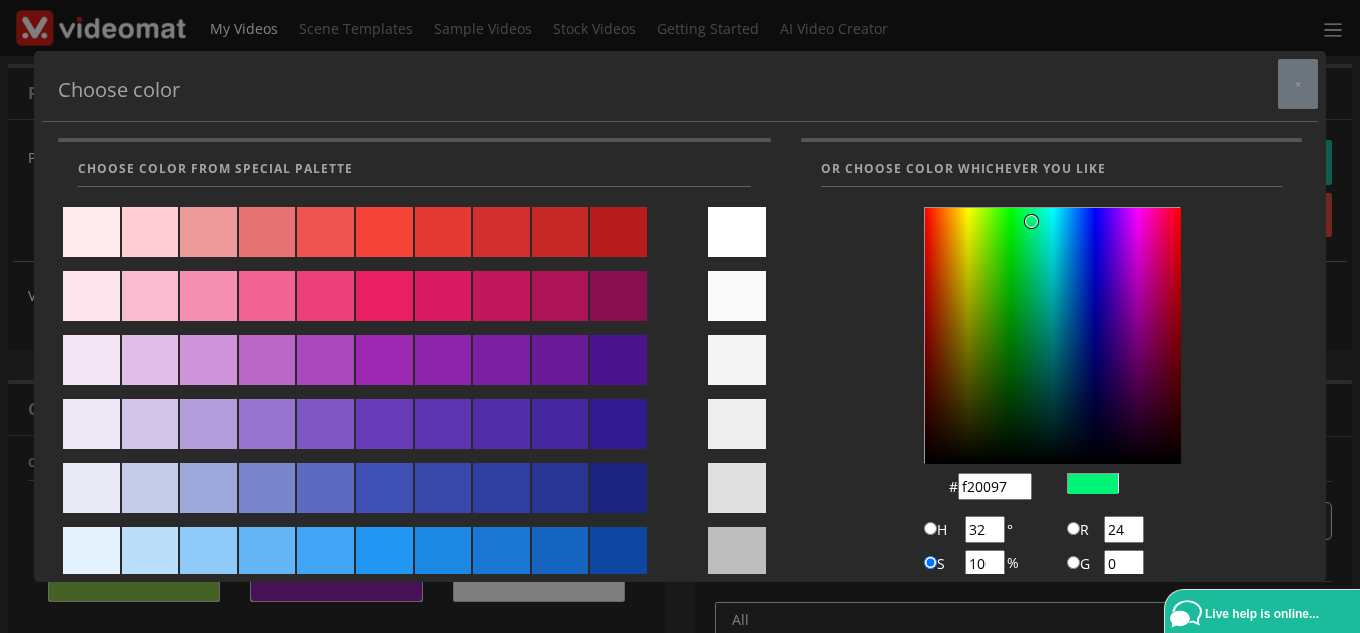 type on "f00069" 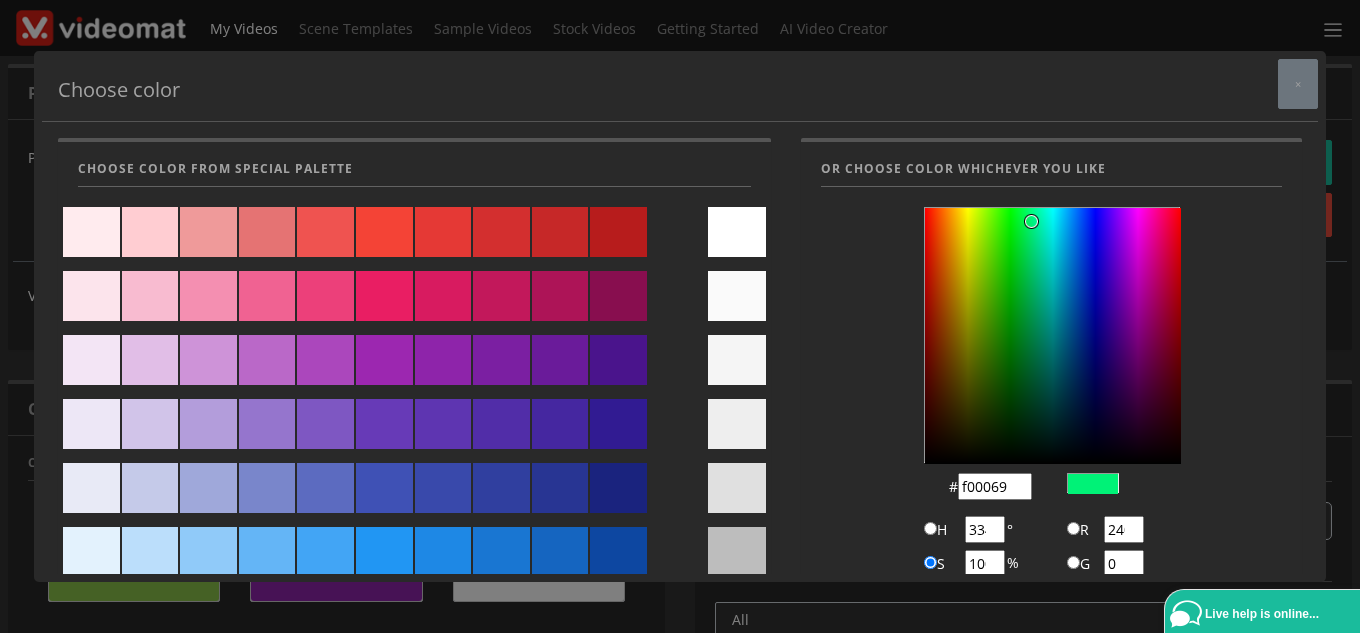 type on "f00053" 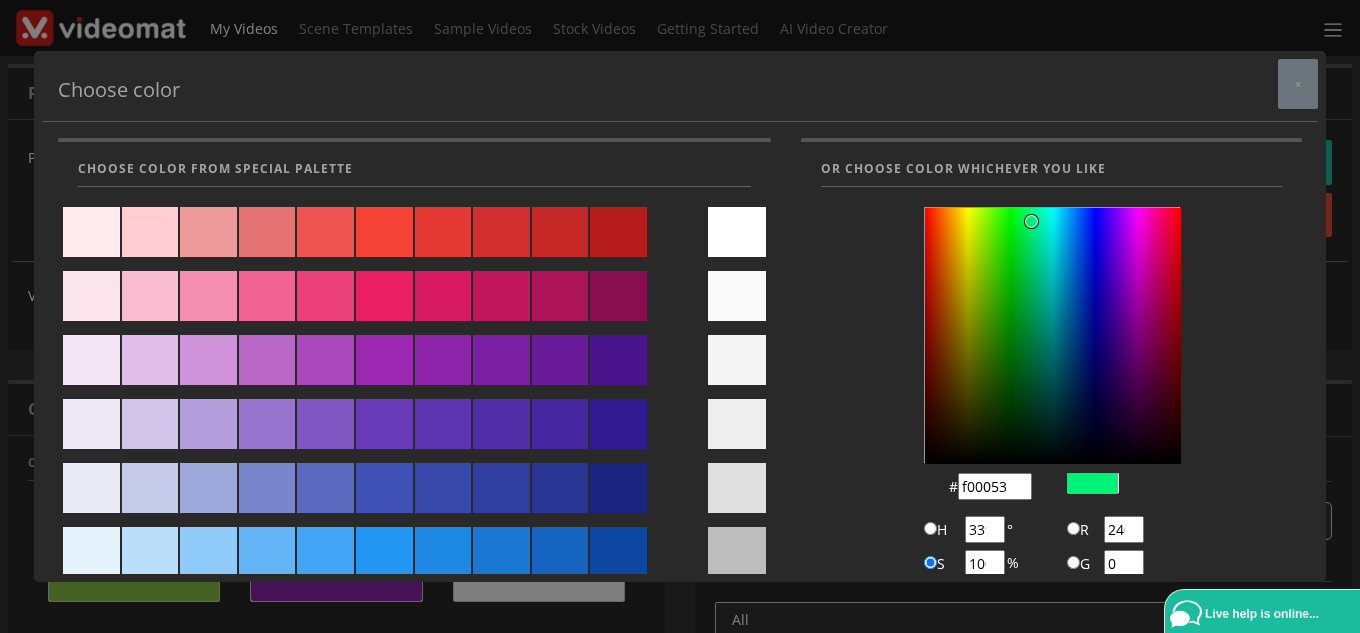 type on "f00042" 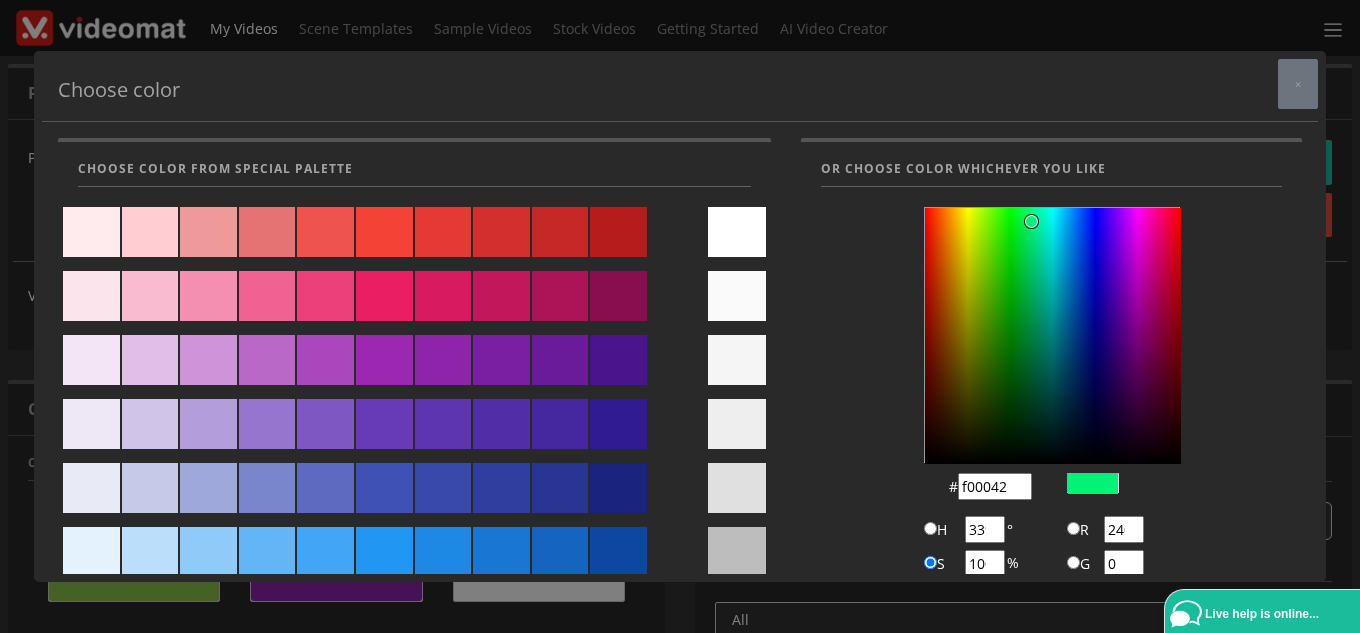 type on "344" 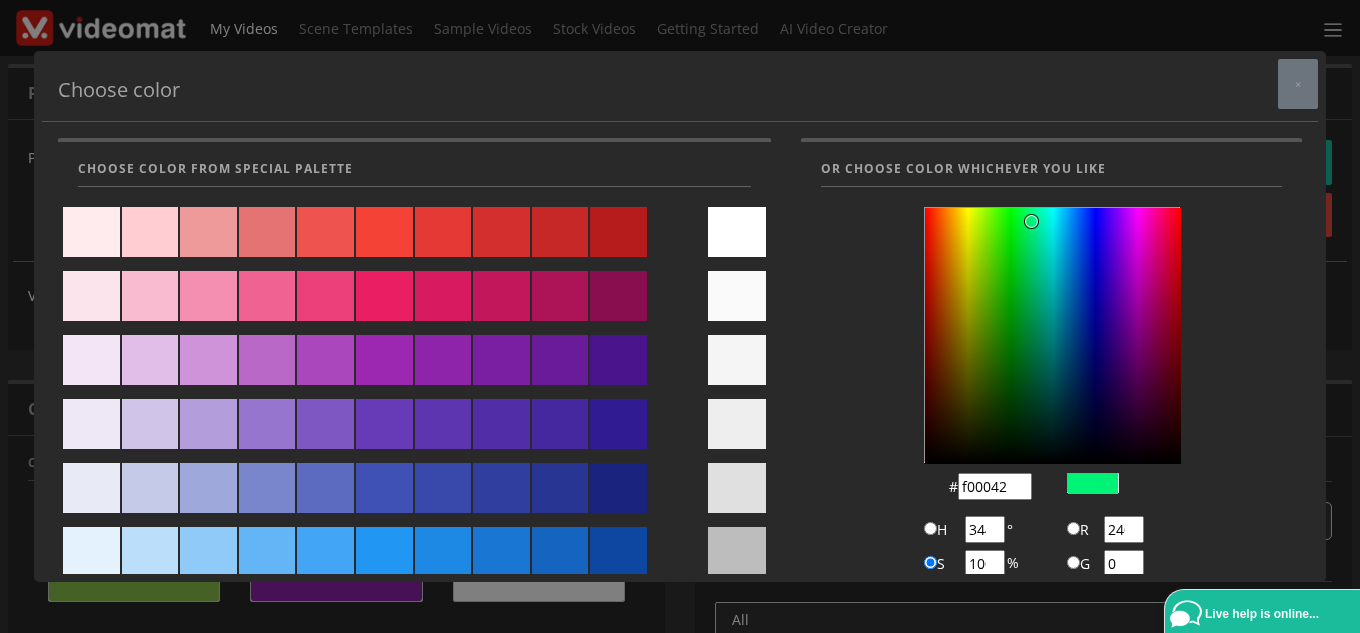 type on "f00037" 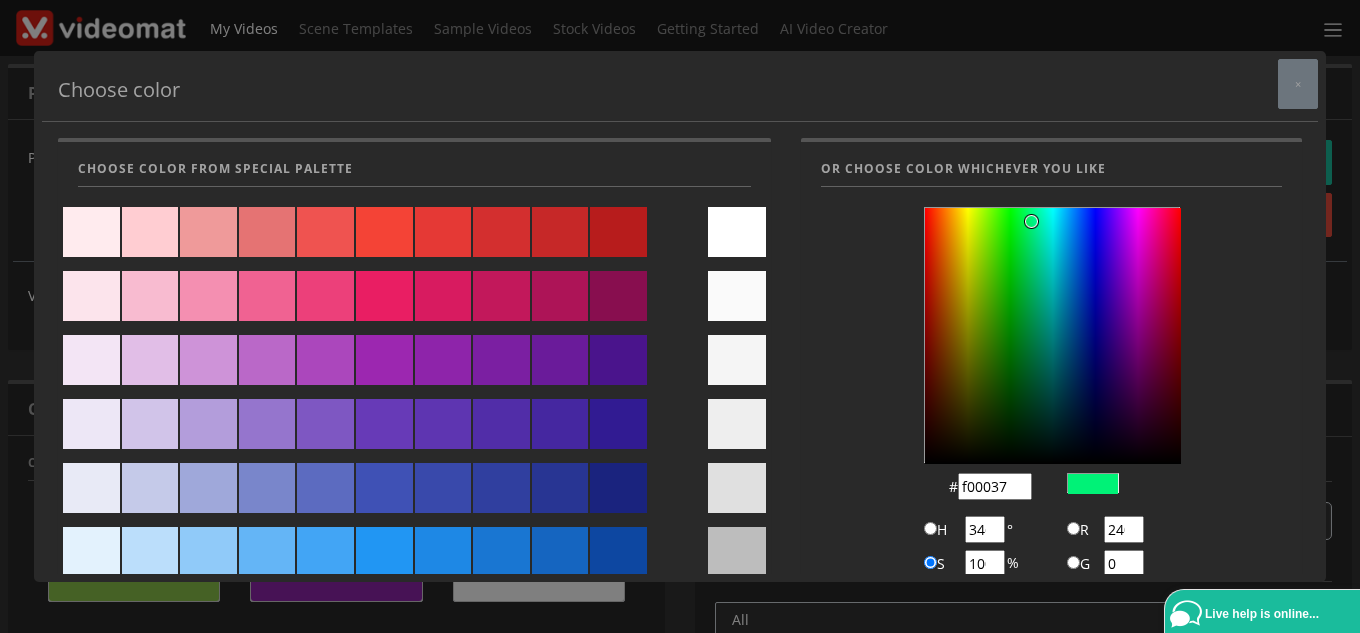 type on "f00031" 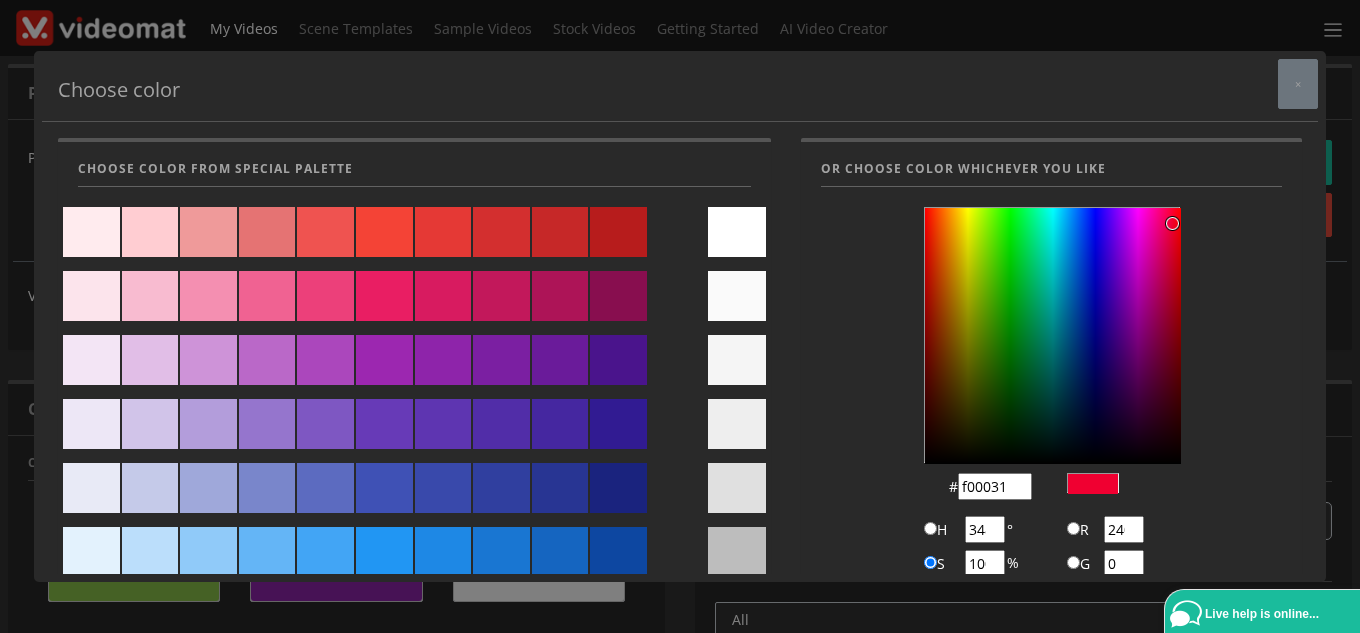 type on "ee0020" 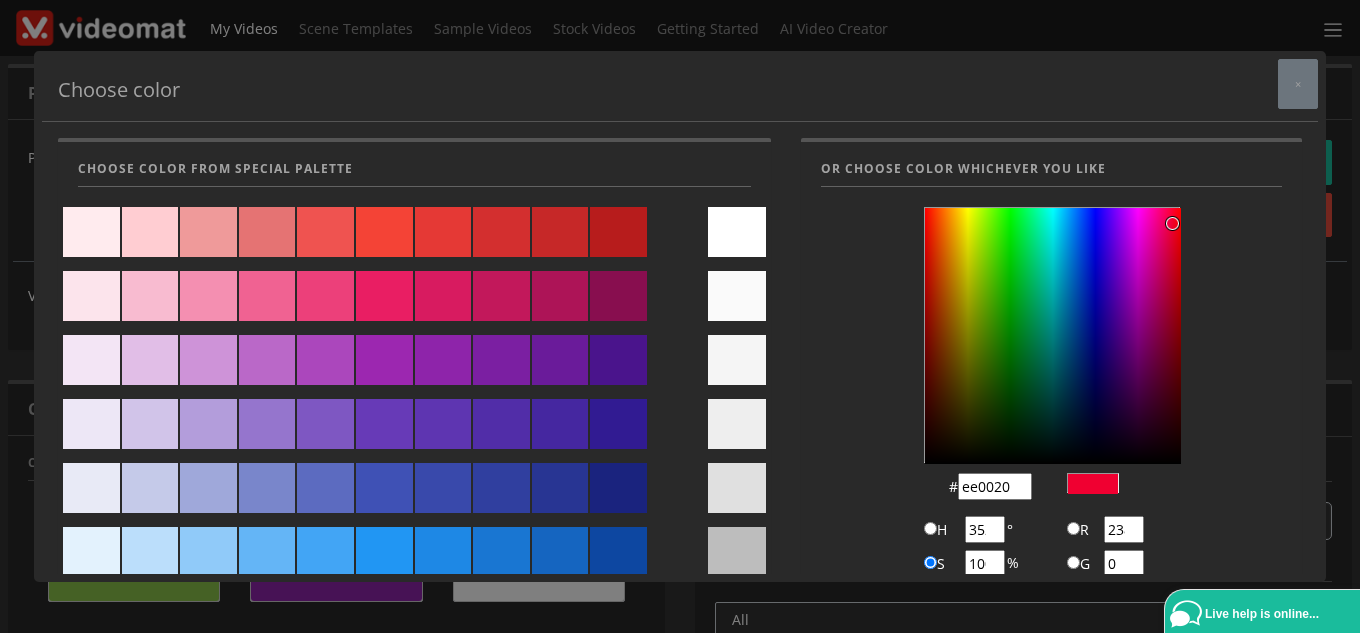 type on "ed001a" 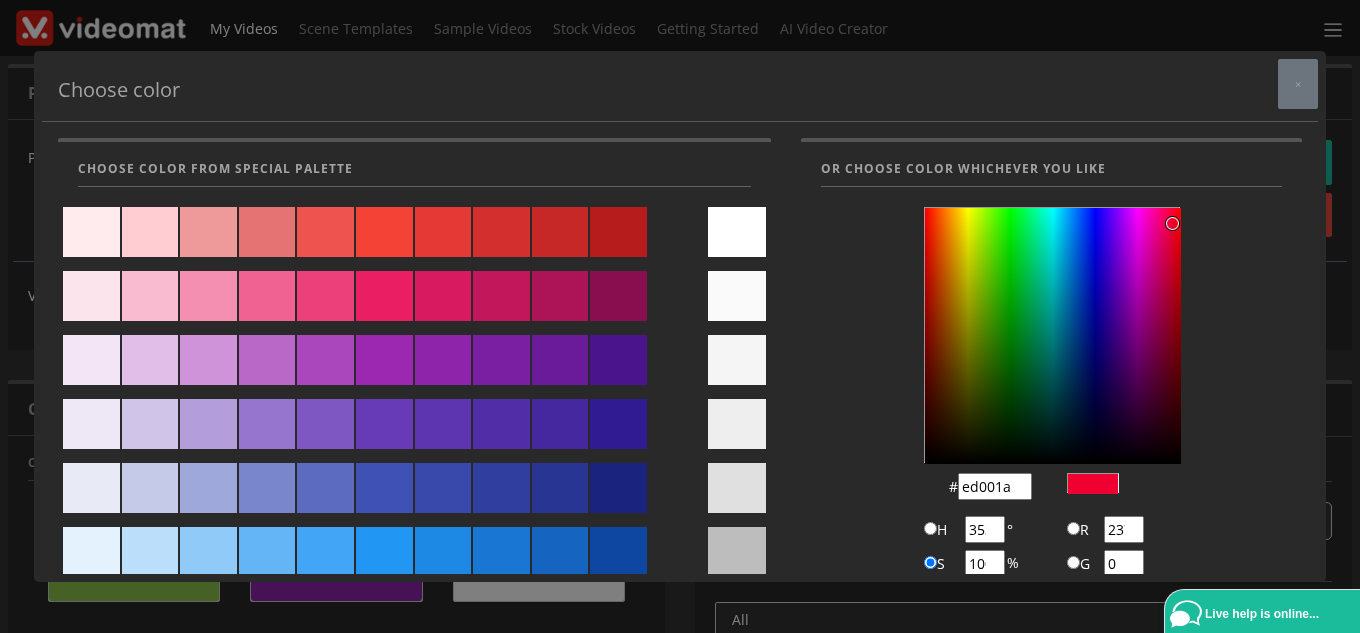 type on "ed0014" 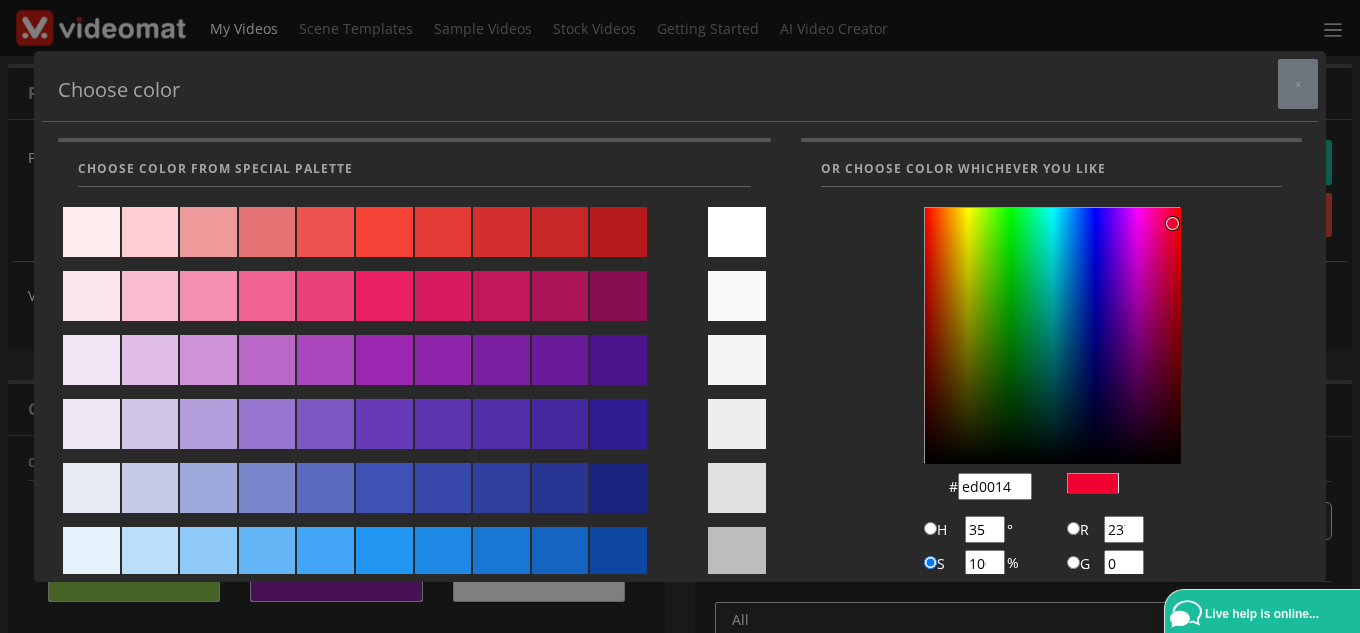 type on "ed0009" 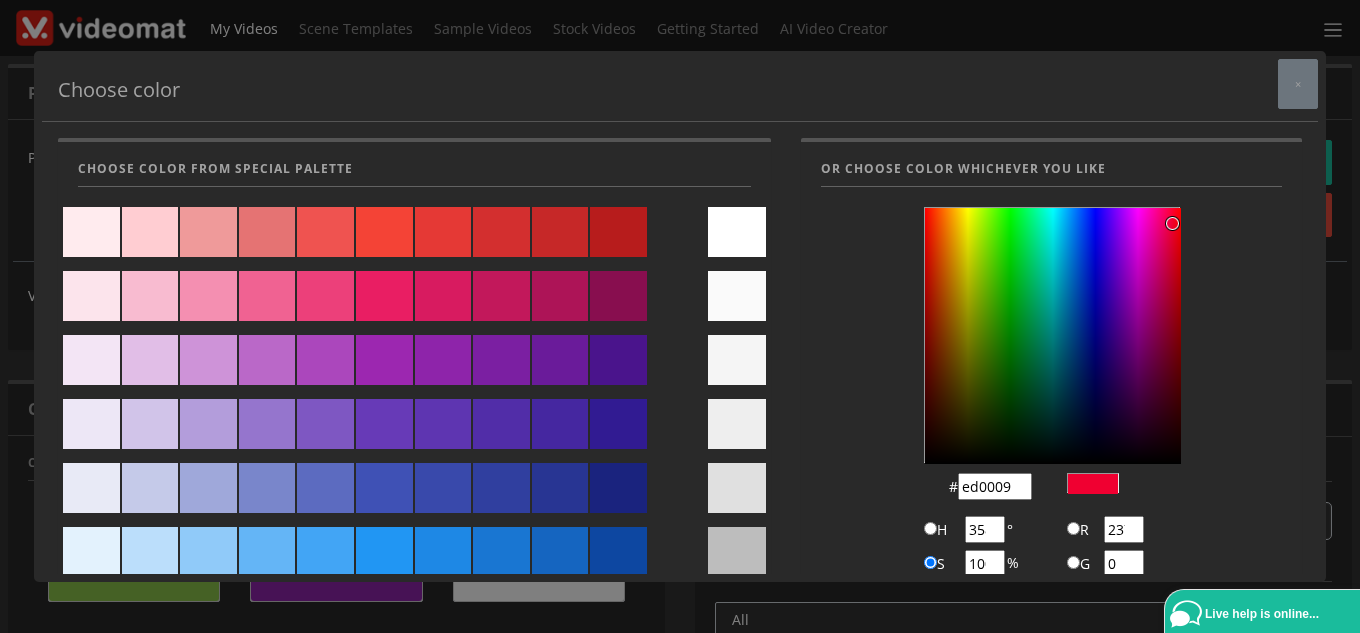 type on "ec0009" 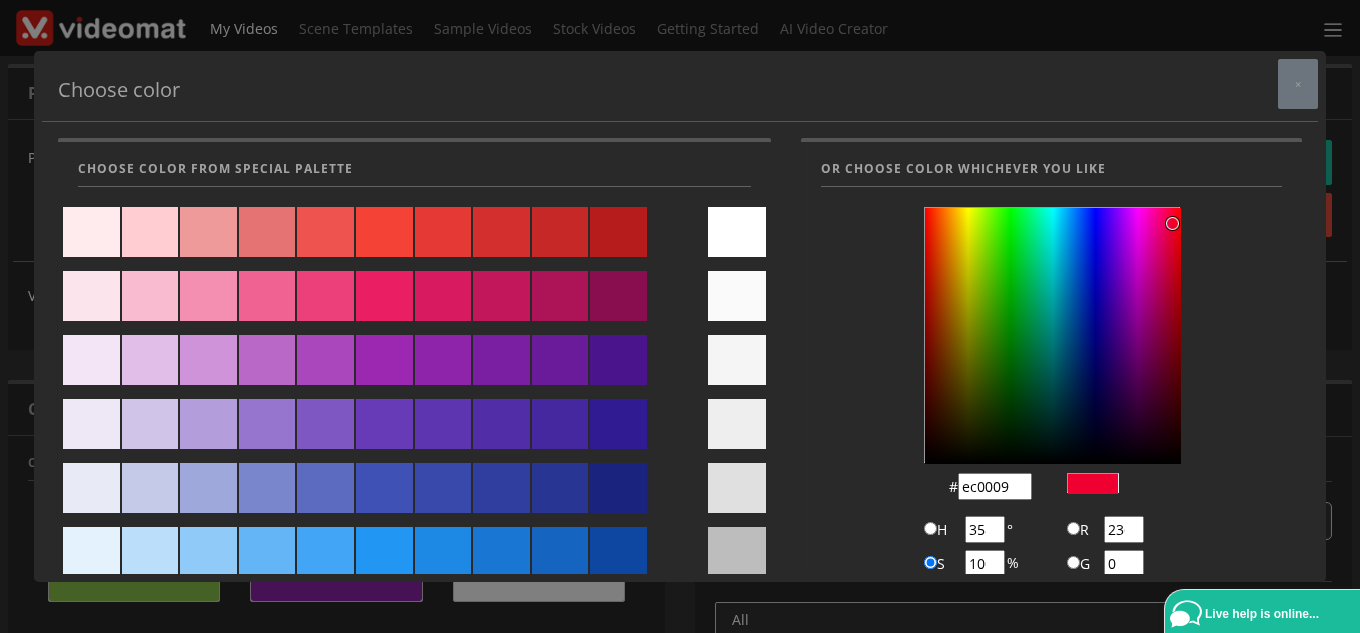 type on "e90000" 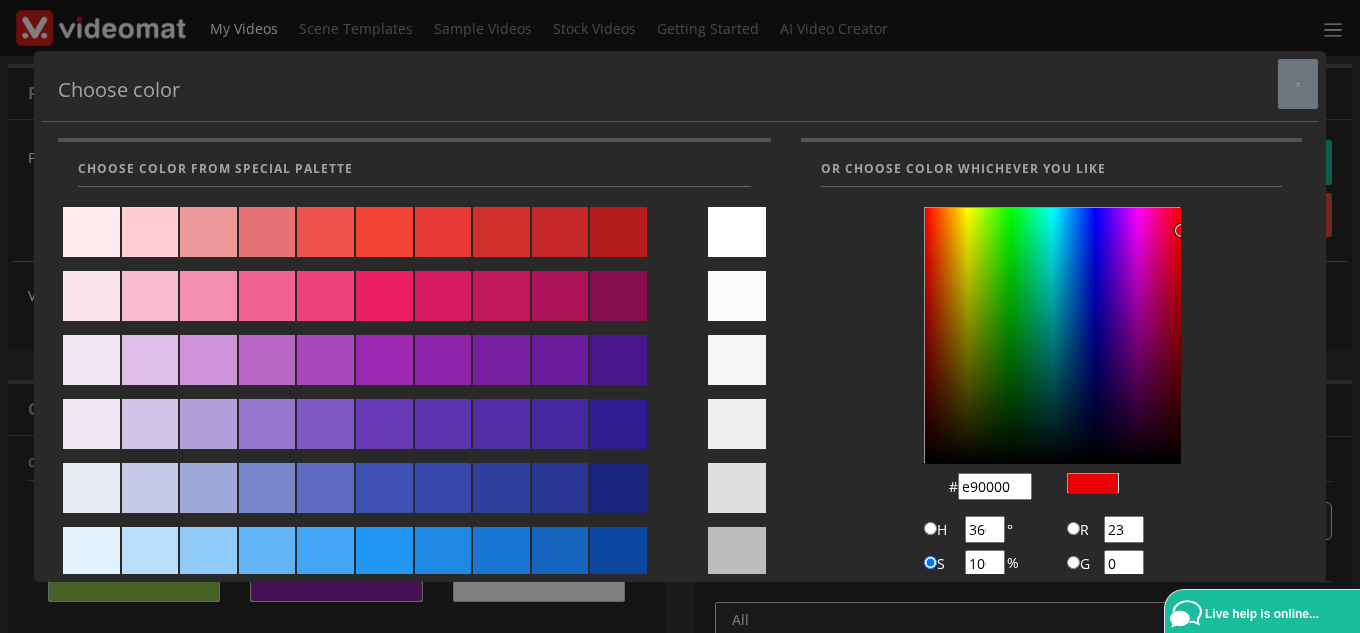 type on "e80000" 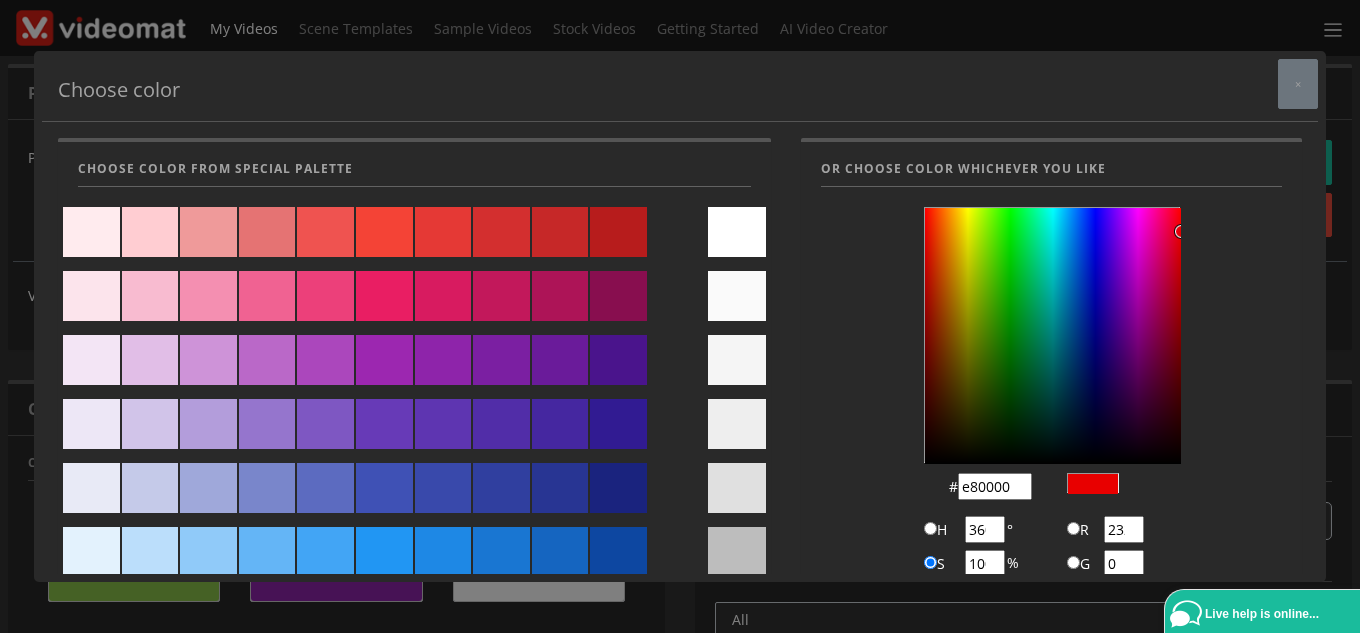 type on "e80004" 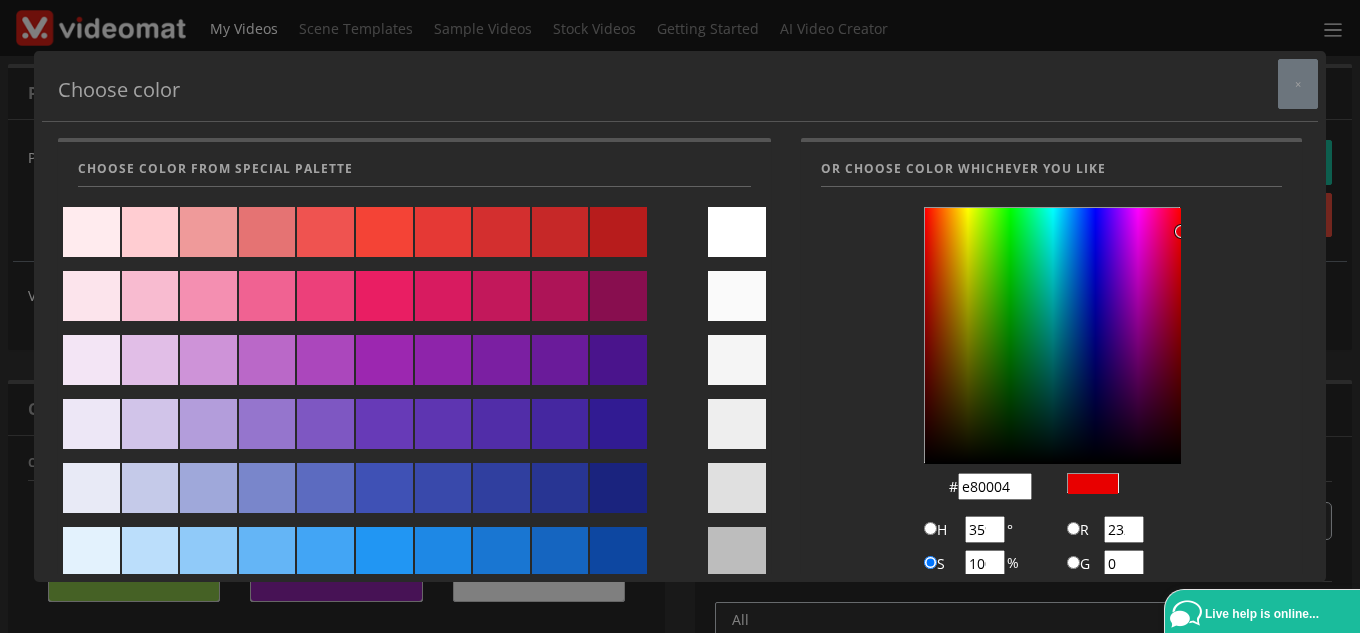 type on "e80009" 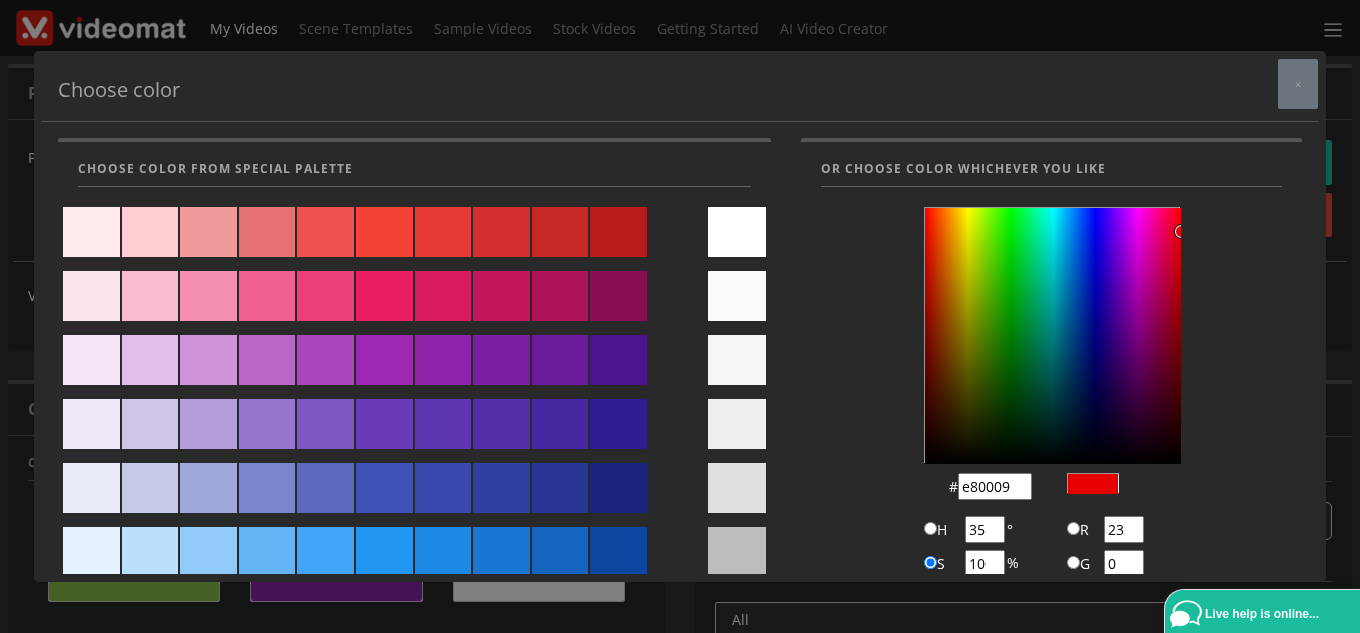 type on "e8000f" 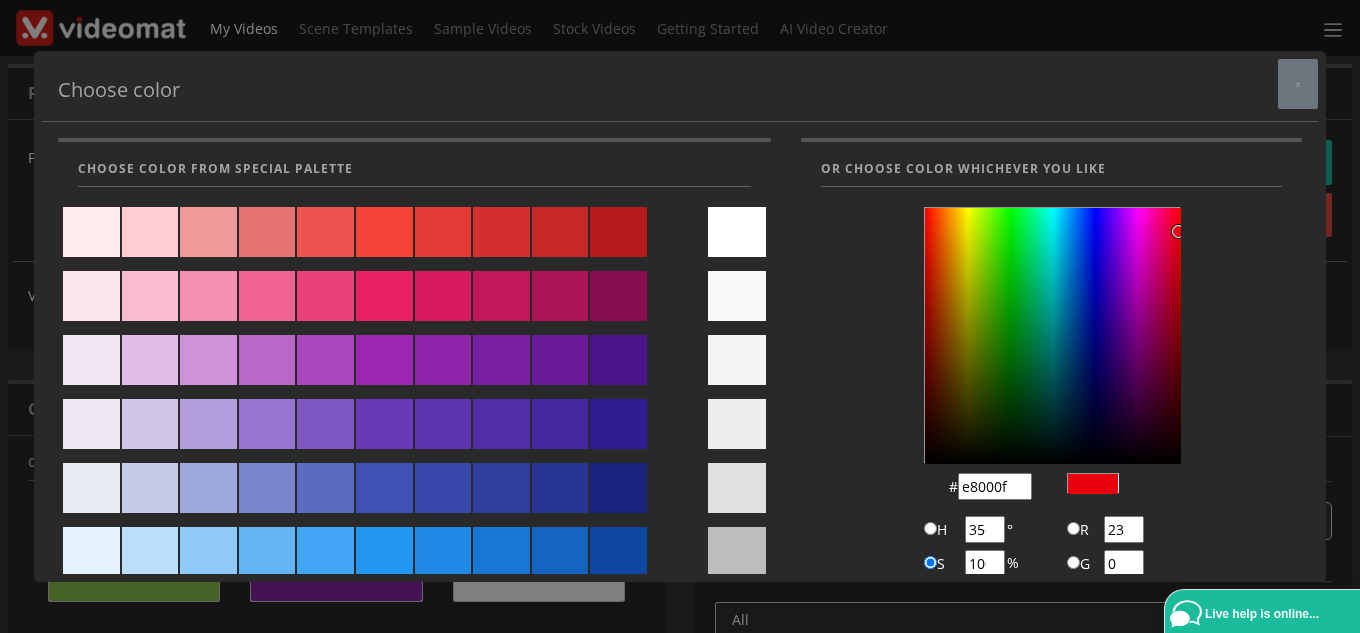 type on "ea000f" 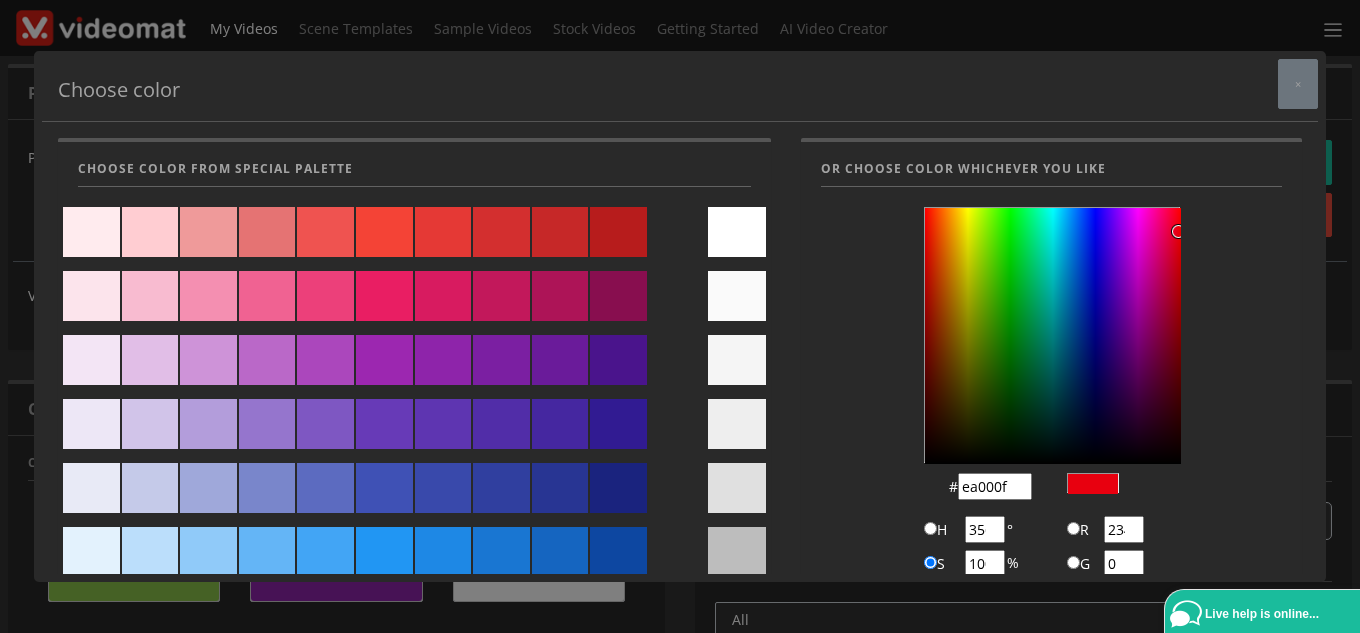 type on "ec000f" 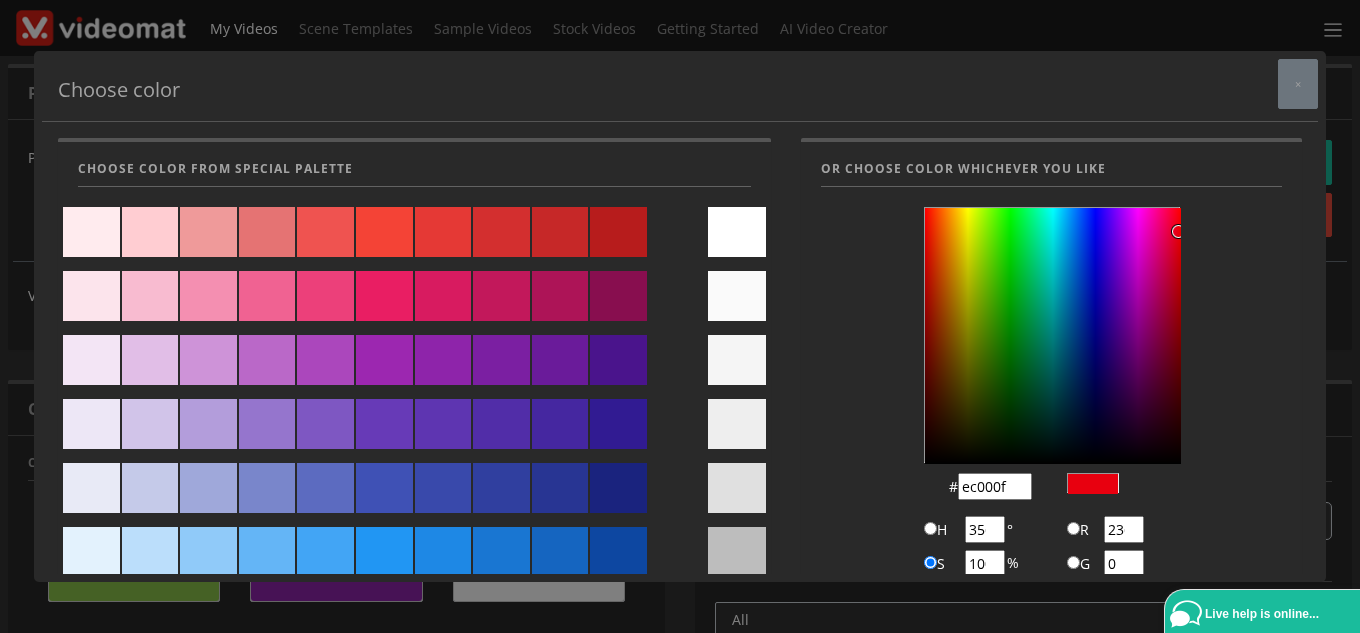 type on "ee0009" 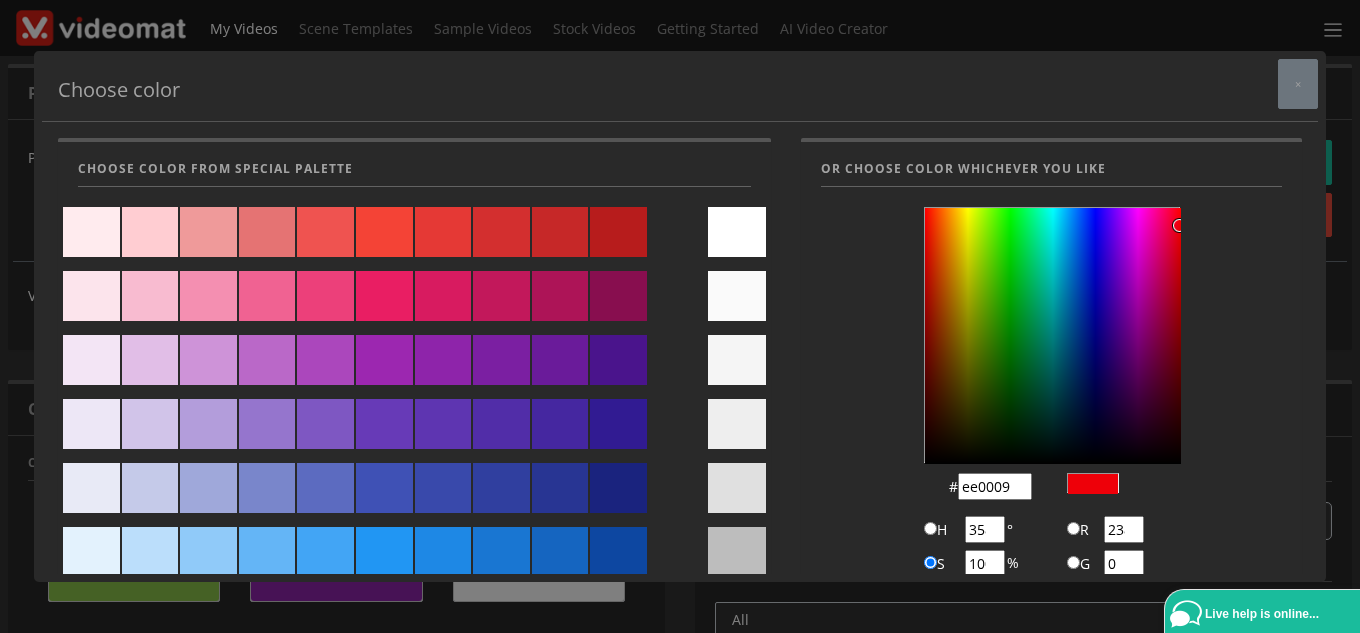 type on "f10004" 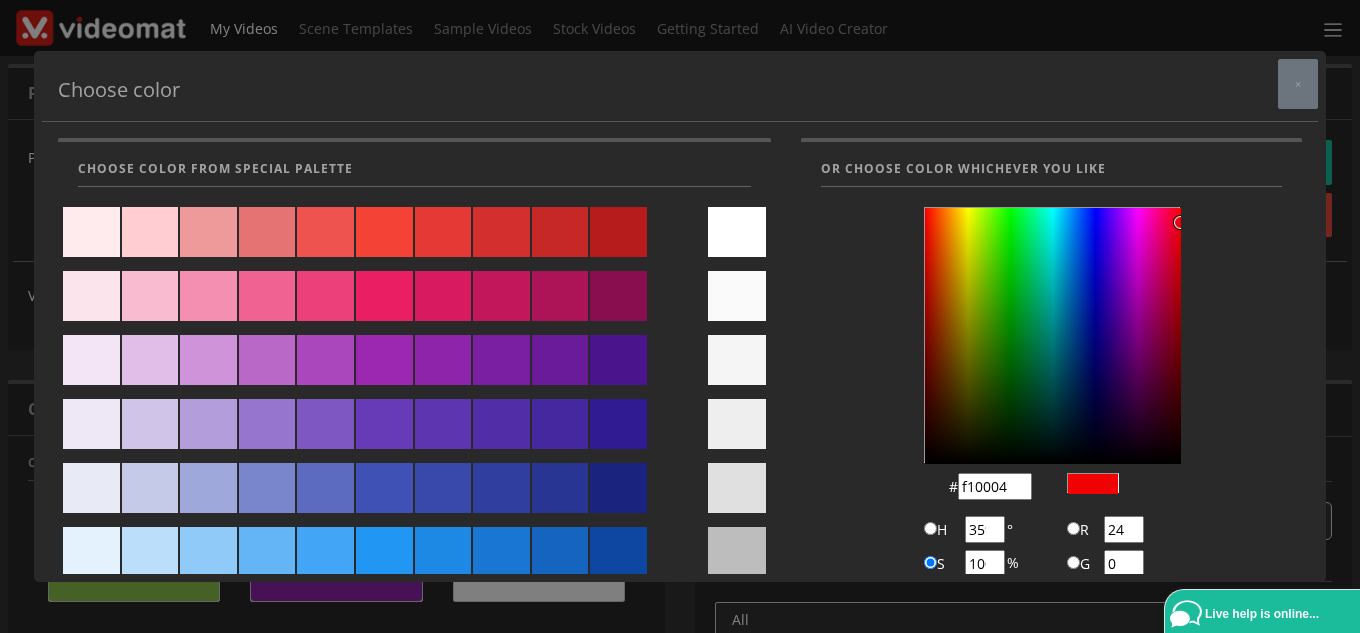 type on "f20000" 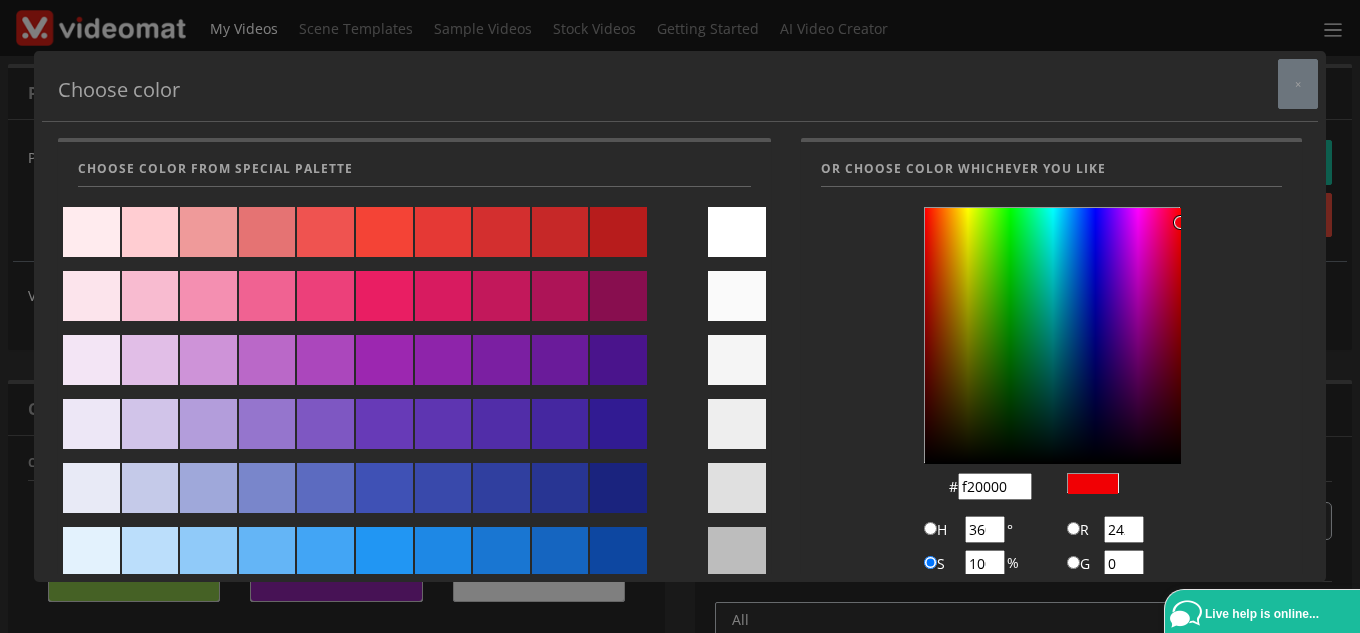 type on "f30000" 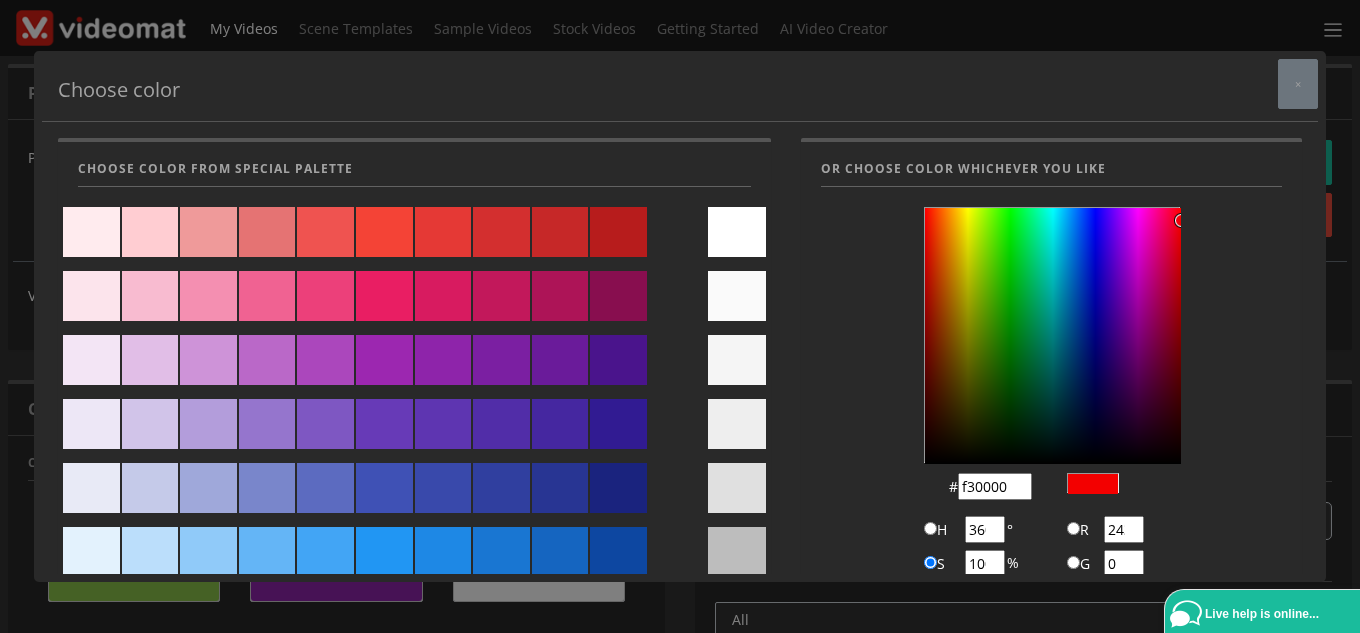 type on "f50000" 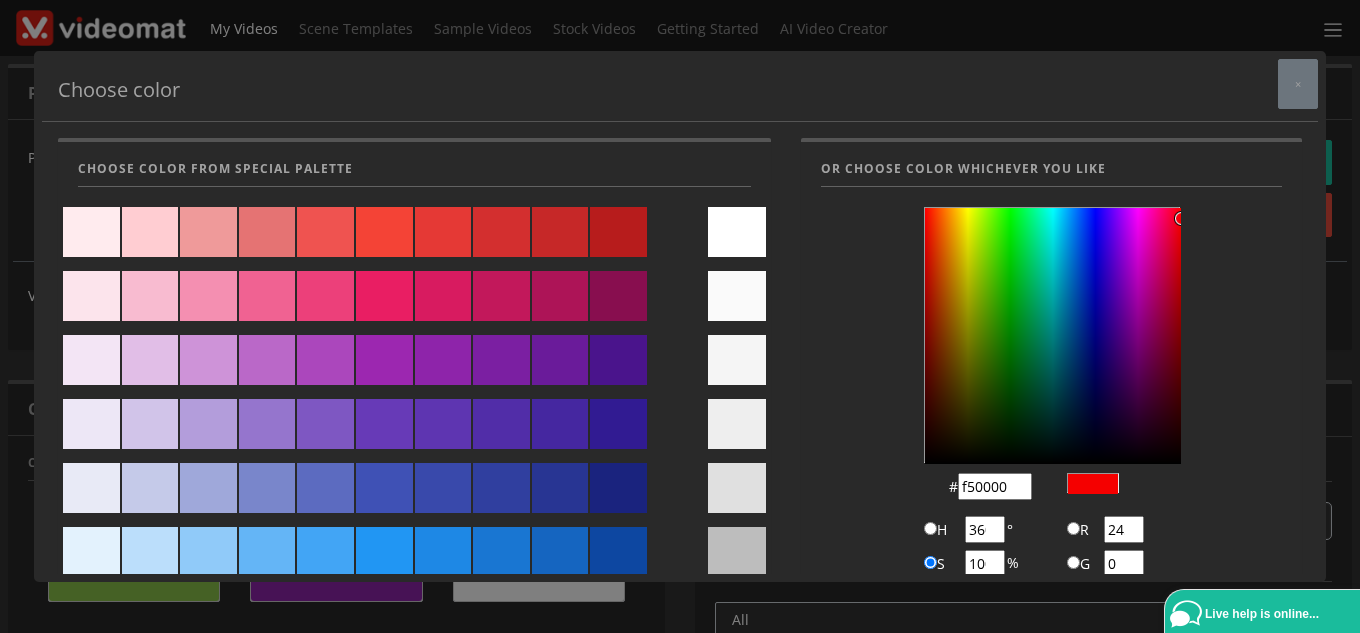 drag, startPoint x: 998, startPoint y: 223, endPoint x: 1169, endPoint y: 218, distance: 171.07309 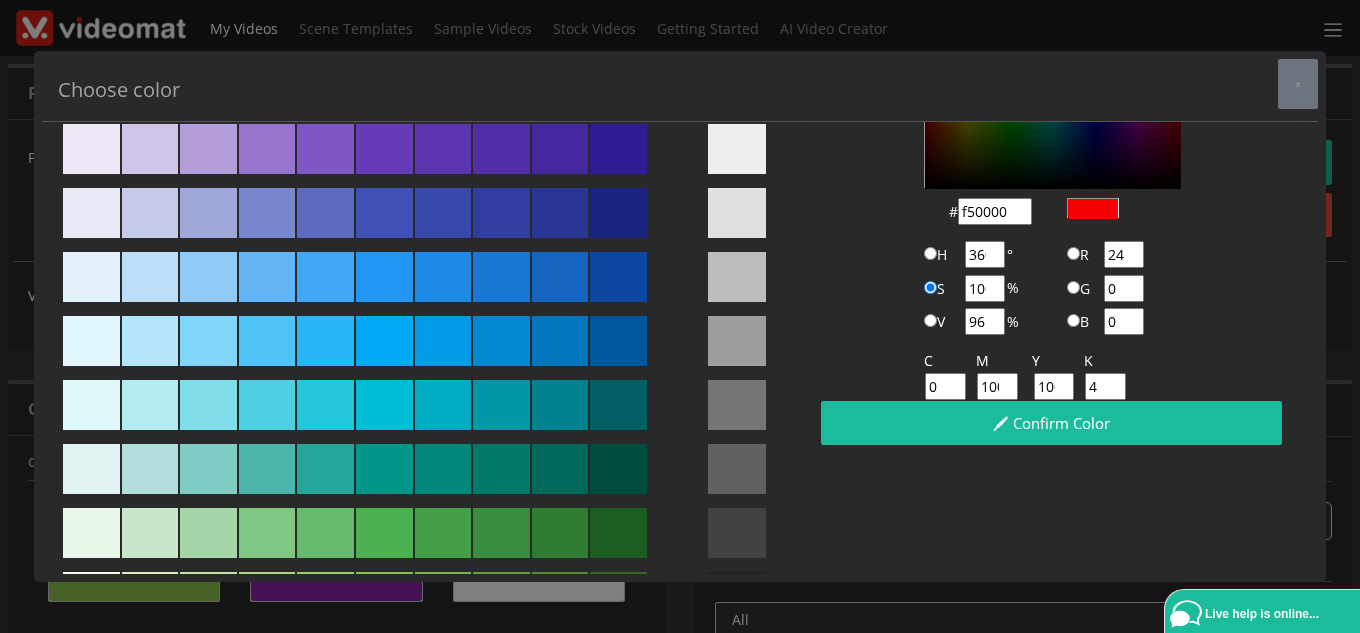 scroll, scrollTop: 300, scrollLeft: 0, axis: vertical 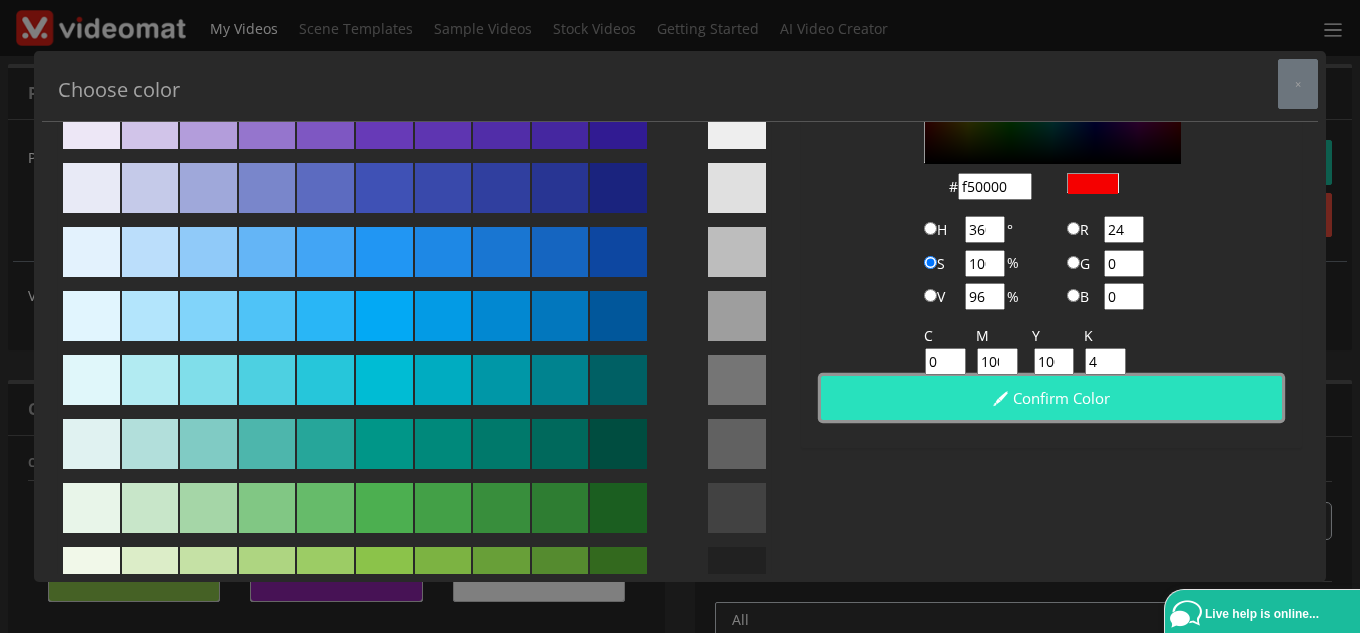 click on "Confirm color" at bounding box center (1051, 398) 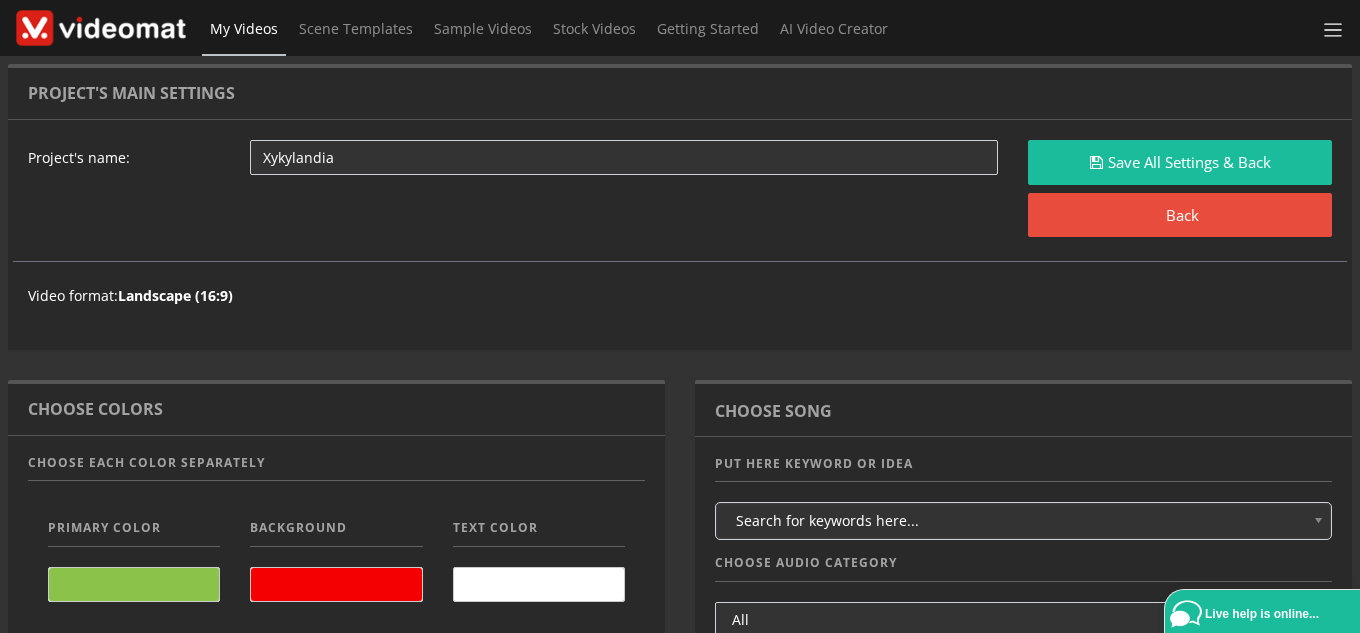 click at bounding box center (134, 584) 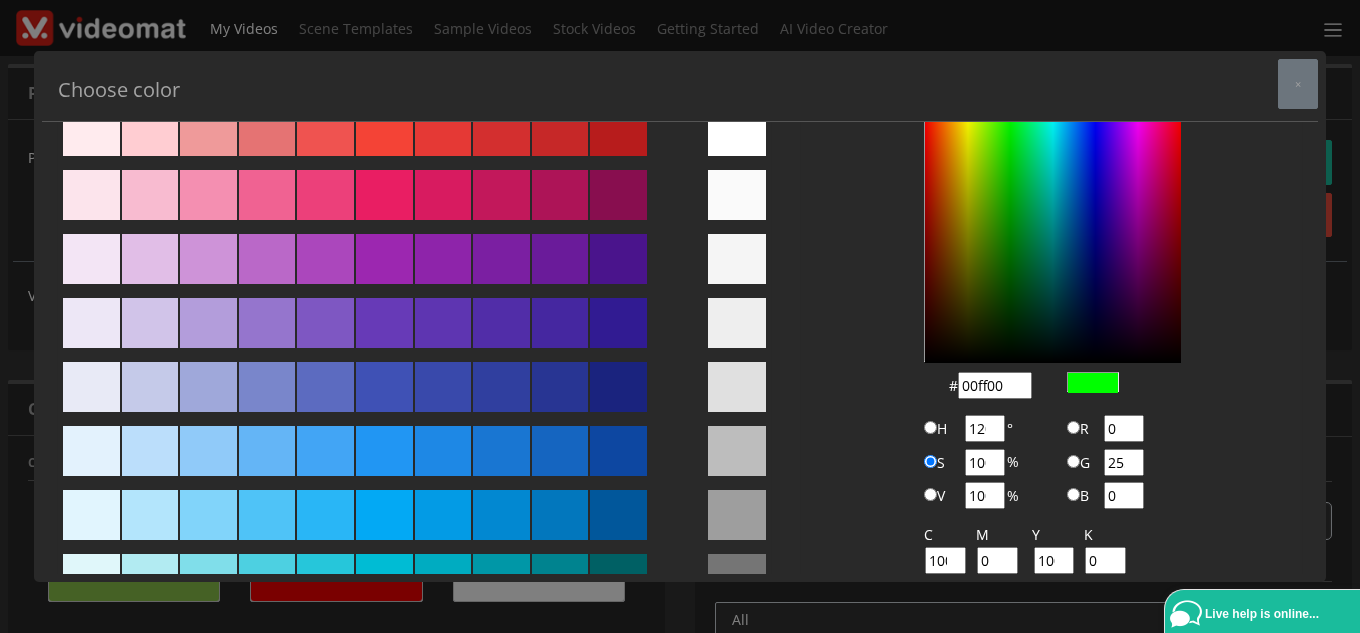 scroll, scrollTop: 0, scrollLeft: 0, axis: both 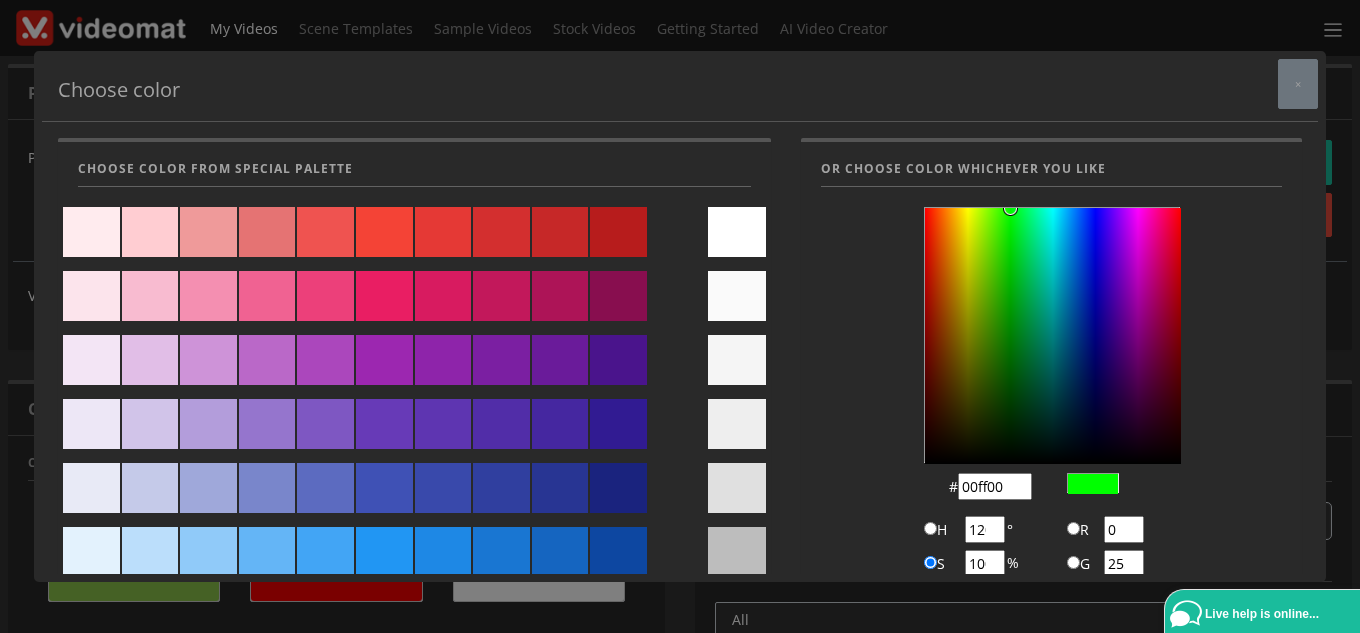 type on "00fe06" 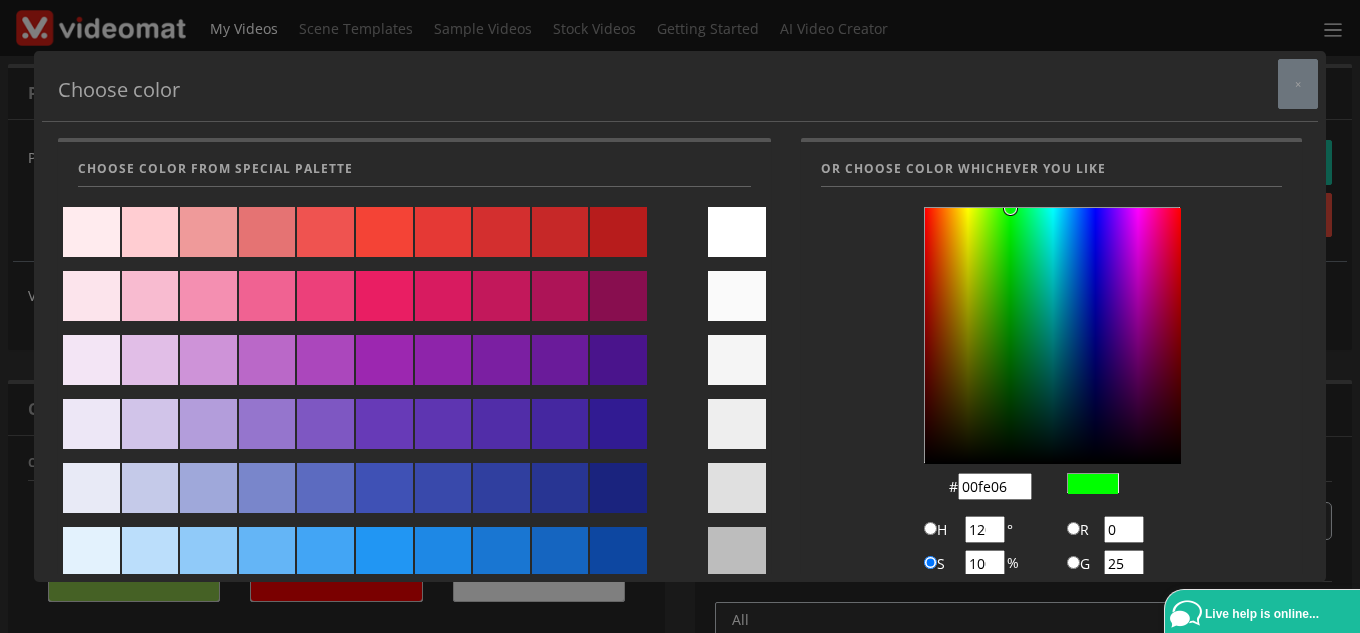 type on "121" 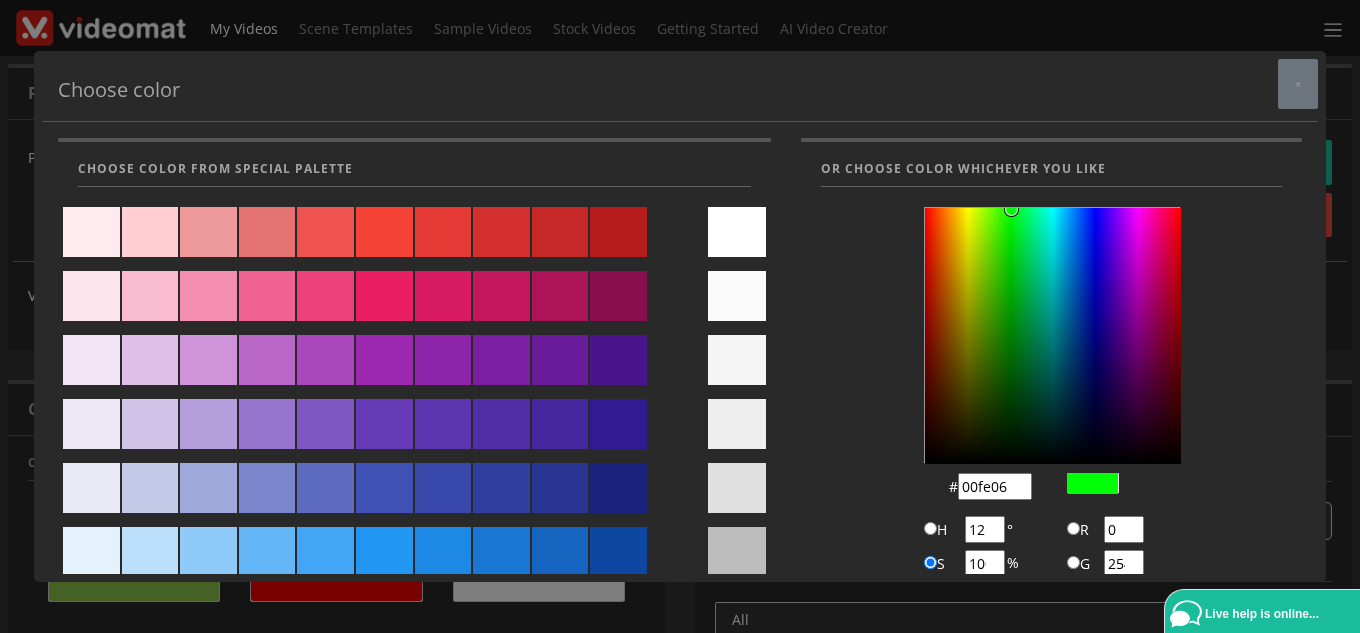 type on "00ff06" 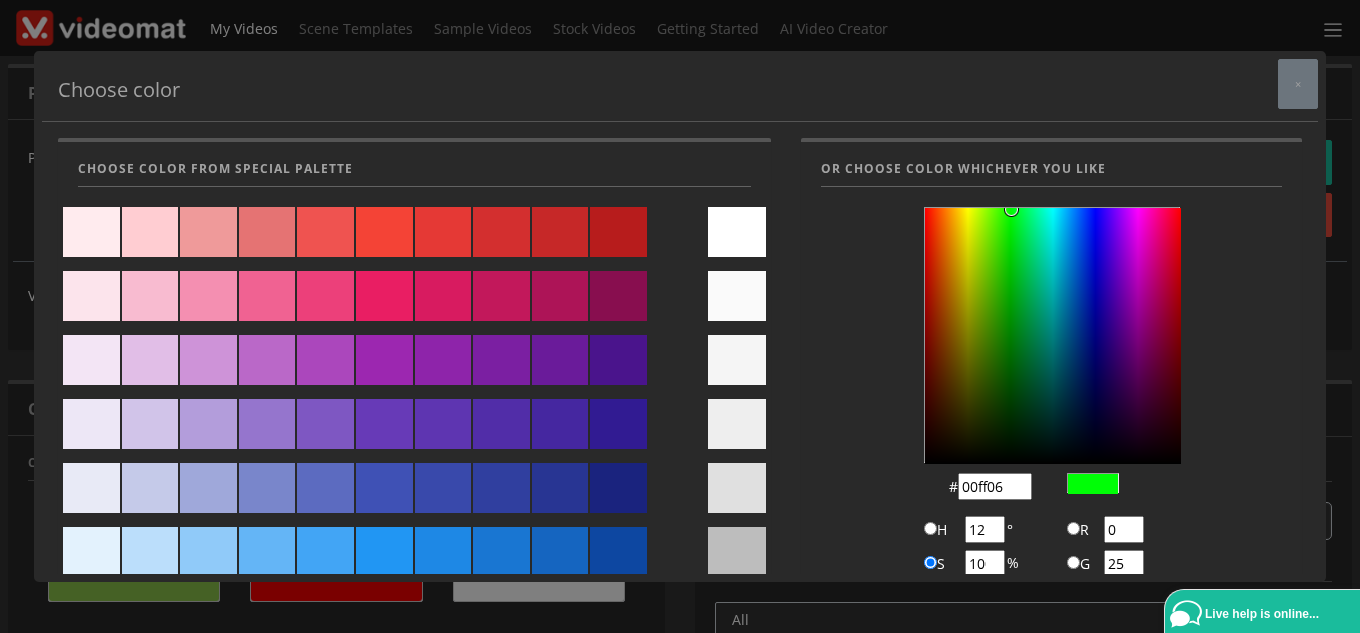 type on "00ff00" 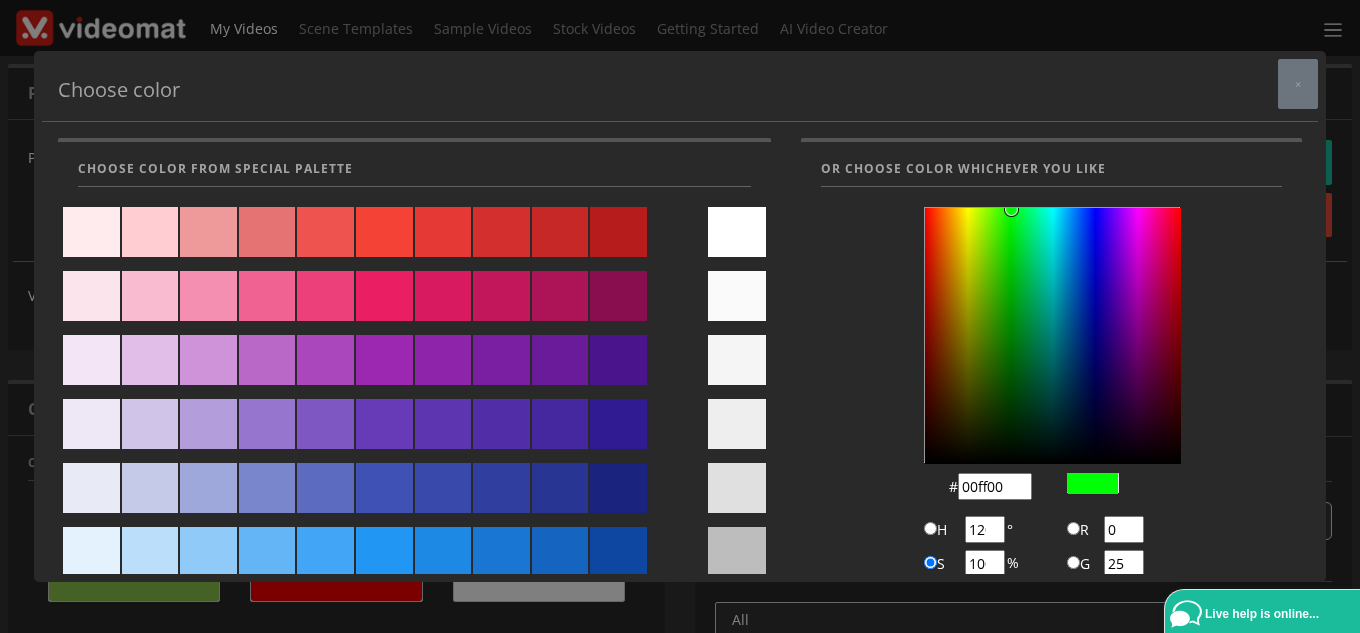 type on "00fe00" 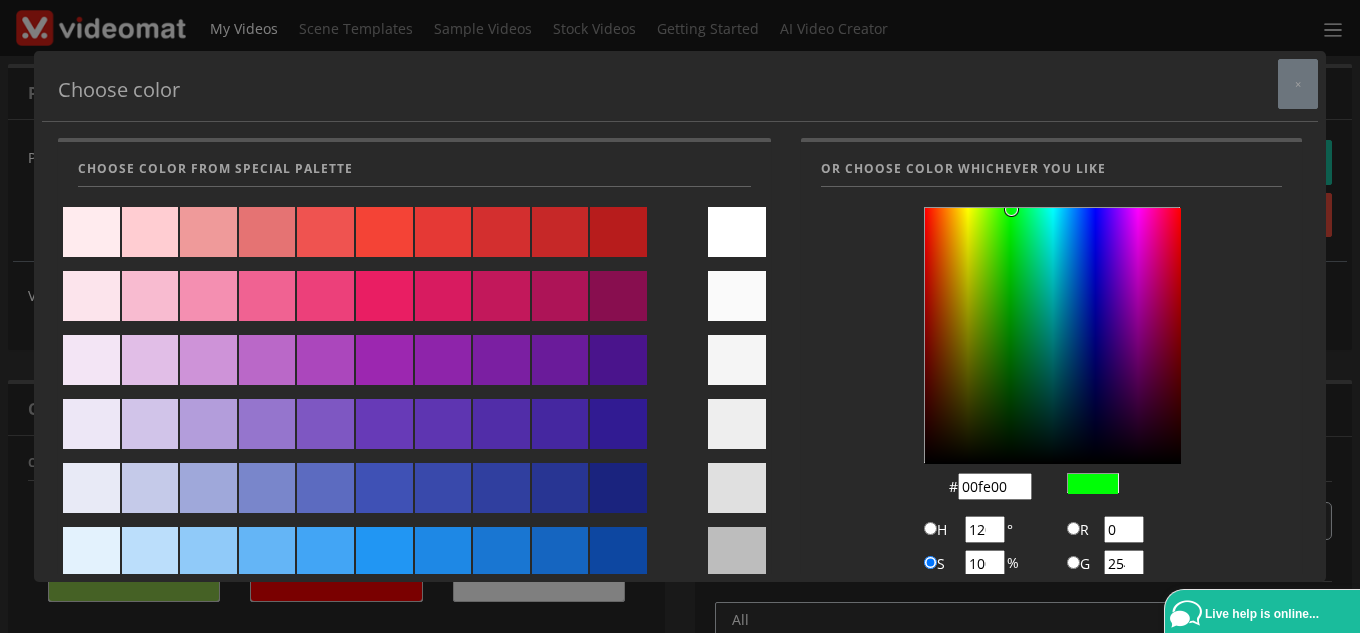 type on "06fe00" 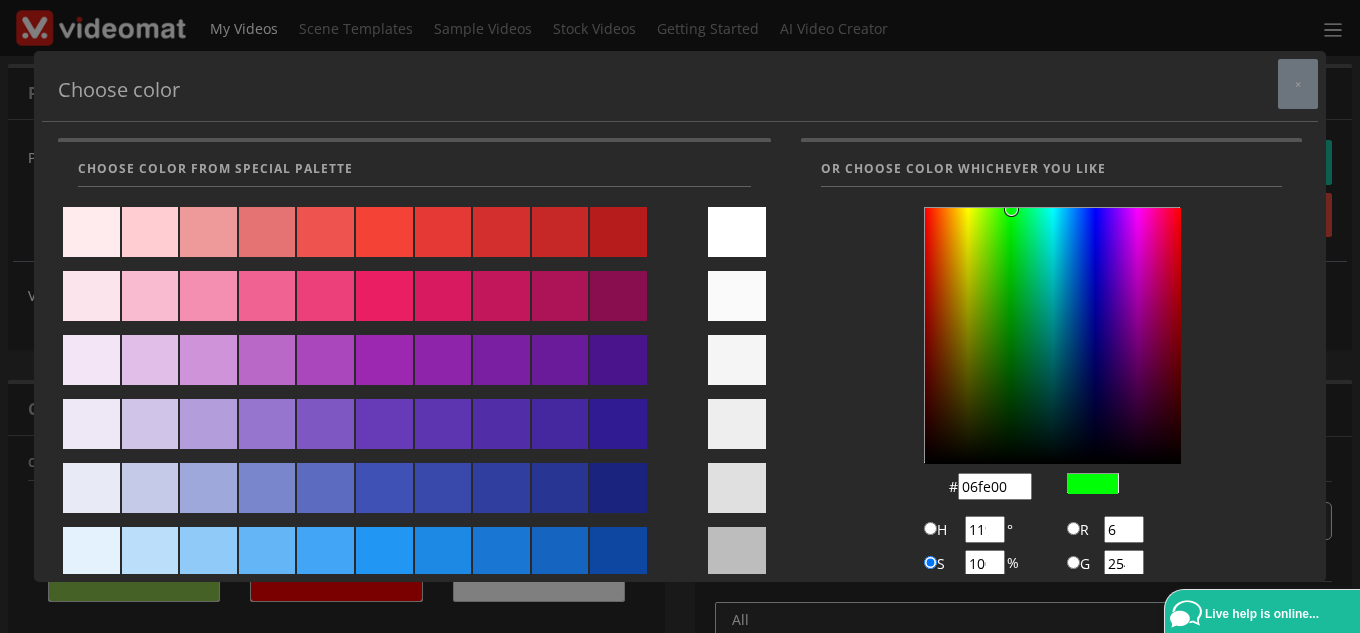 type on "18fd00" 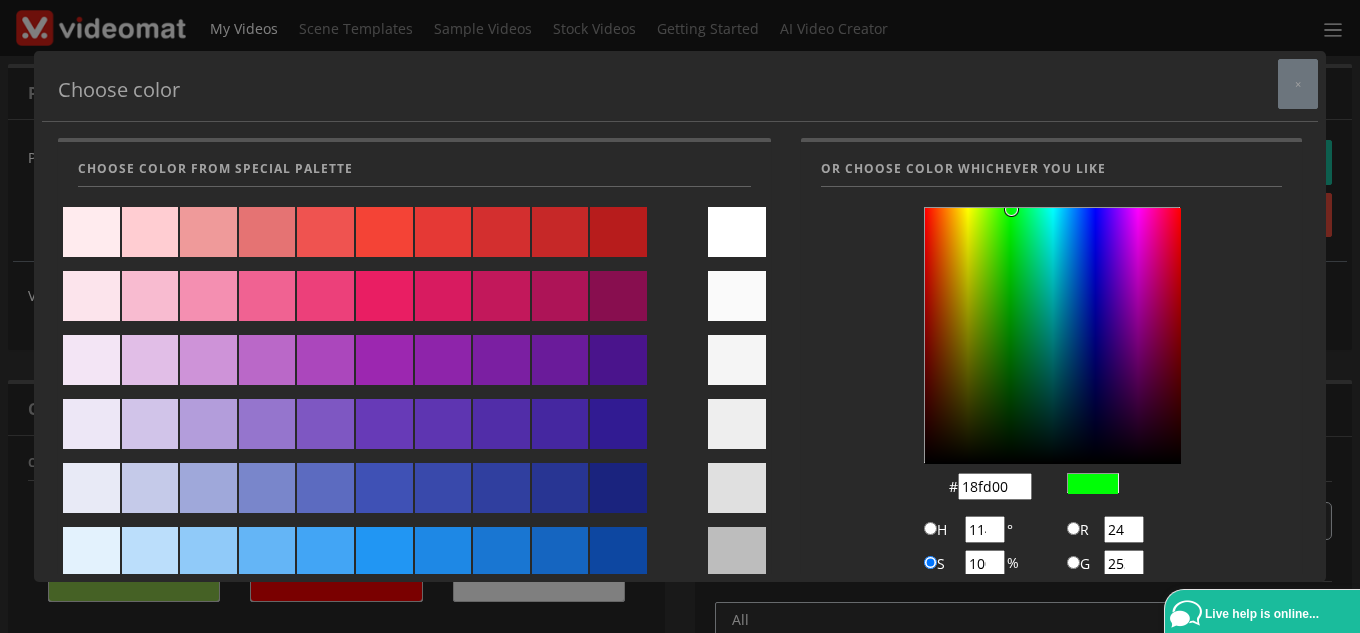 type on "23fb00" 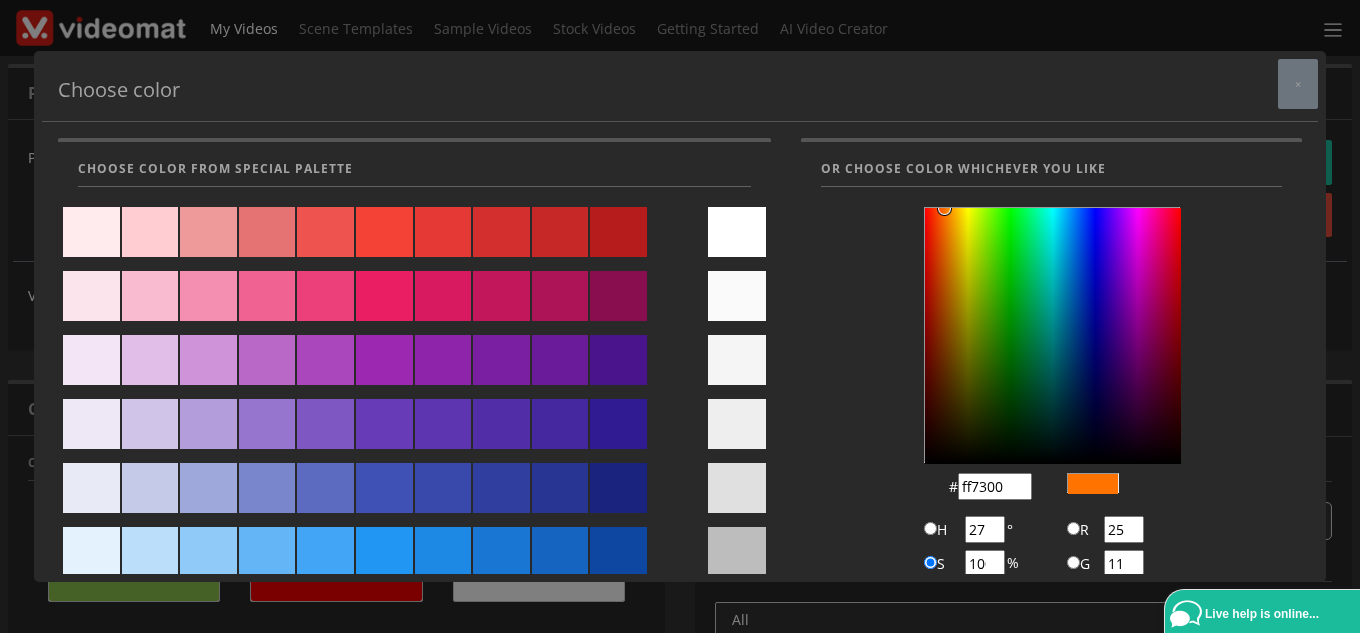 drag, startPoint x: 999, startPoint y: 209, endPoint x: 932, endPoint y: 203, distance: 67.26812 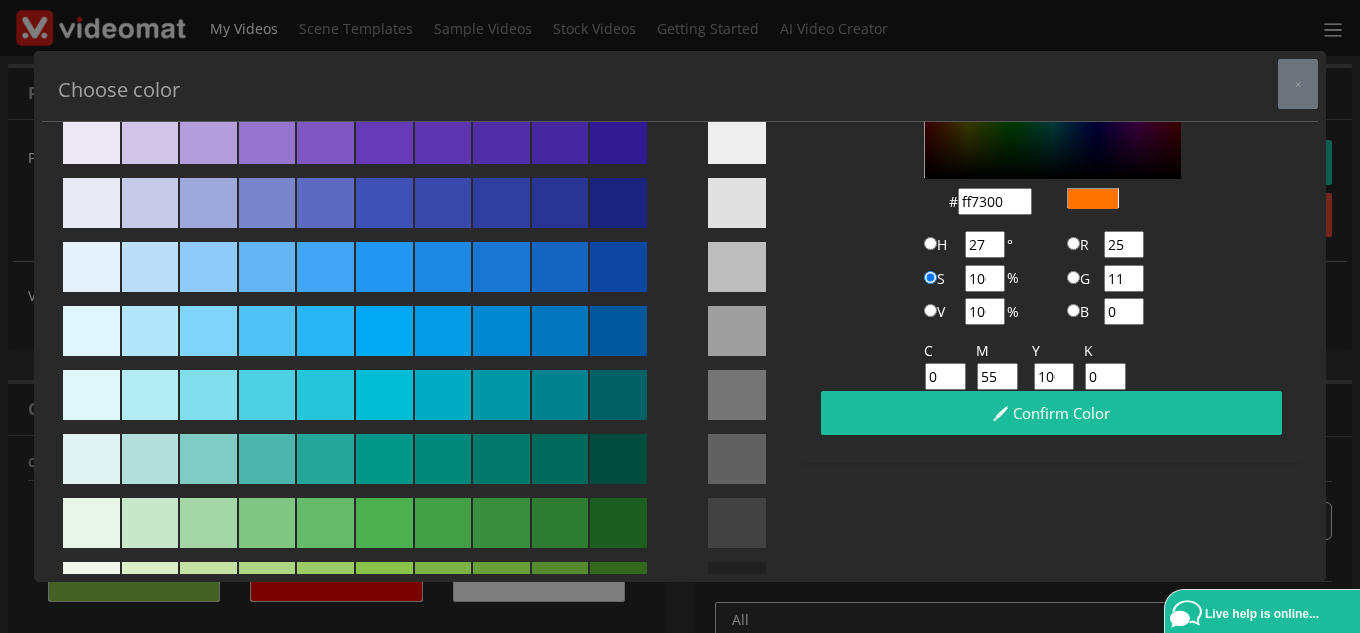 scroll, scrollTop: 300, scrollLeft: 0, axis: vertical 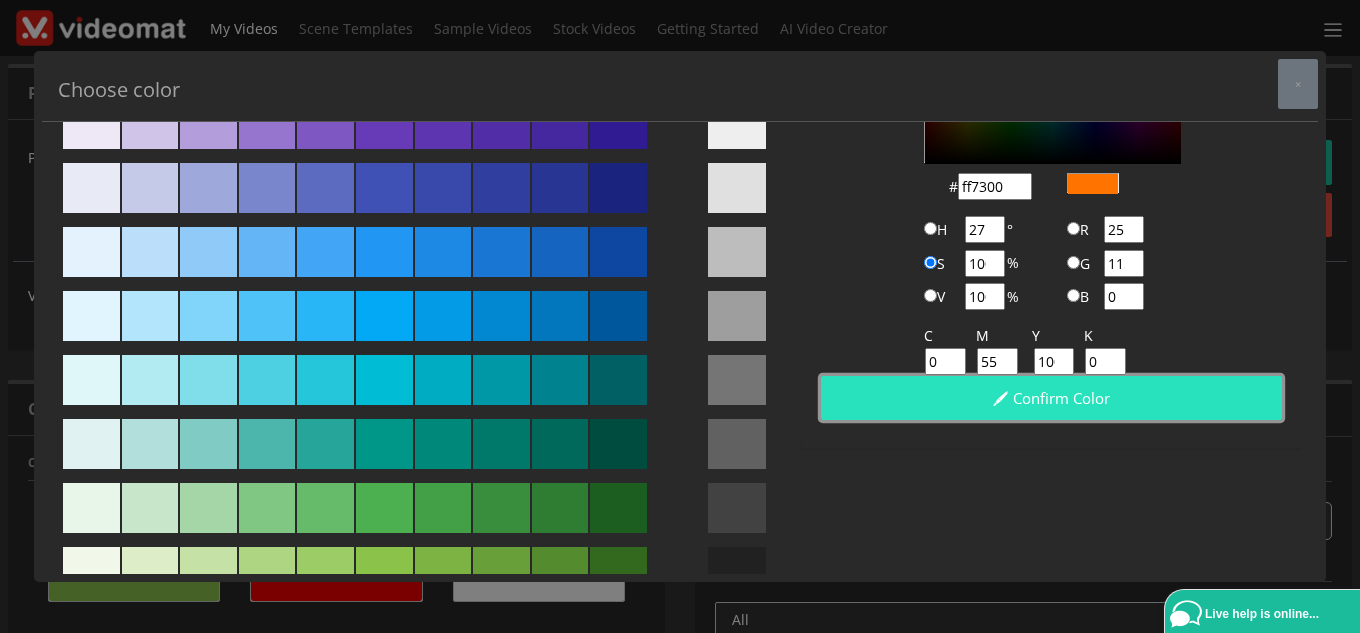 click on "Confirm color" at bounding box center (1051, 398) 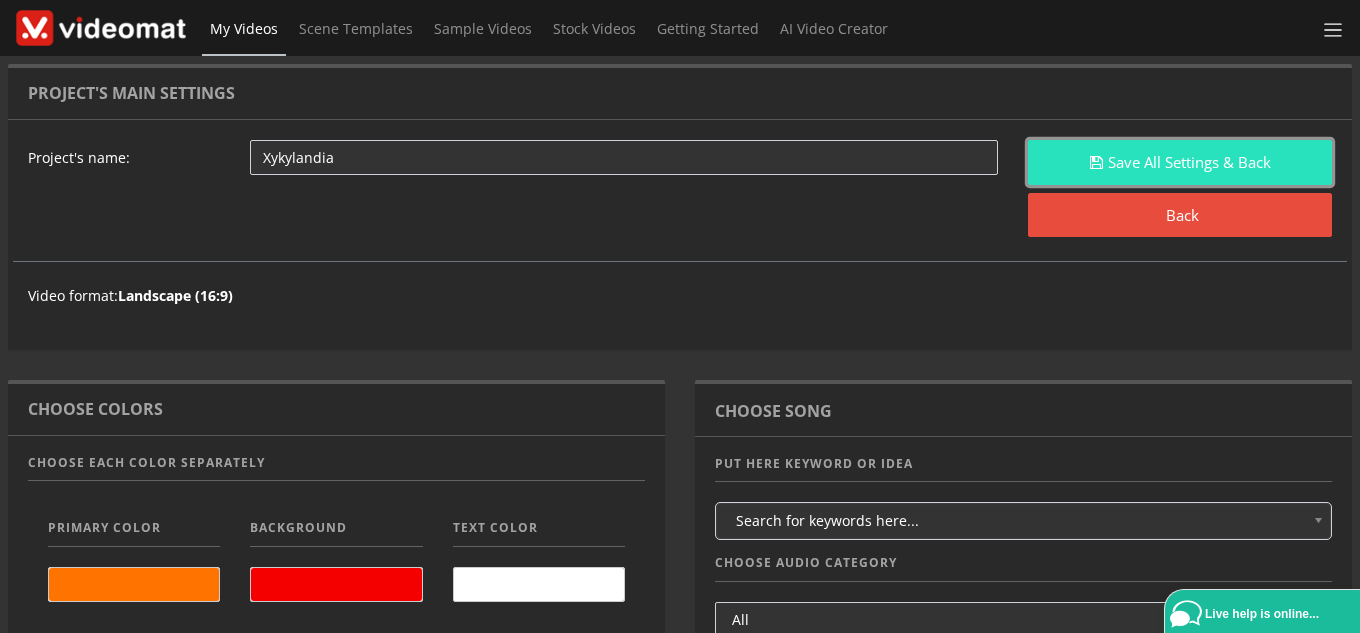 click on "Save All Settings & Back" at bounding box center [1180, 162] 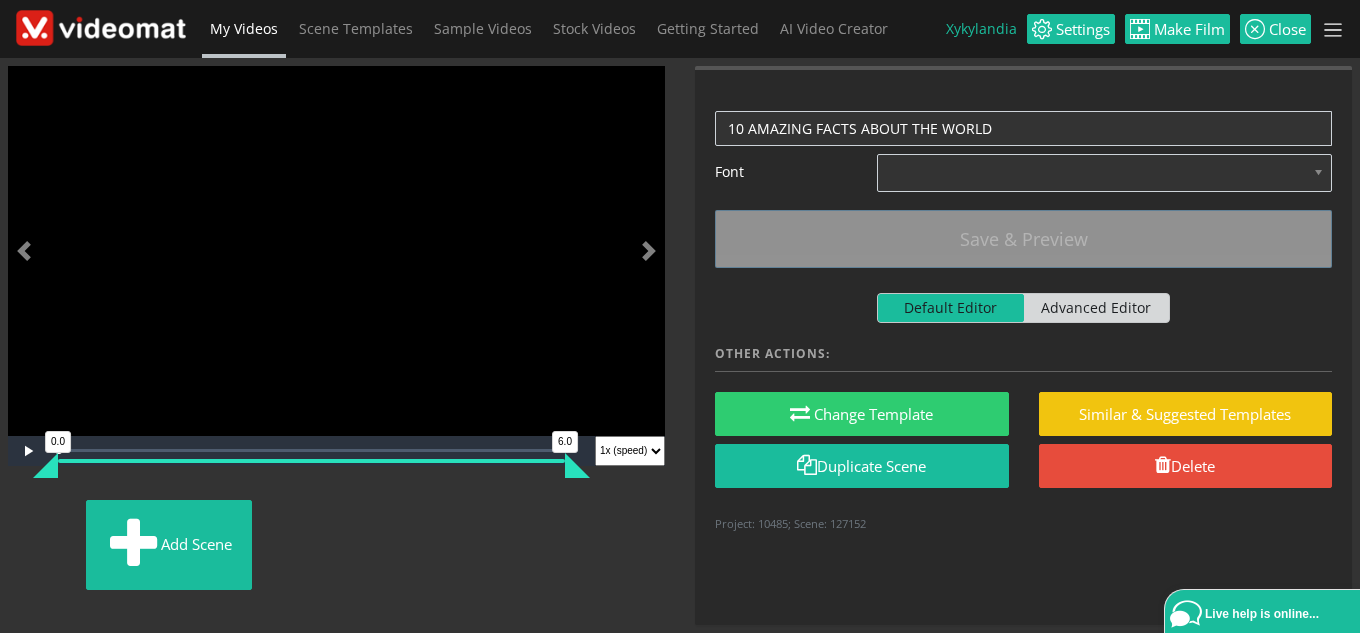 scroll, scrollTop: 0, scrollLeft: 0, axis: both 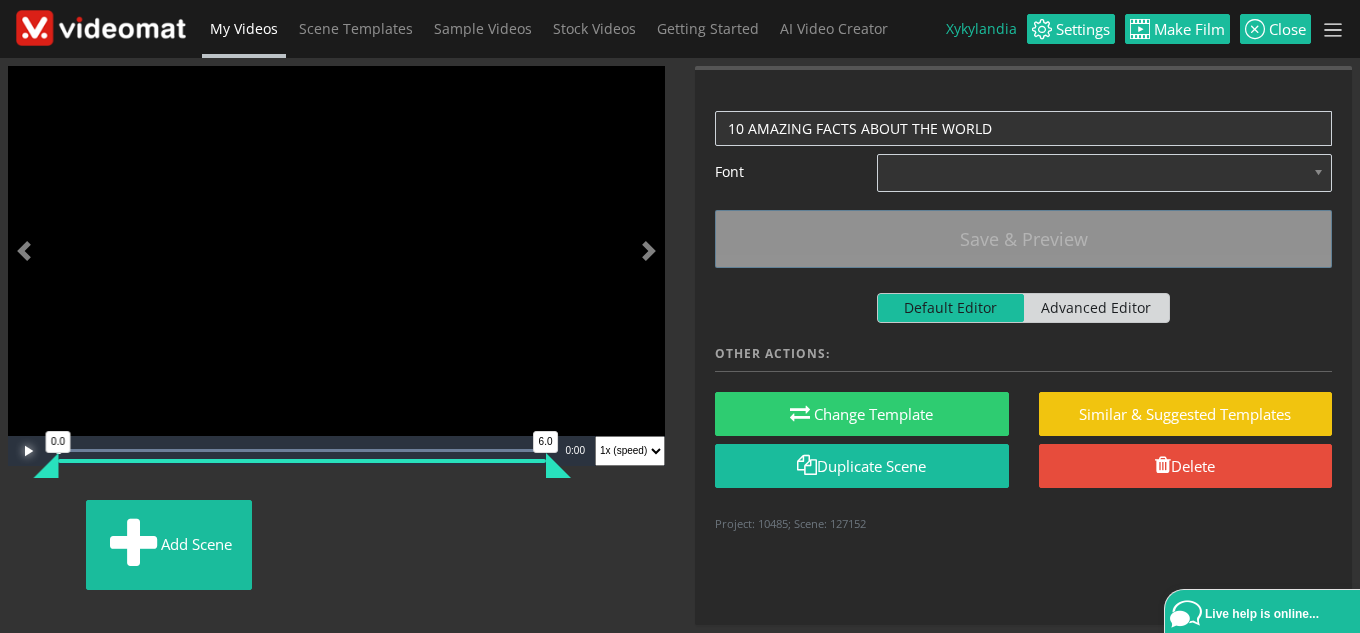click at bounding box center (28, 451) 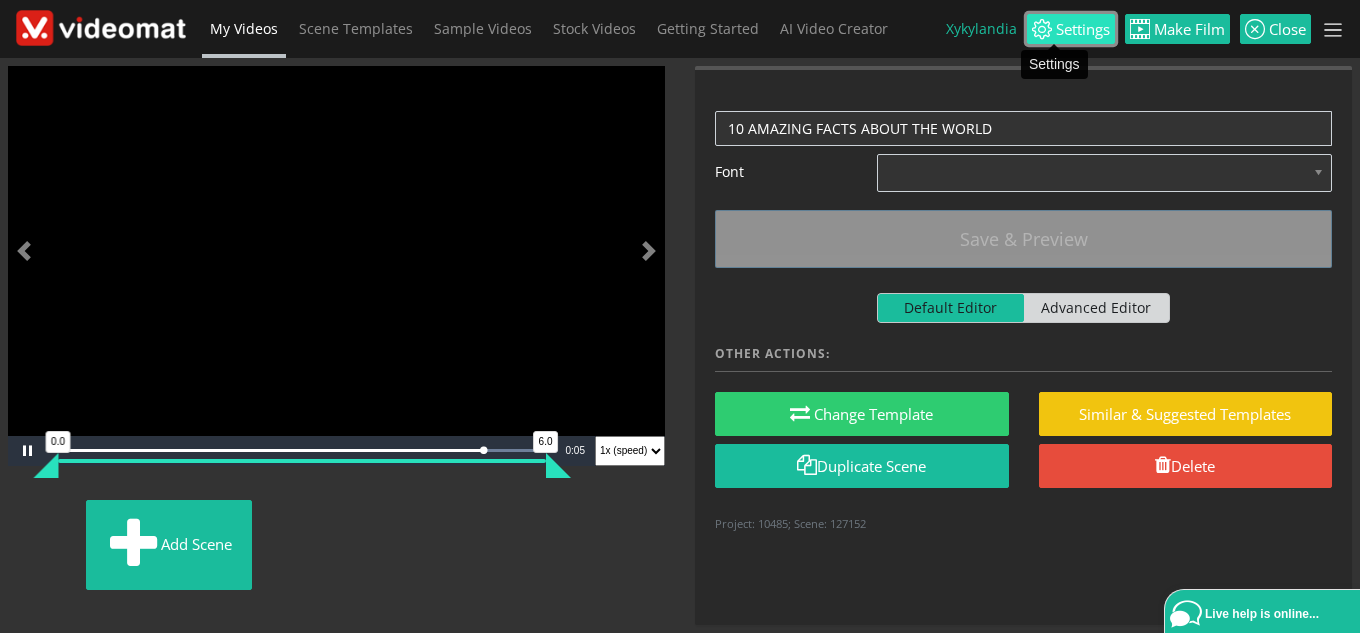 click on "Settings" at bounding box center [1081, 29] 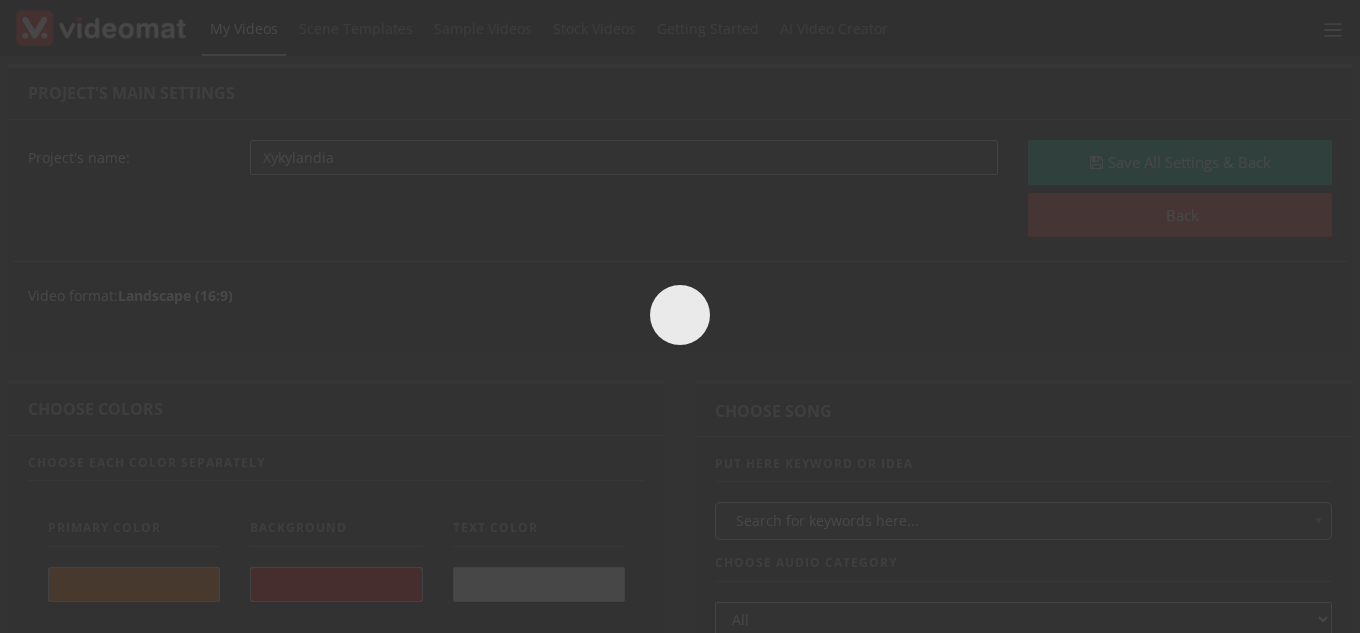 scroll, scrollTop: 0, scrollLeft: 0, axis: both 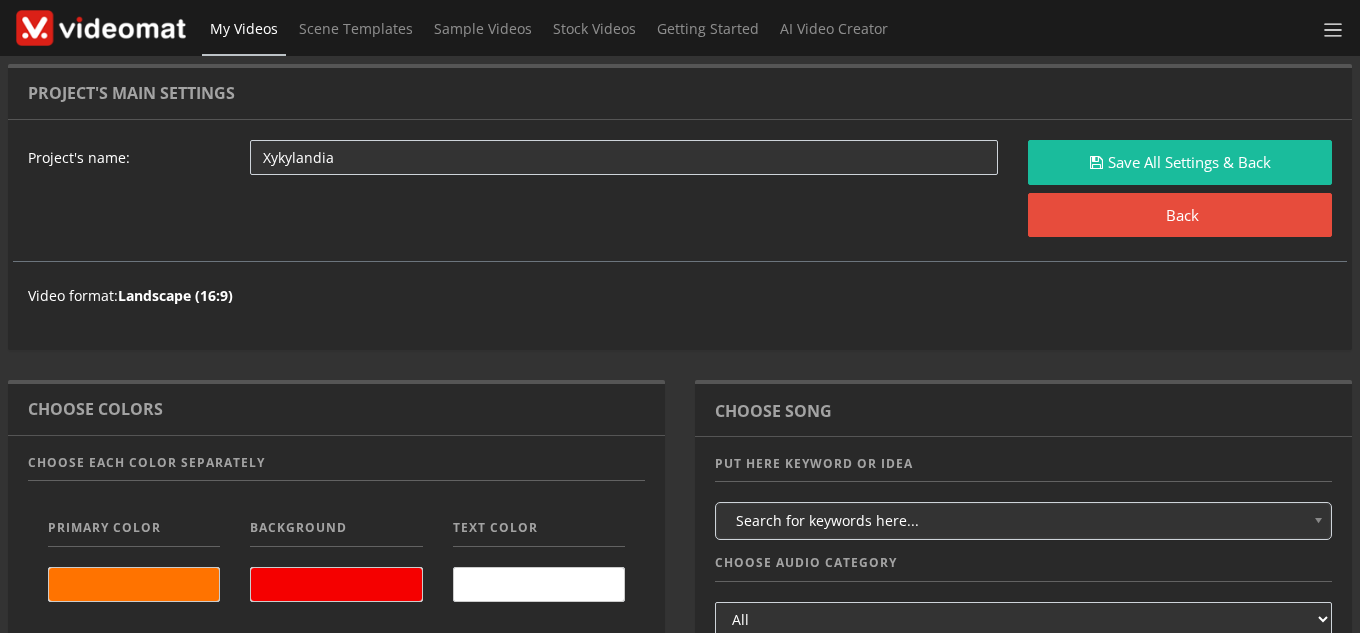 click at bounding box center (134, 584) 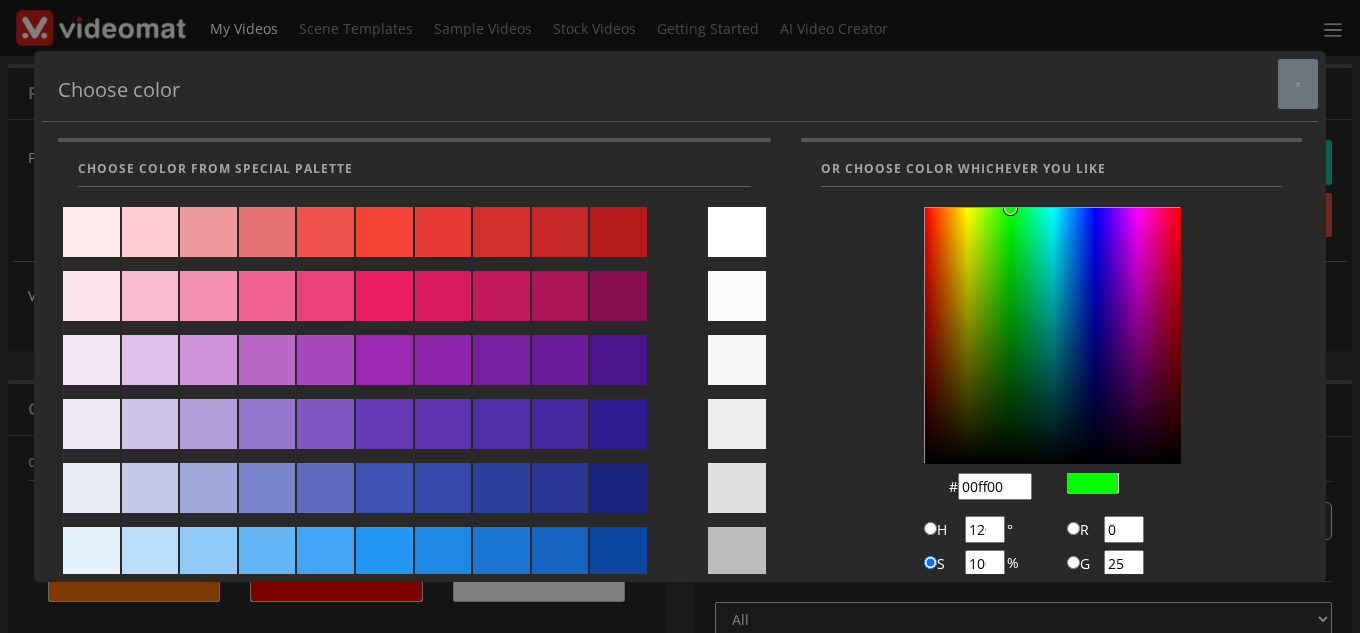 type on "[HEX_CODE]" 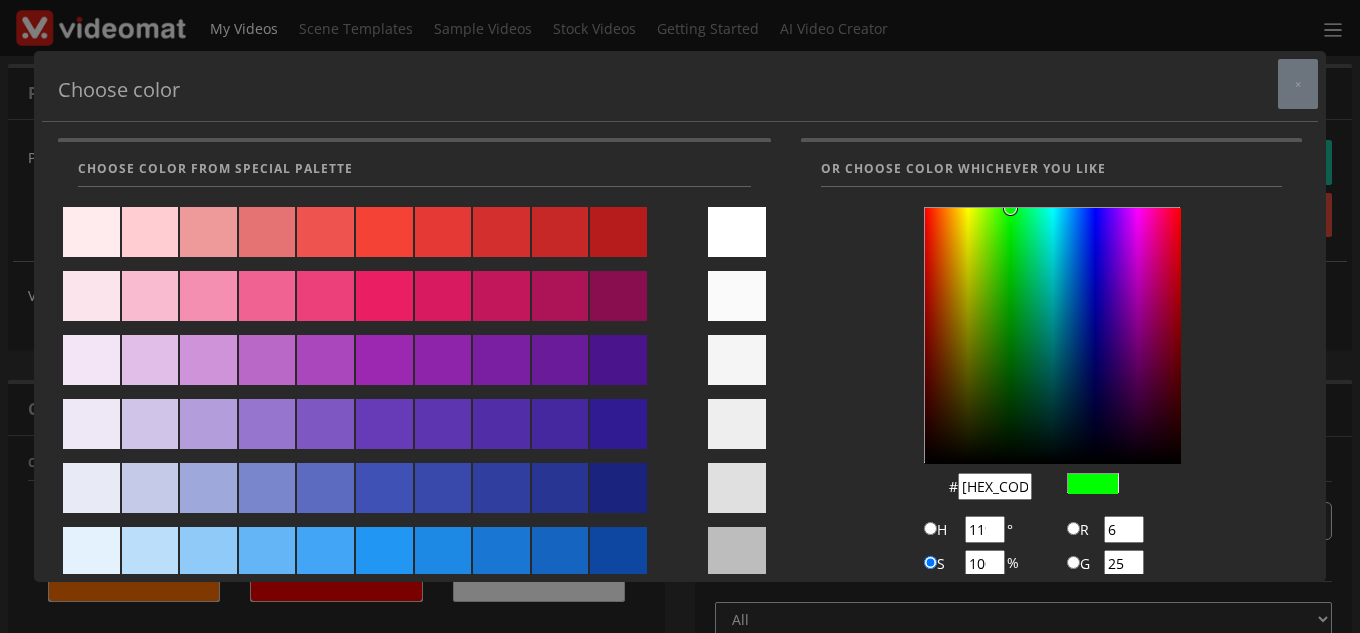 type on "[HEX_CODE]" 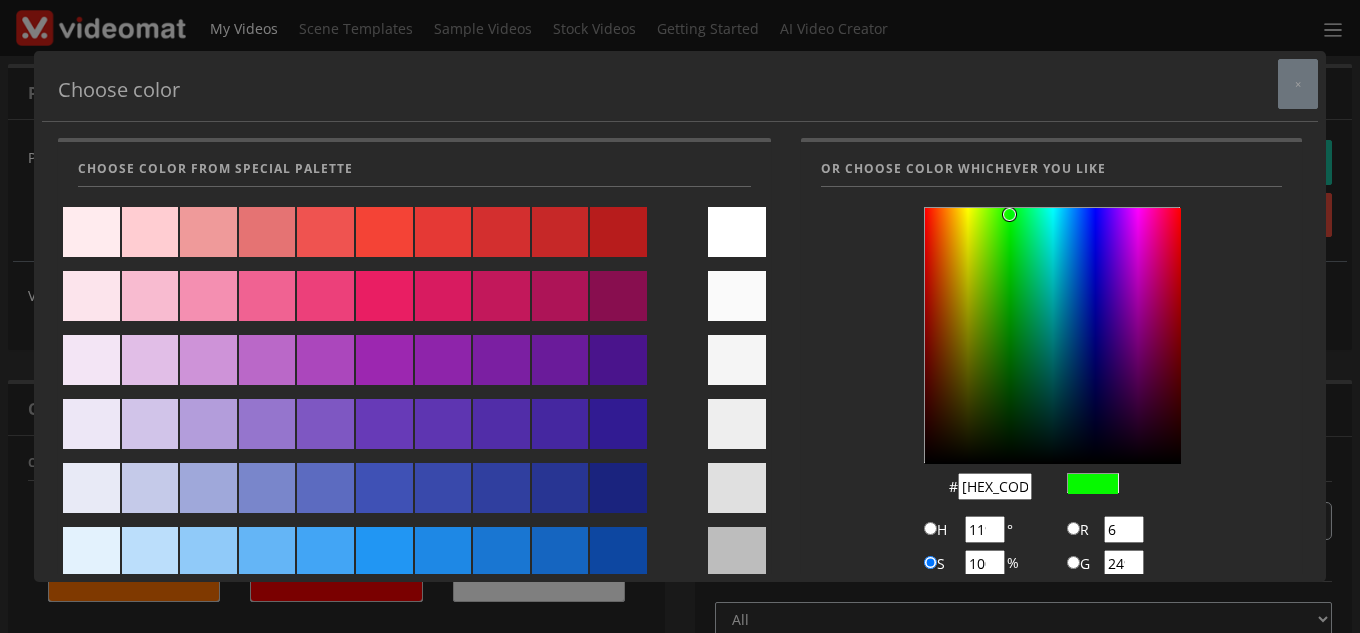 type on "[HEX_CODE]" 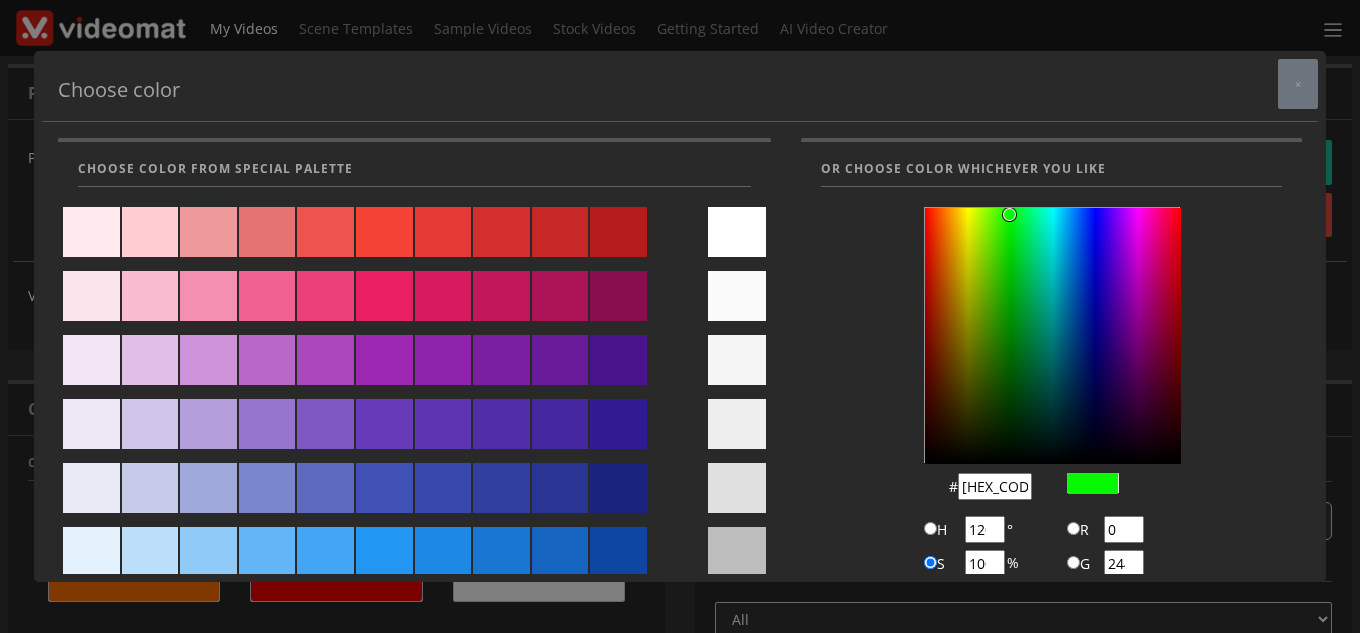 type on "[HEX_CODE]" 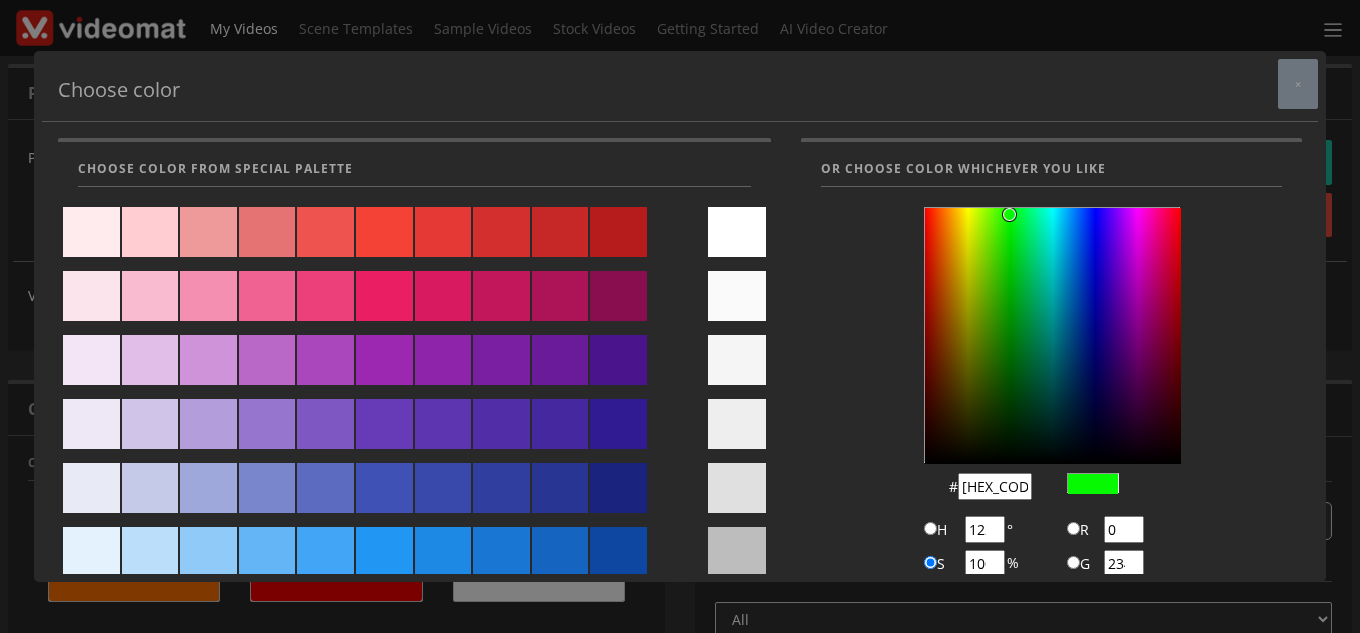 type on "[HEX_CODE]" 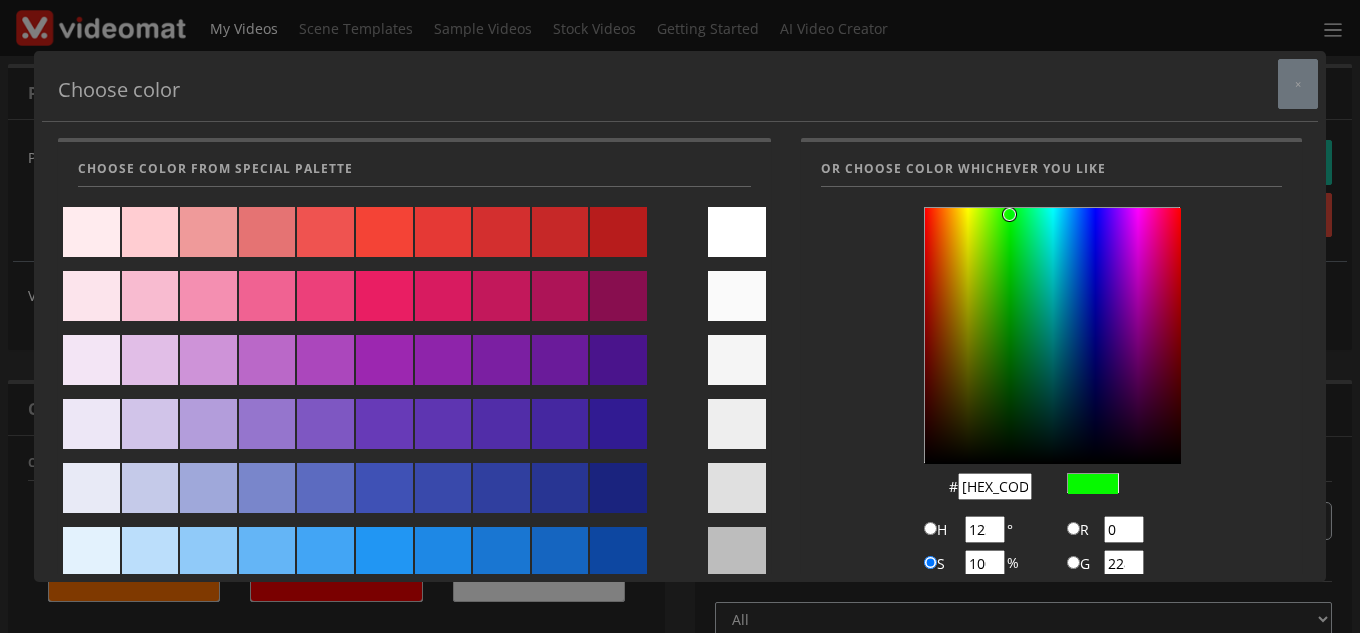 type on "[HEX_CODE]" 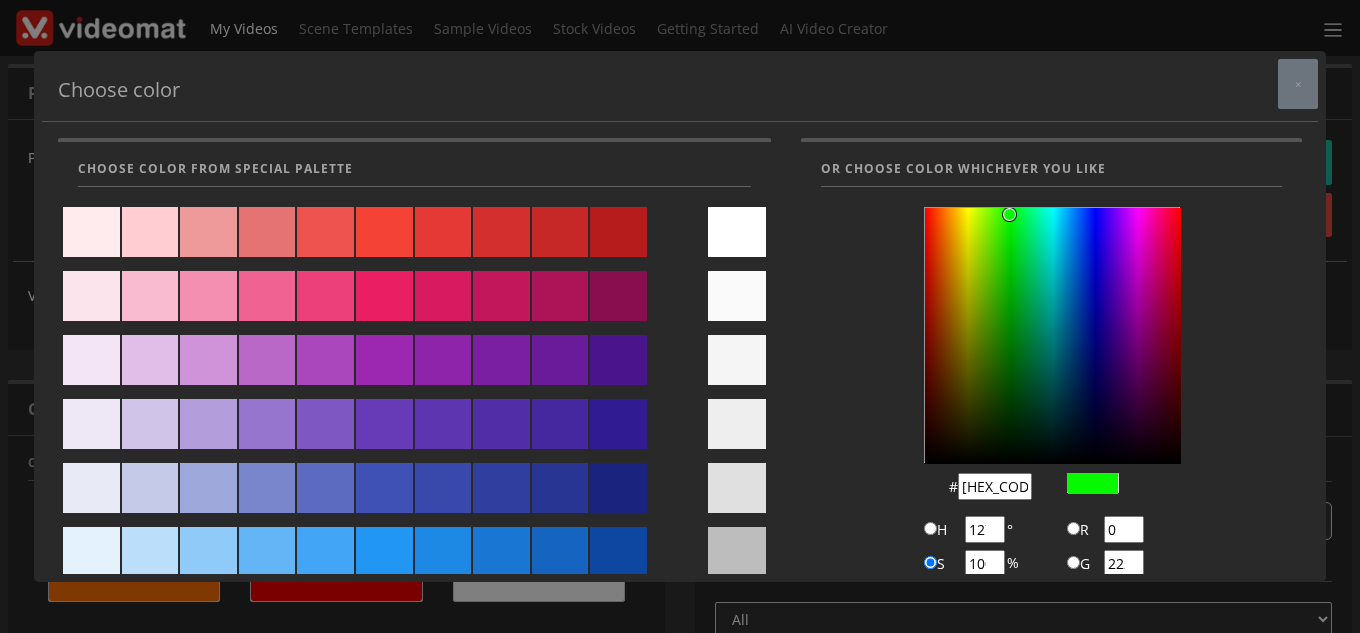 type on "00d628" 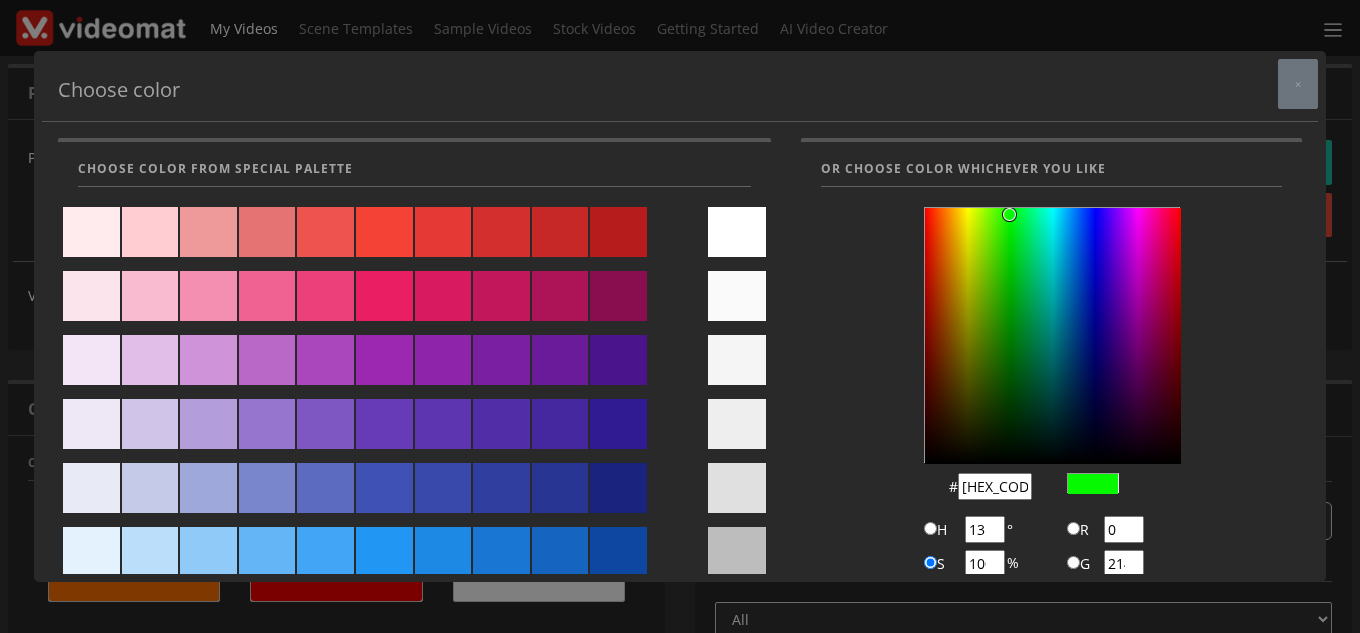 type on "00c938" 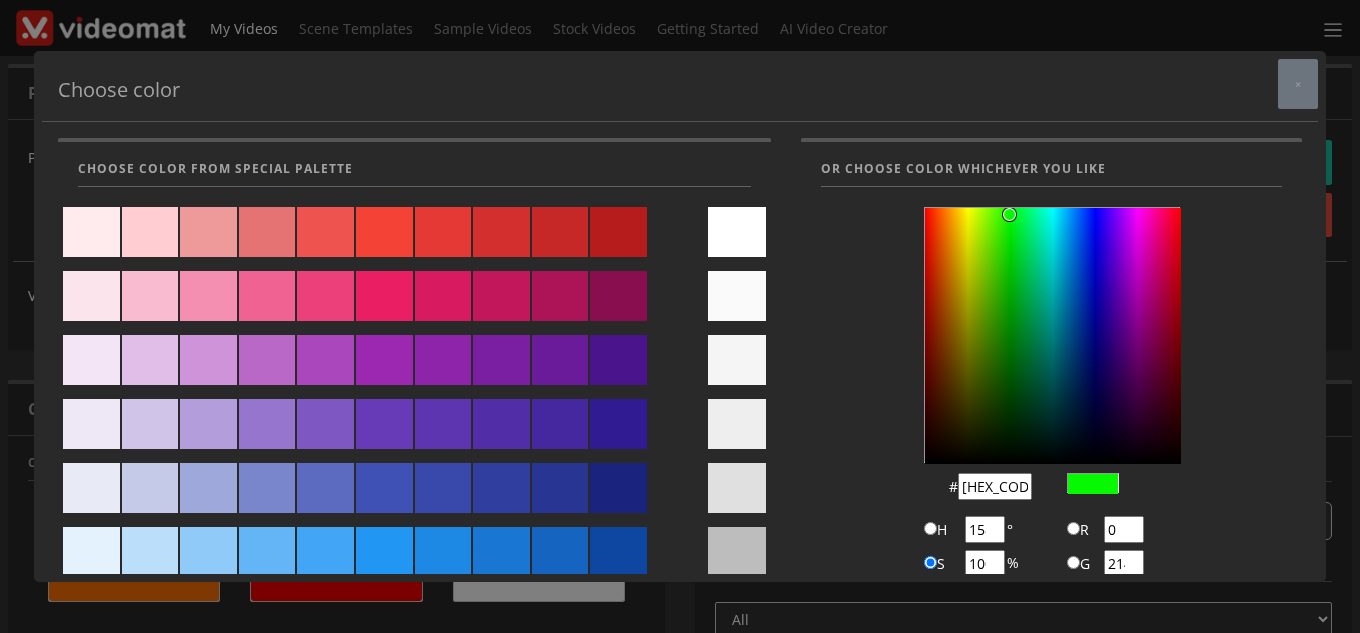 type on "009678" 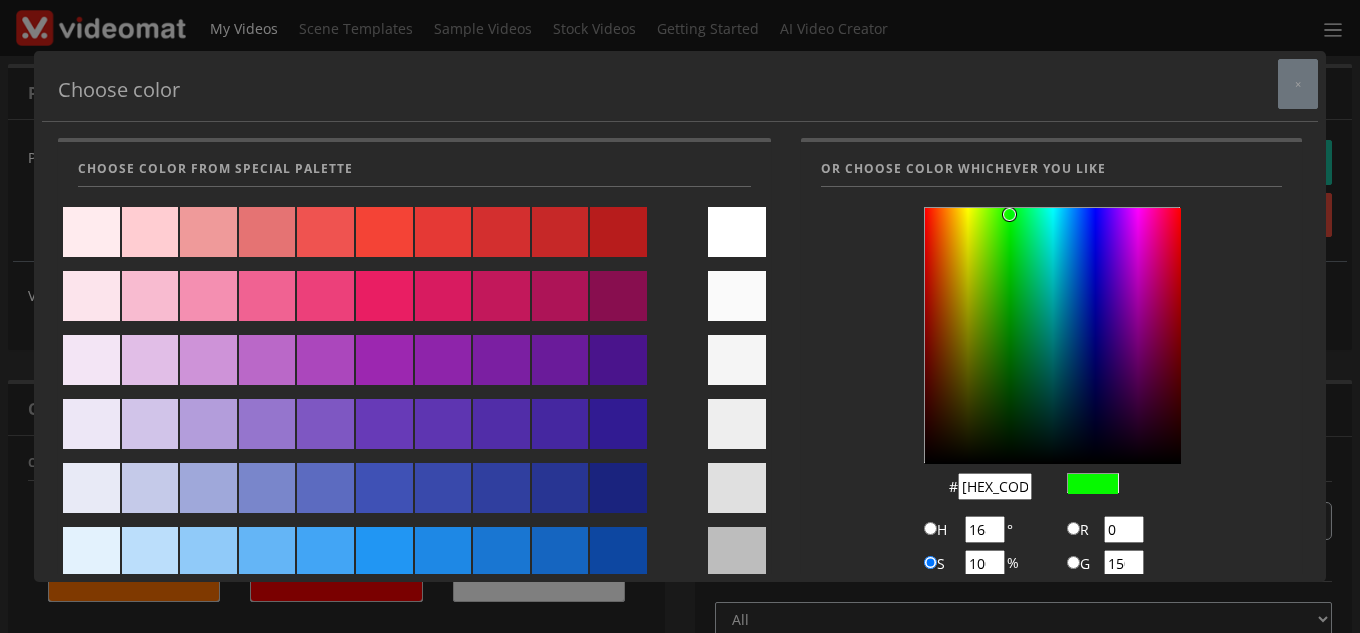 type on "008a88" 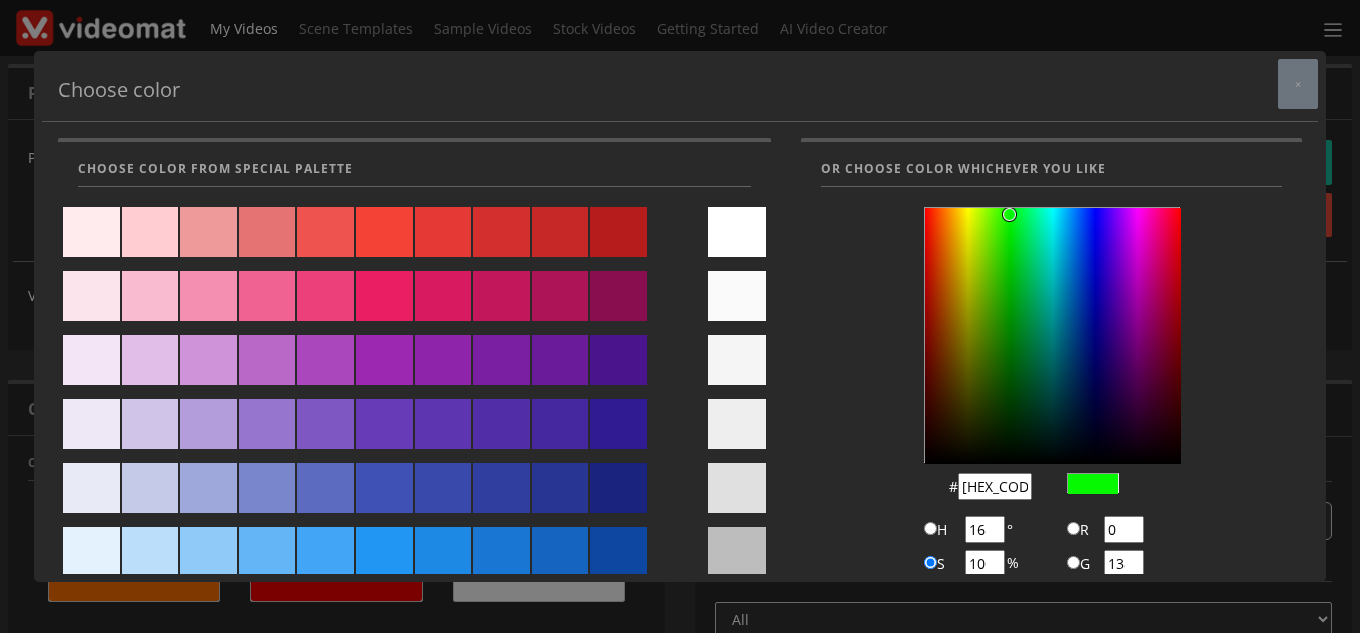 type on "00677d" 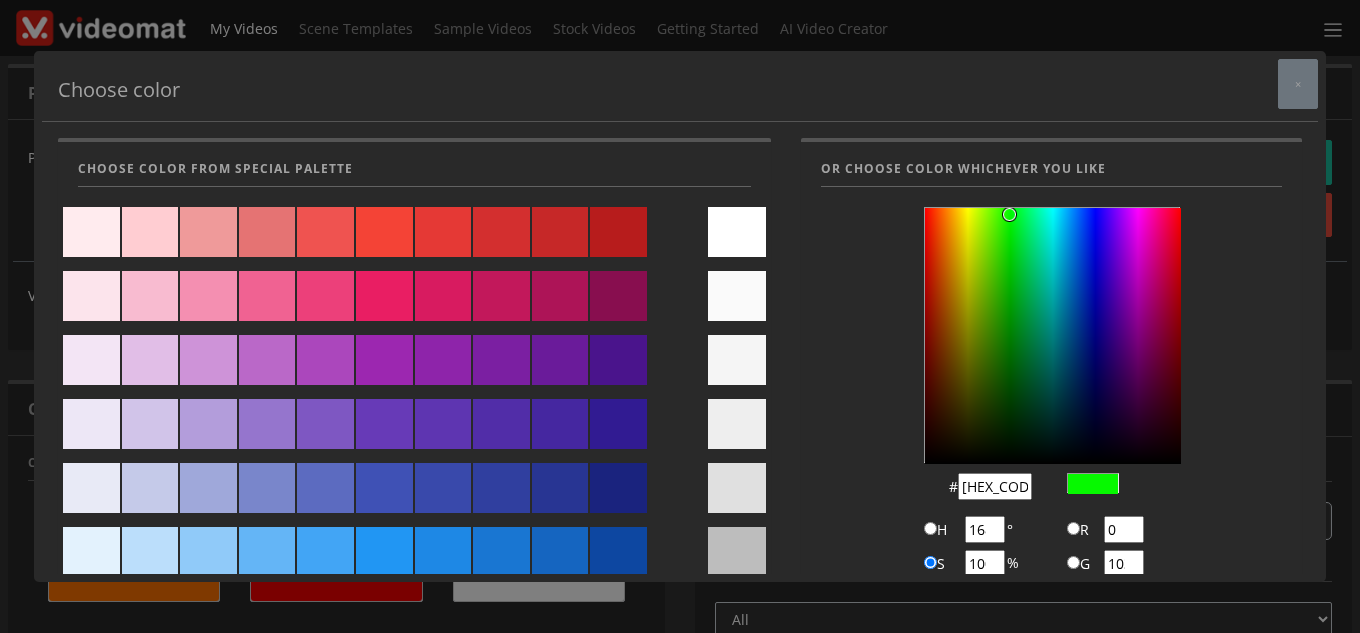 type on "00476f" 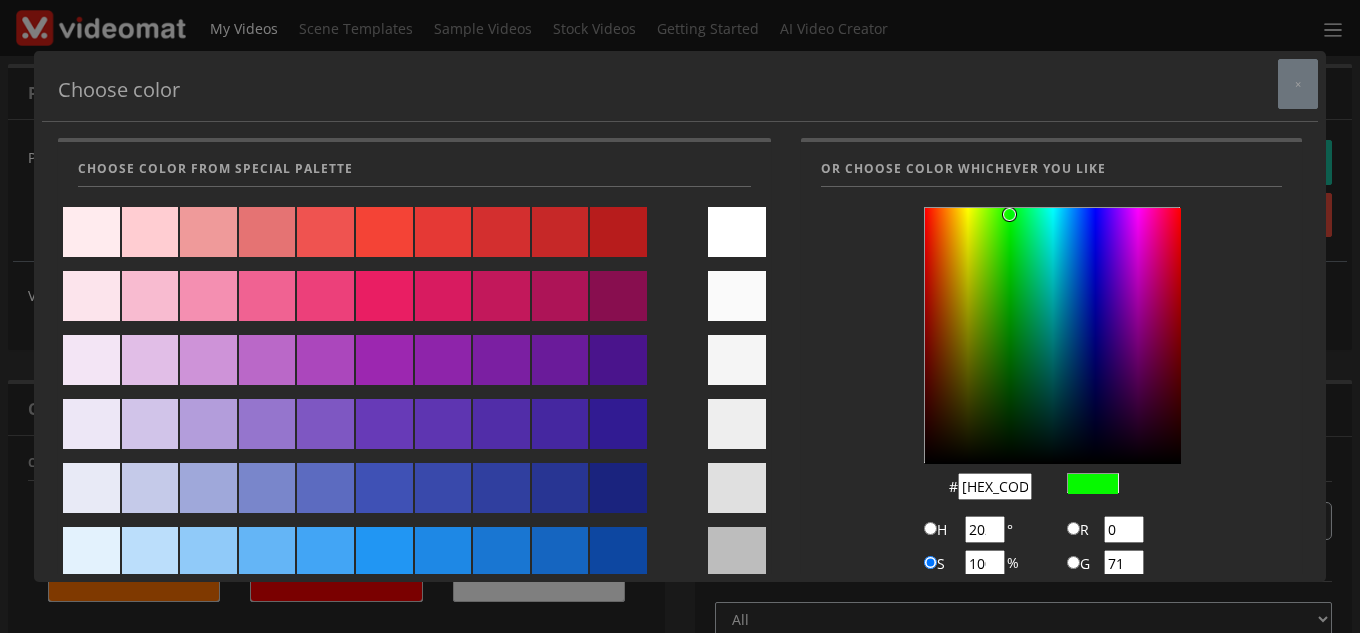 type on "002d63" 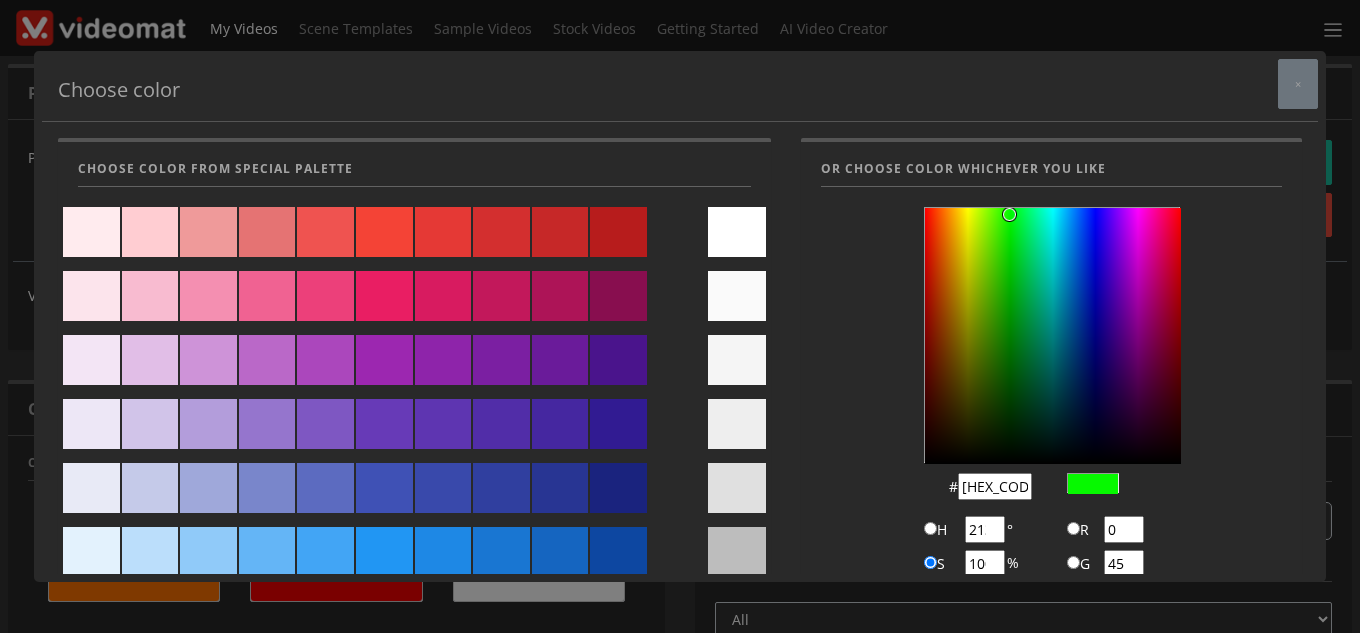 type on "001a59" 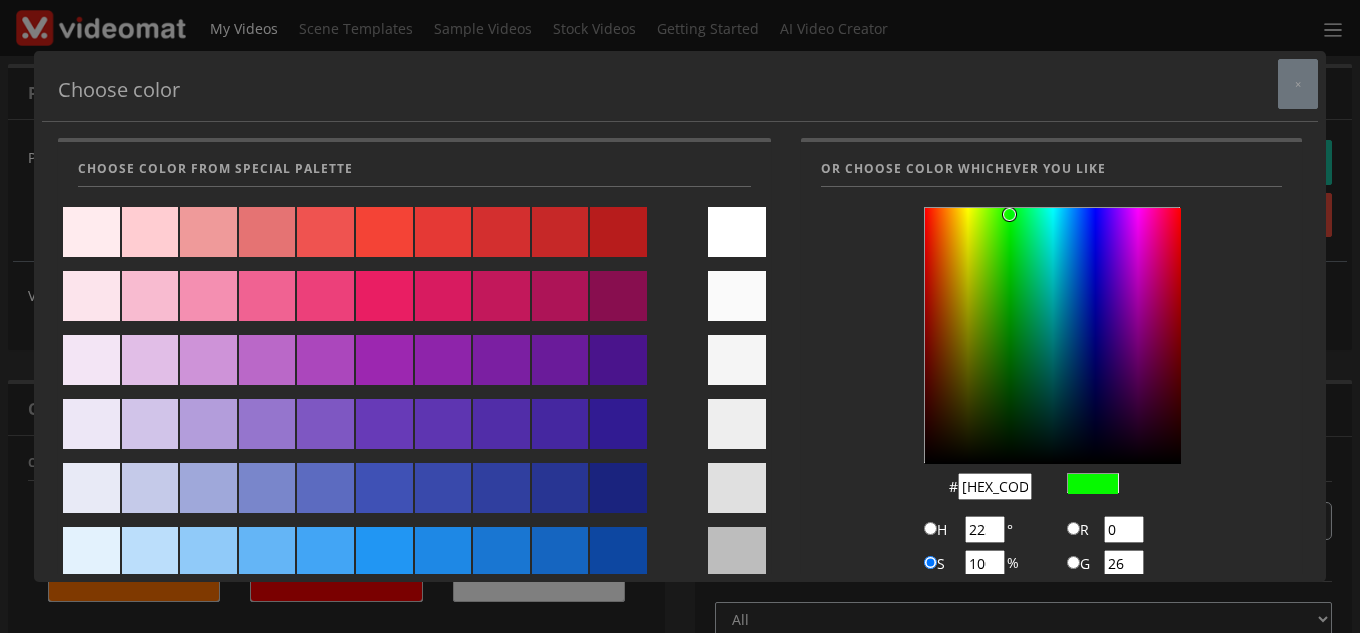type on "000c4e" 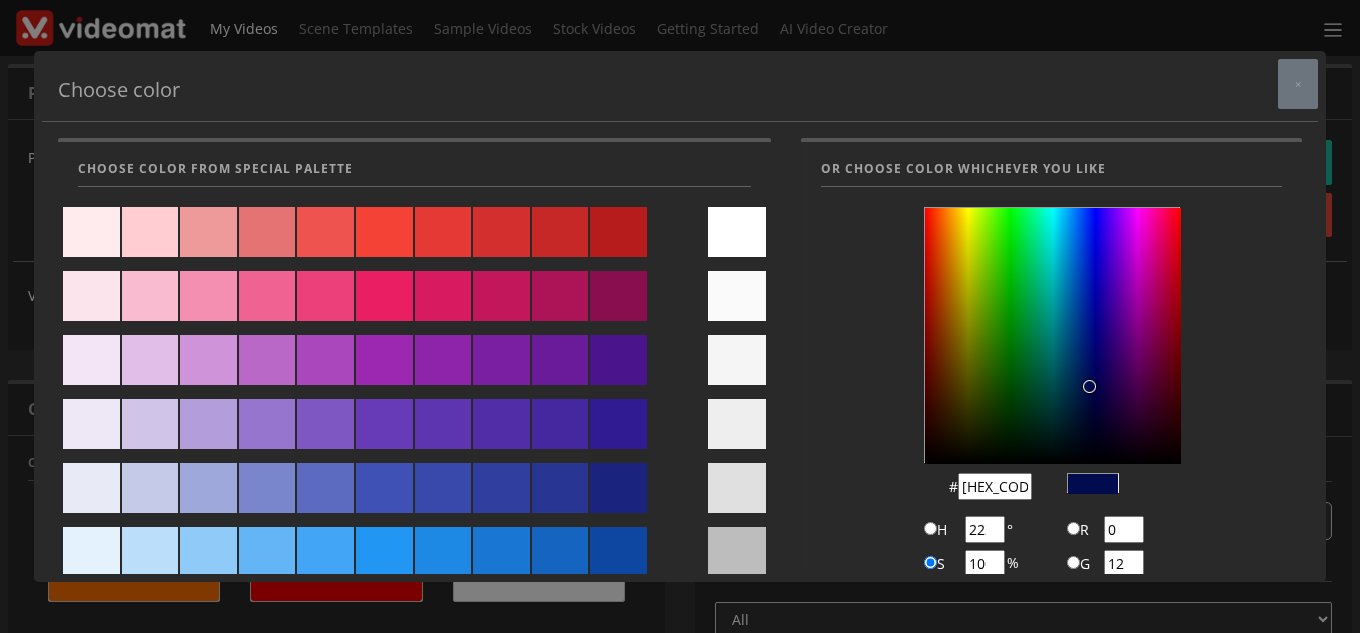 type on "010045" 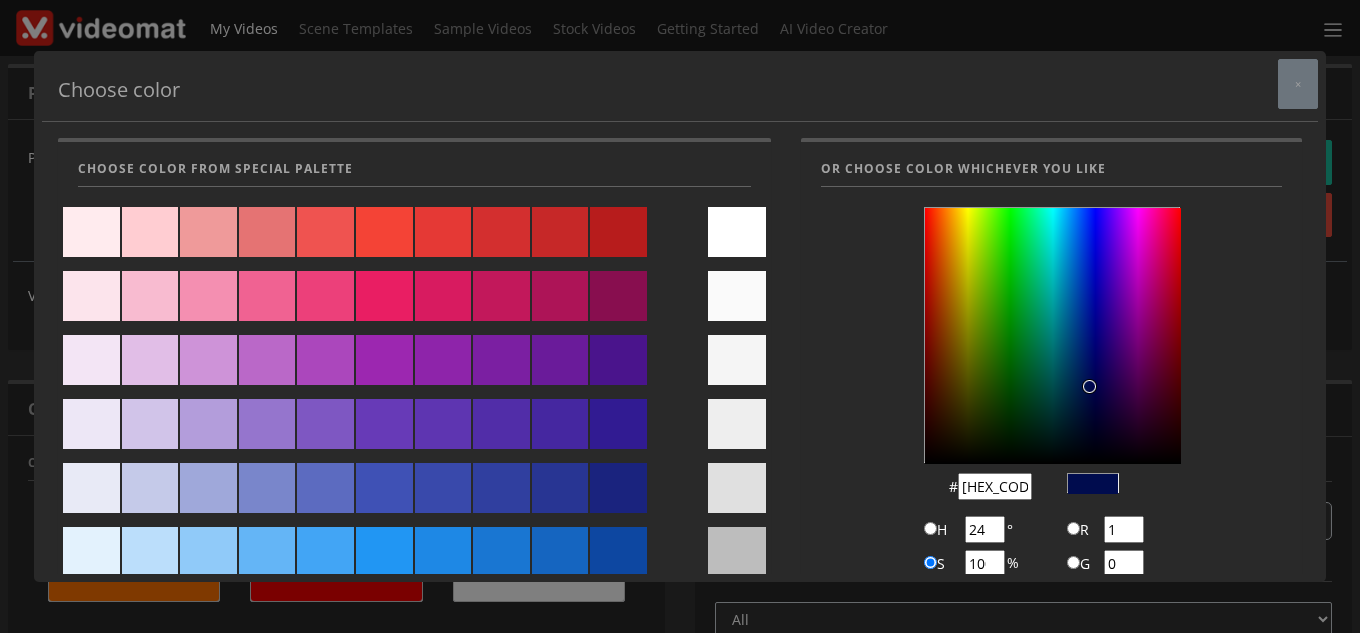 type on "08003c" 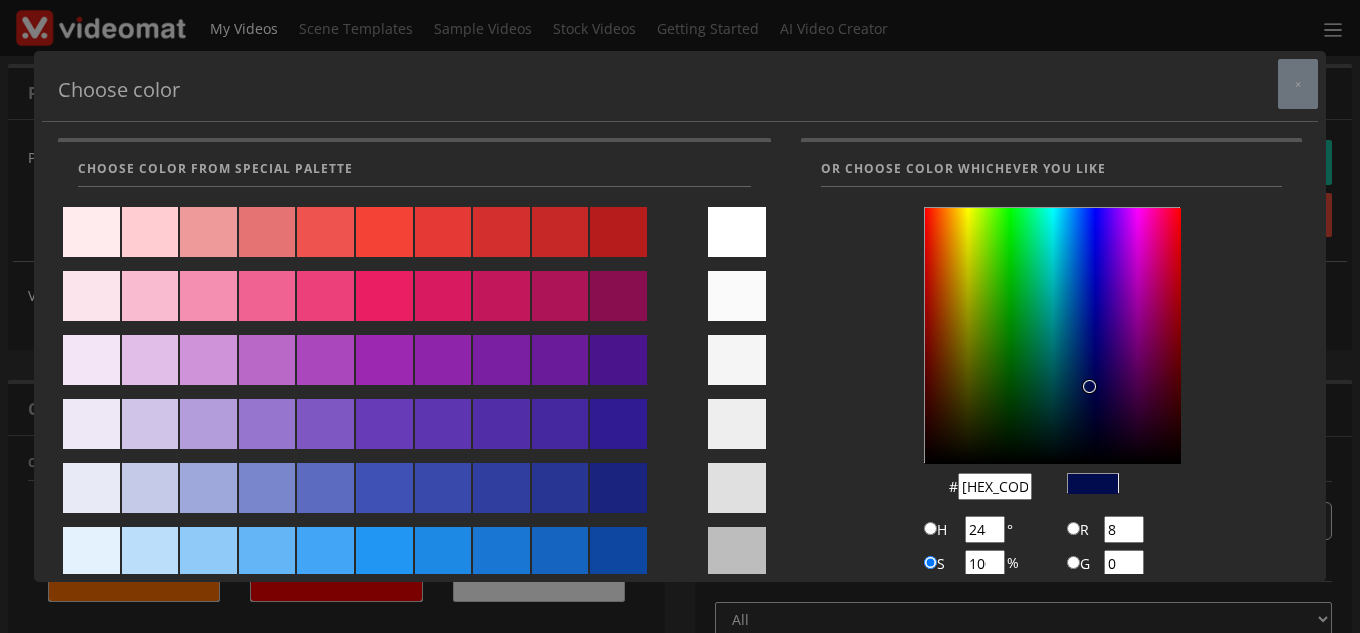 type on "0e0035" 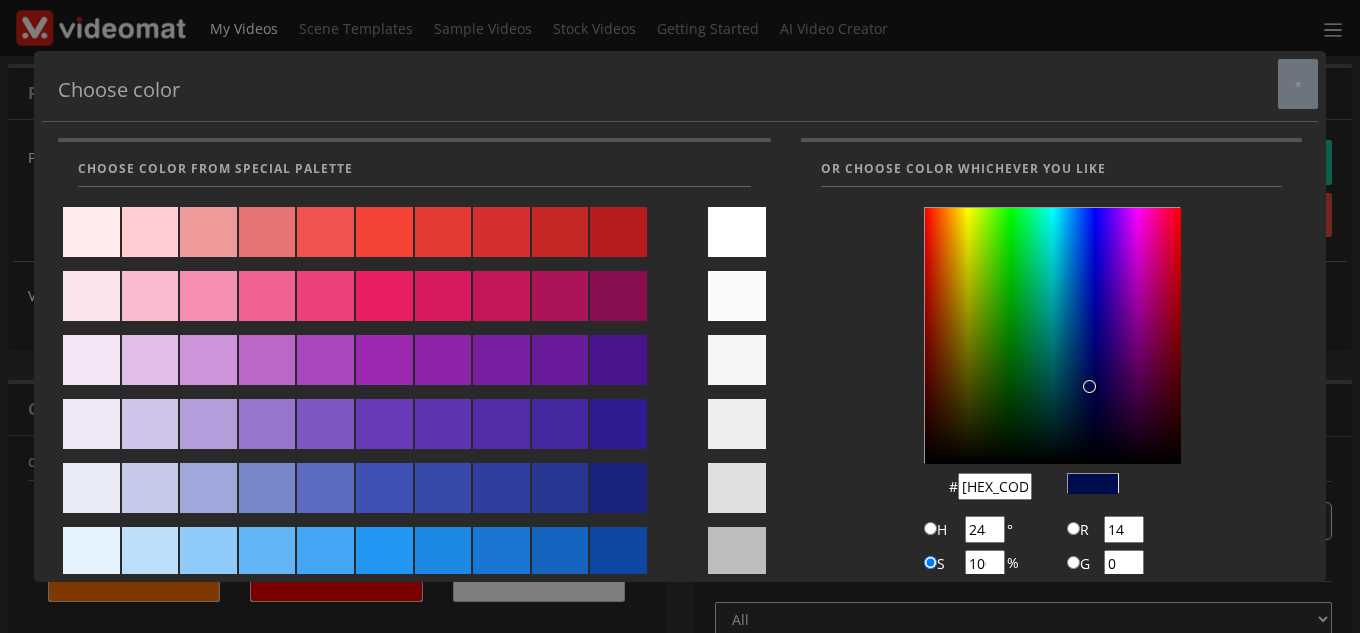 type on "130033" 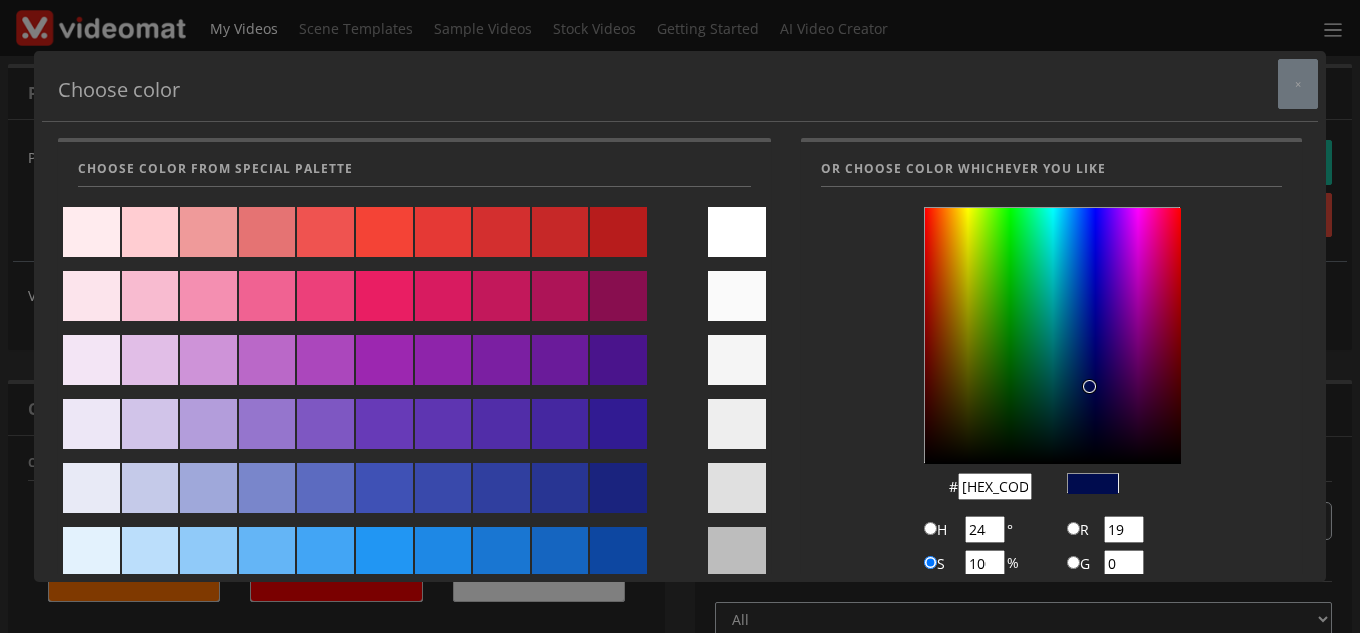 type on "16002f" 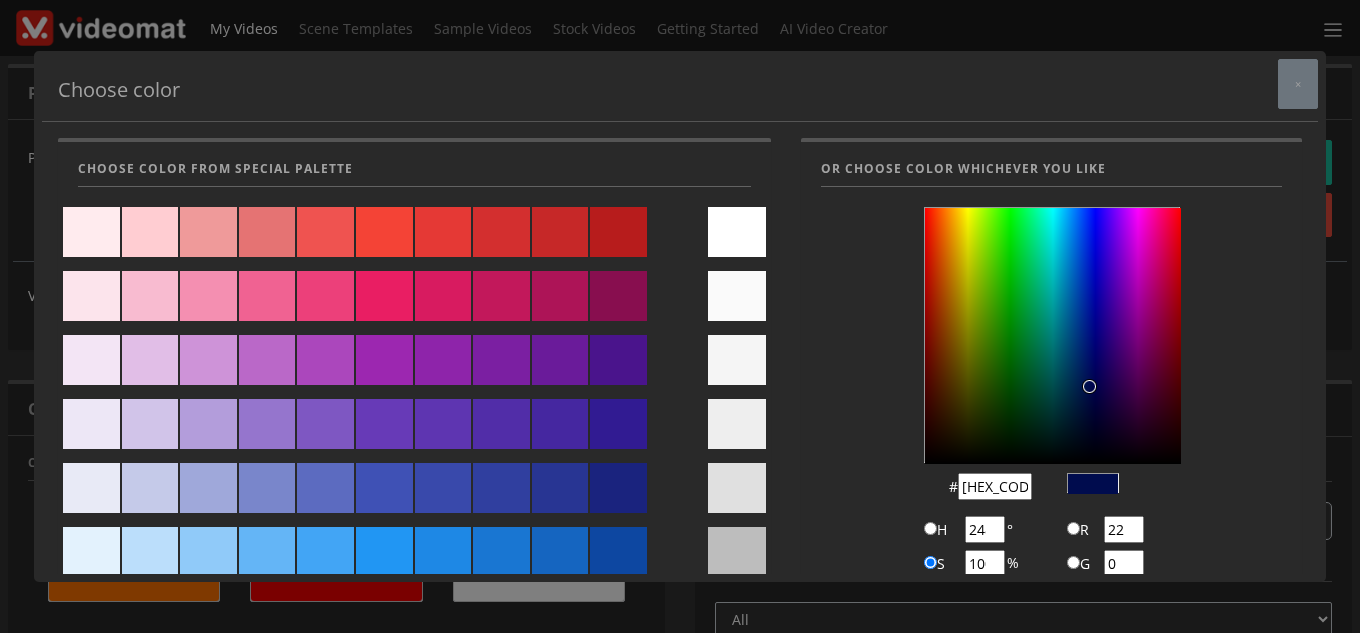 type on "16002a" 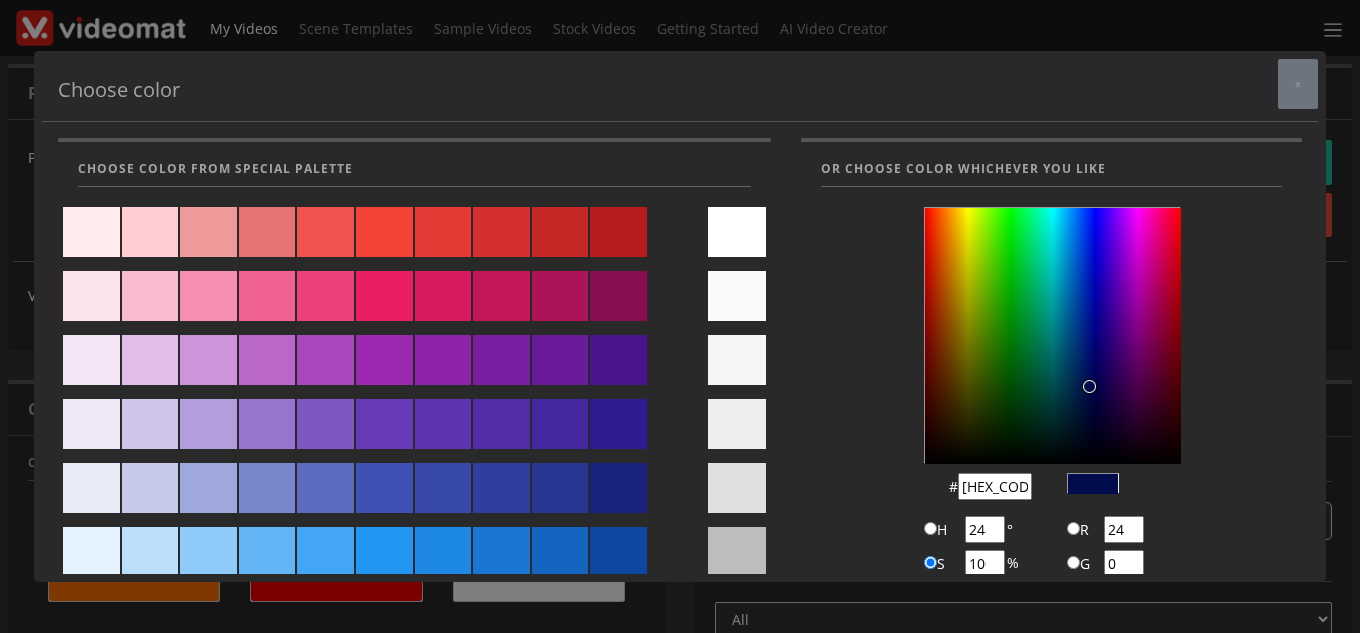 type on "180024" 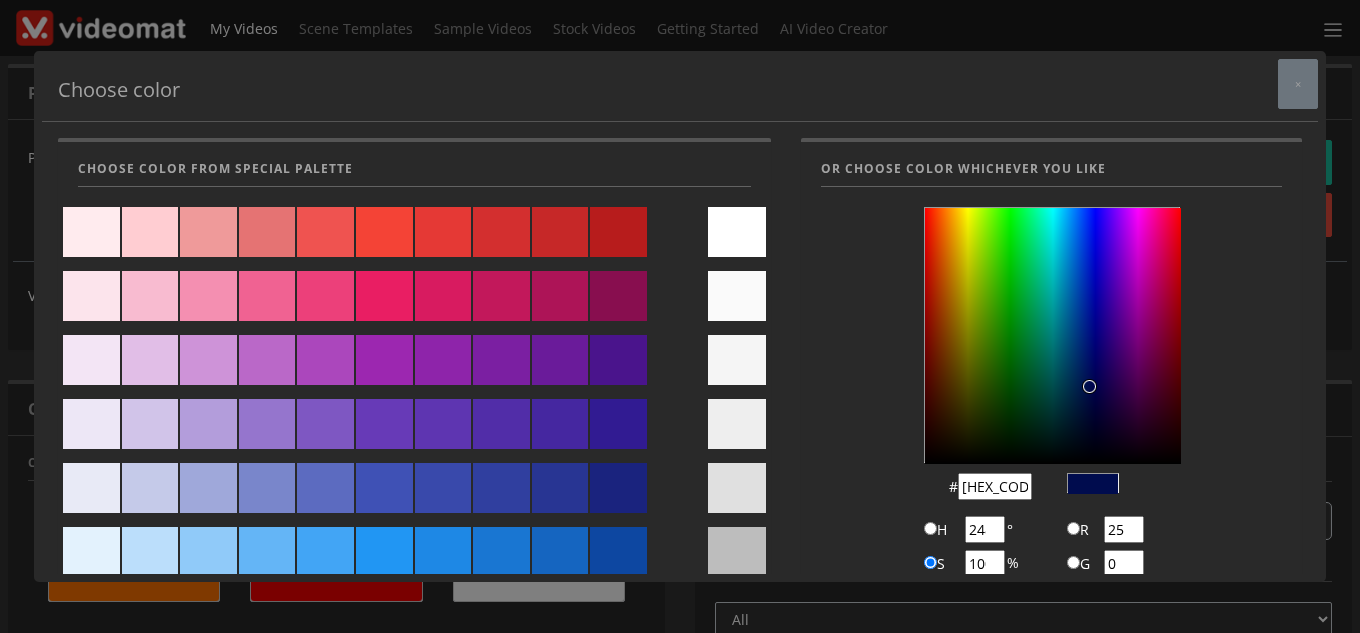 type on "18001f" 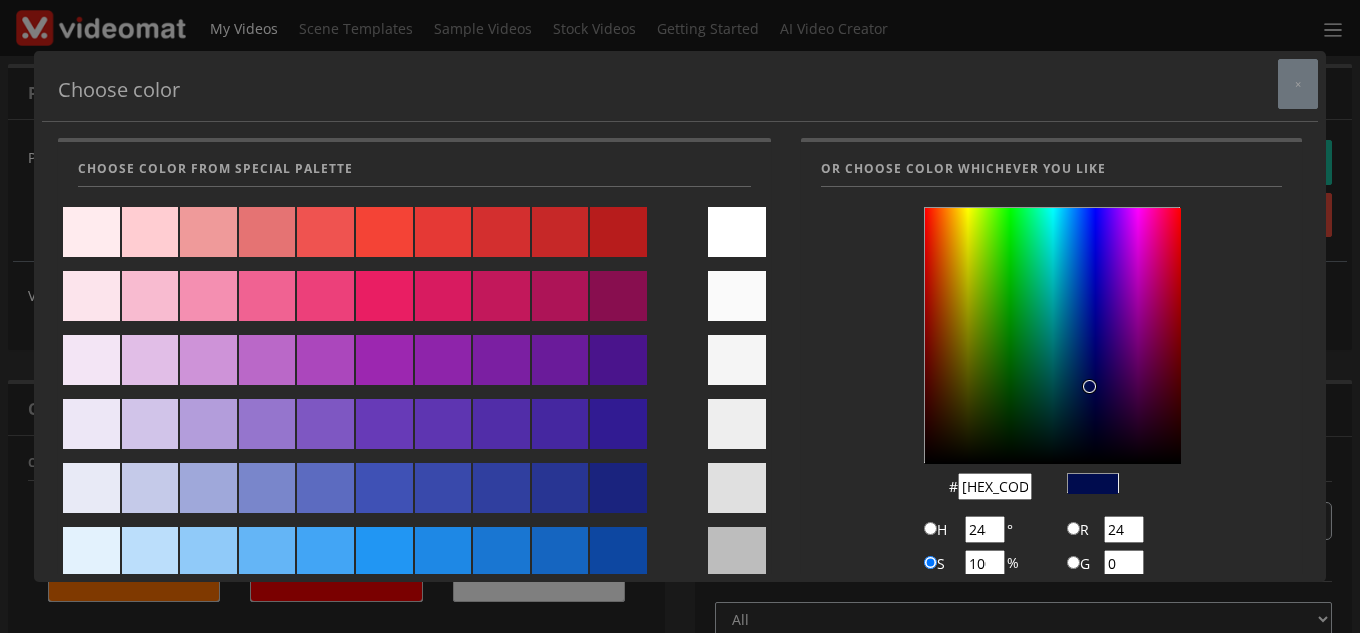 type on "16001c" 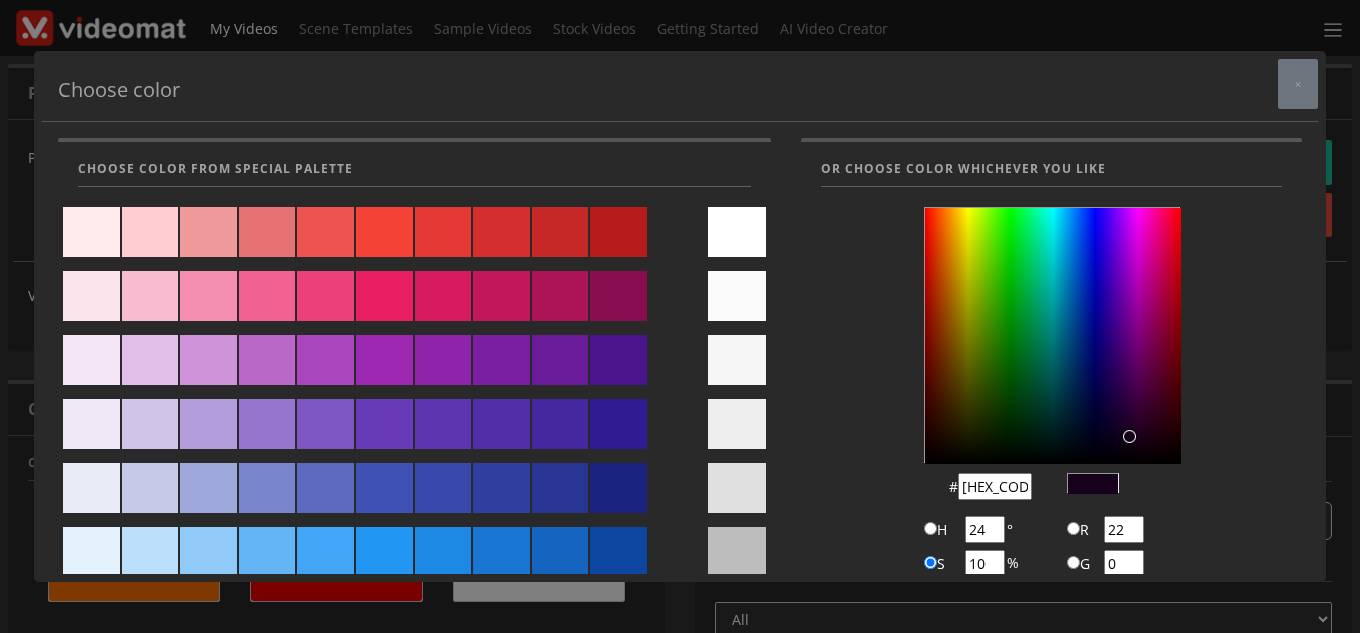 type on "14001a" 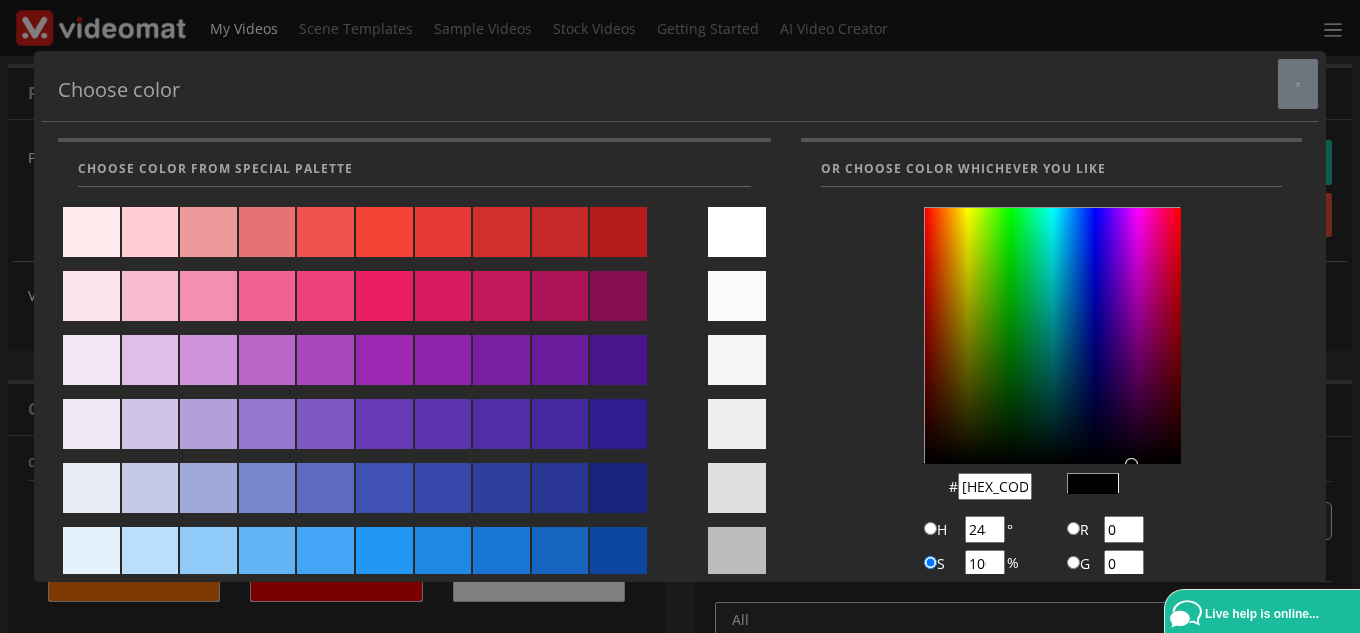 drag, startPoint x: 997, startPoint y: 212, endPoint x: 1119, endPoint y: 478, distance: 292.64313 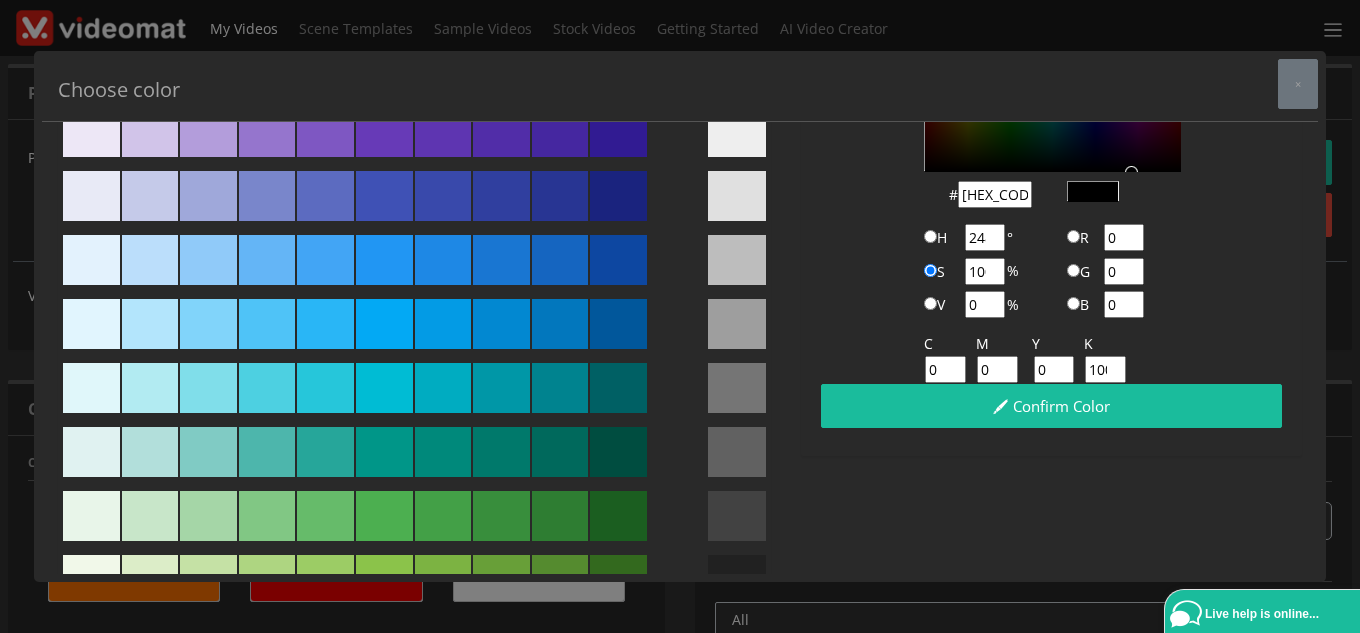 scroll, scrollTop: 300, scrollLeft: 0, axis: vertical 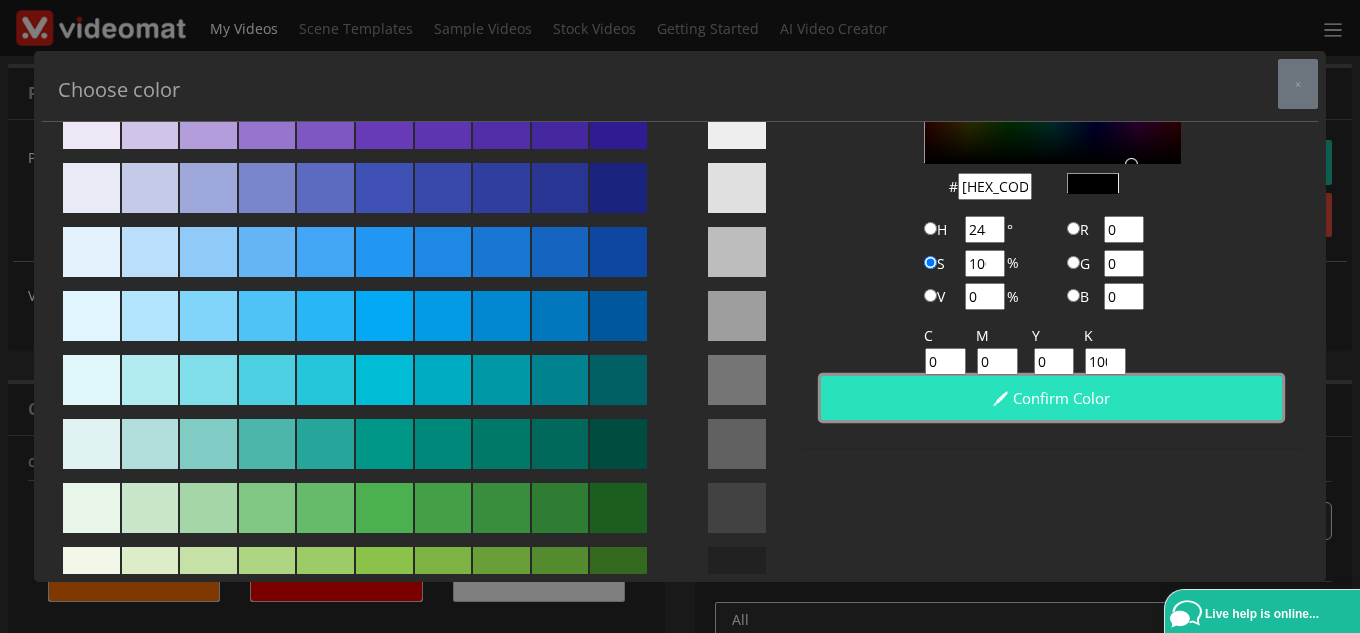 click on "Confirm color" at bounding box center [1051, 398] 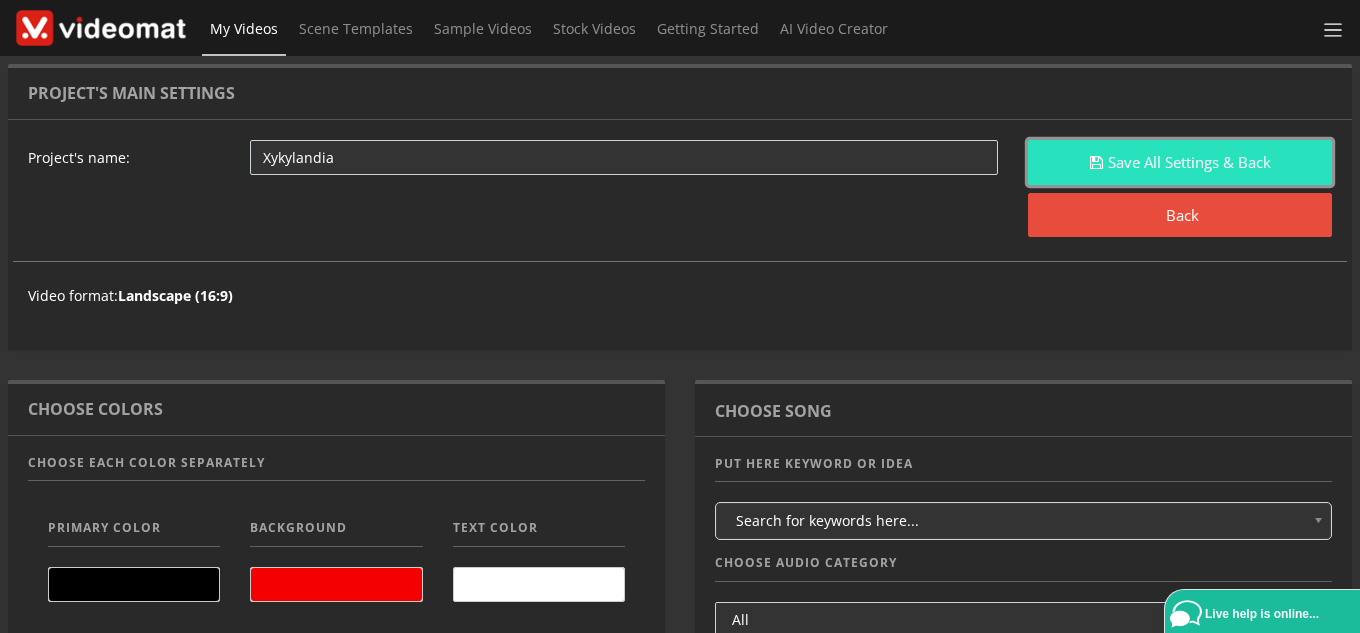 click on "Save All Settings & Back" at bounding box center [1180, 162] 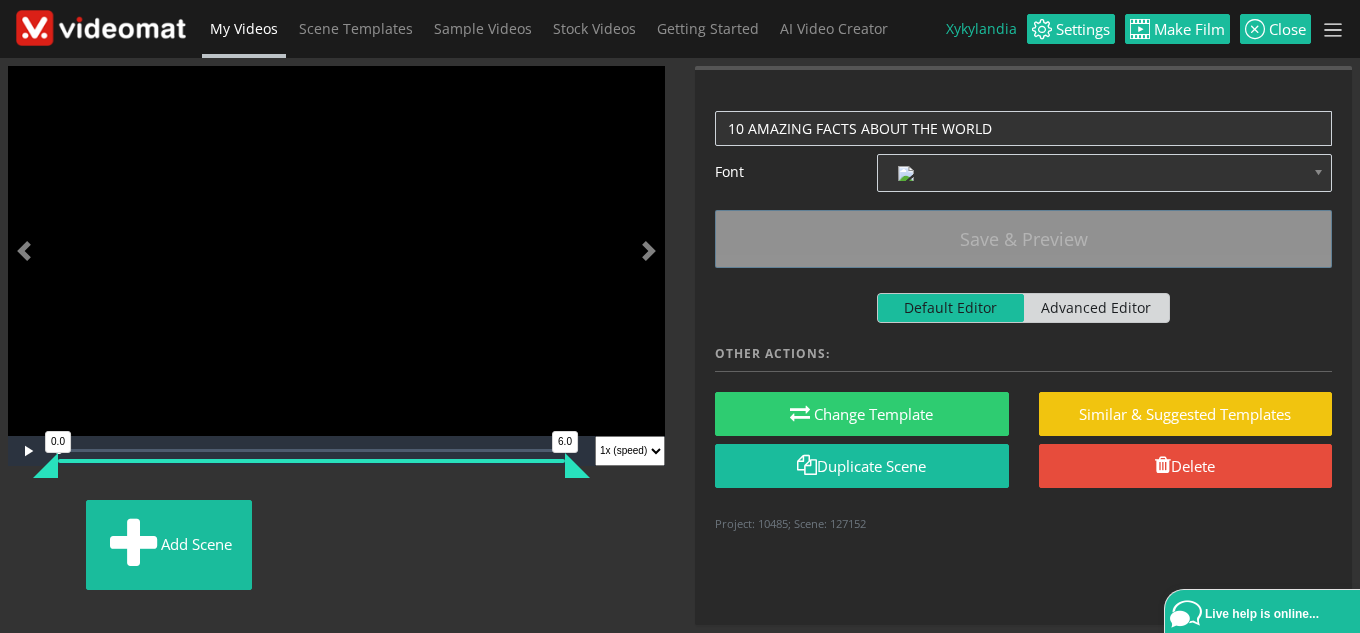 scroll, scrollTop: 0, scrollLeft: 0, axis: both 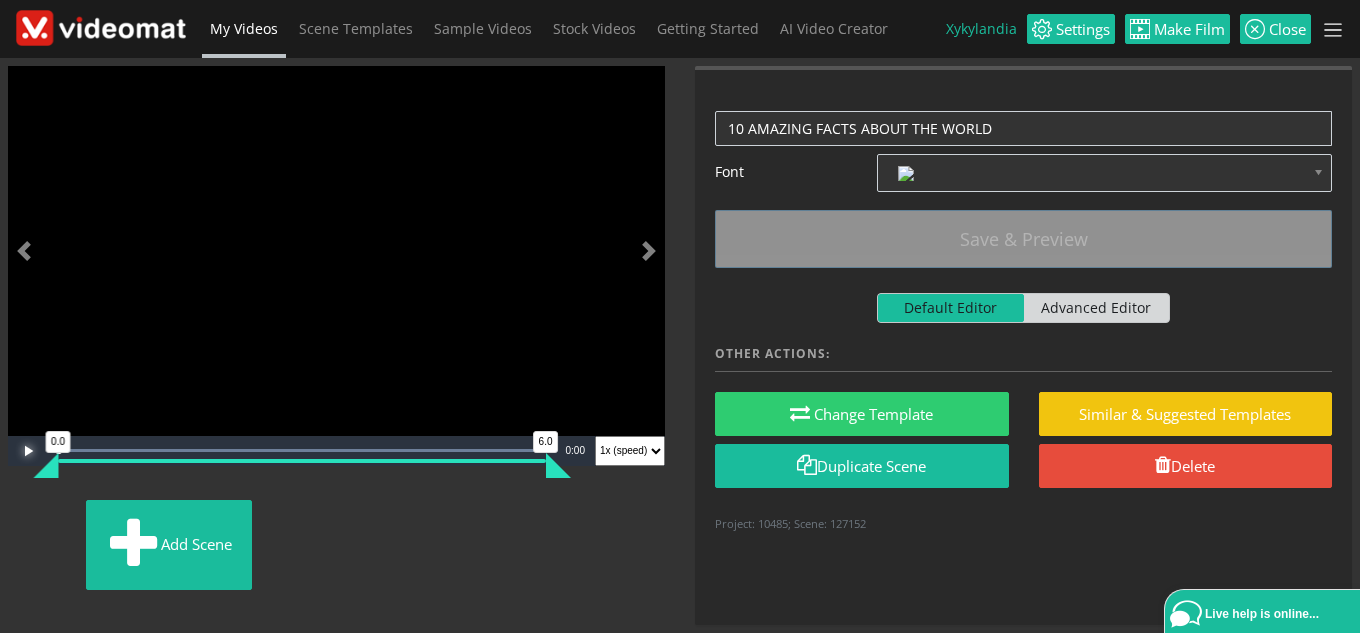 click at bounding box center [28, 451] 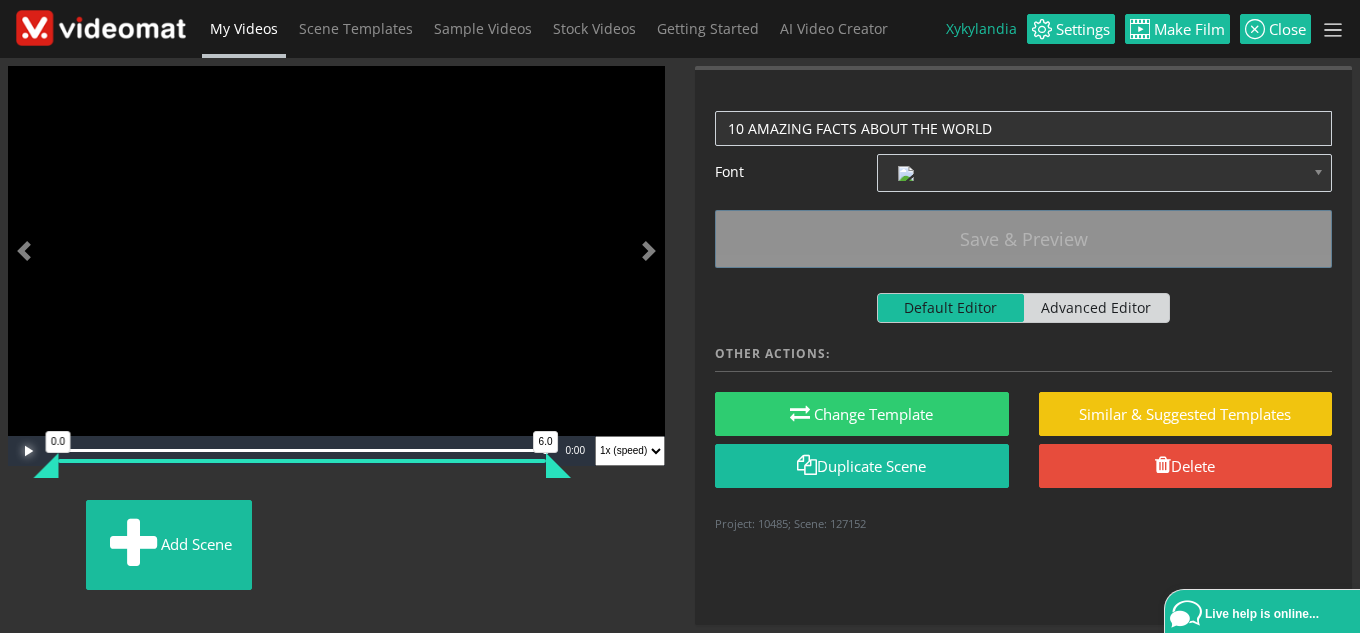 scroll, scrollTop: 100, scrollLeft: 0, axis: vertical 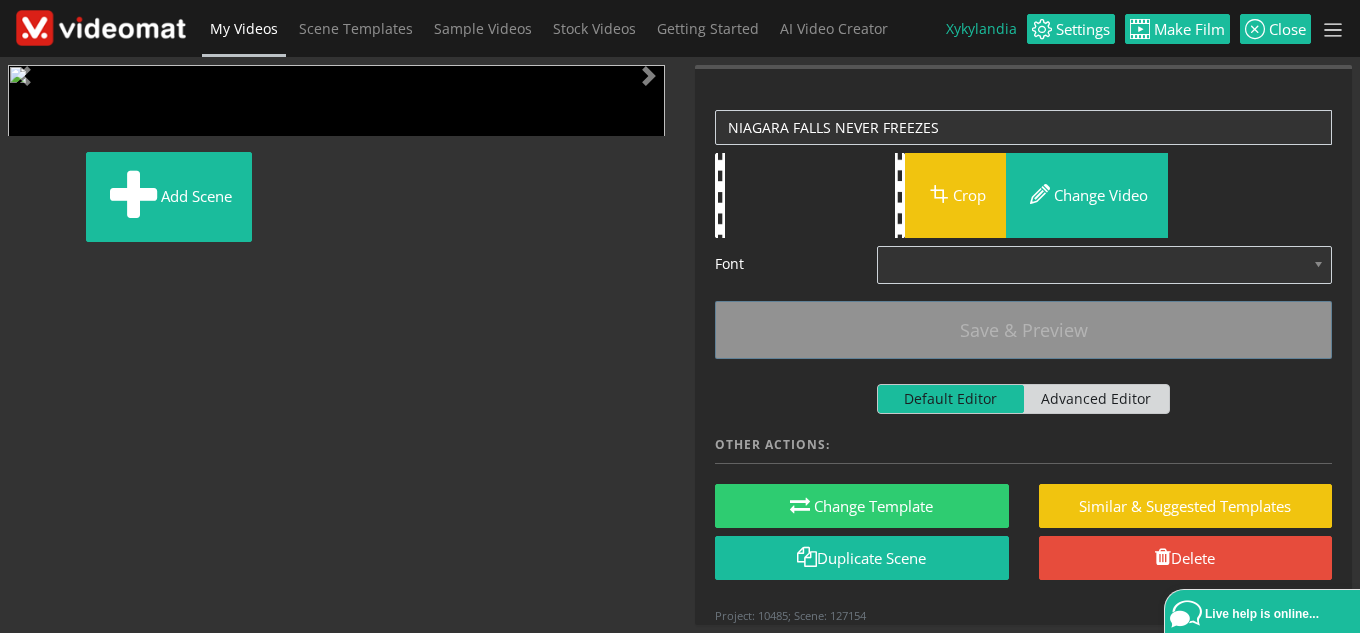 click at bounding box center [28, 449] 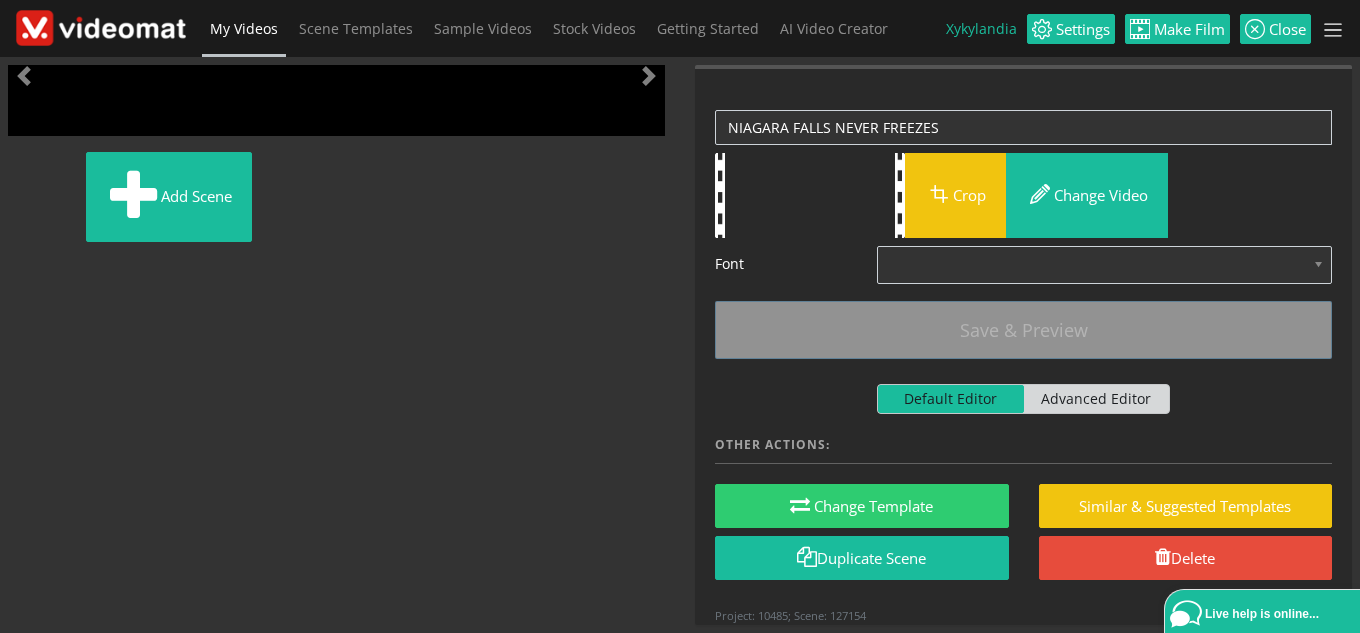scroll, scrollTop: 357, scrollLeft: 0, axis: vertical 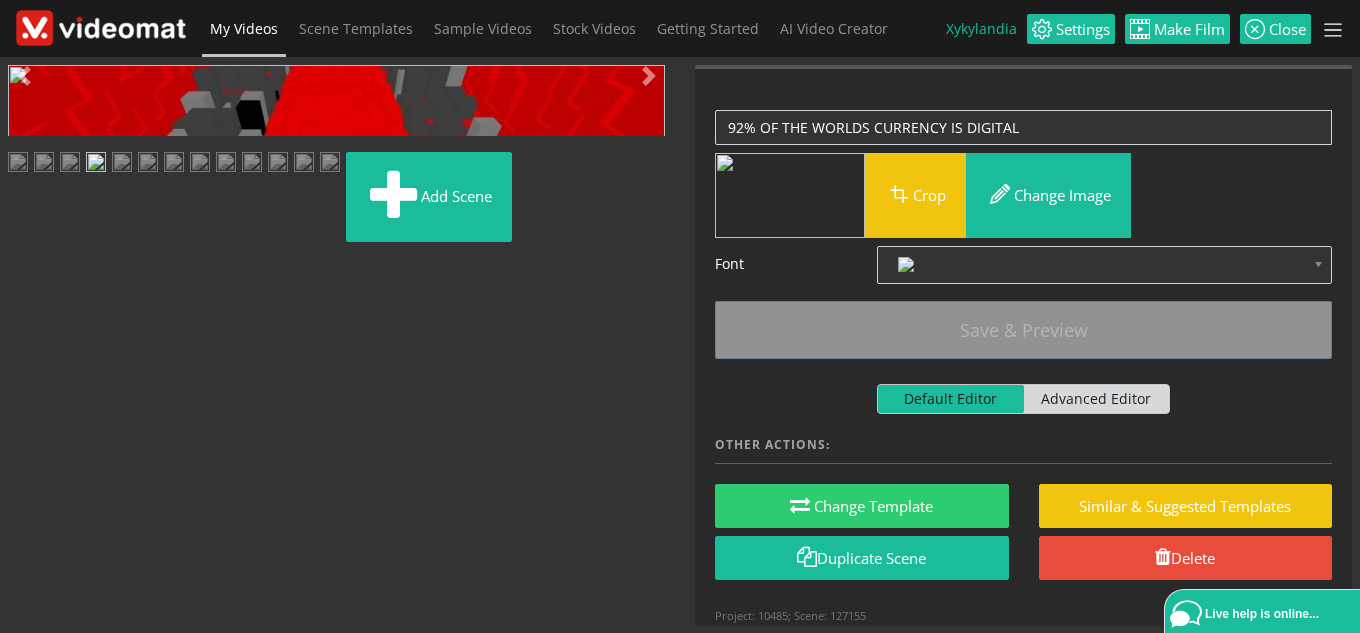 click at bounding box center [28, 449] 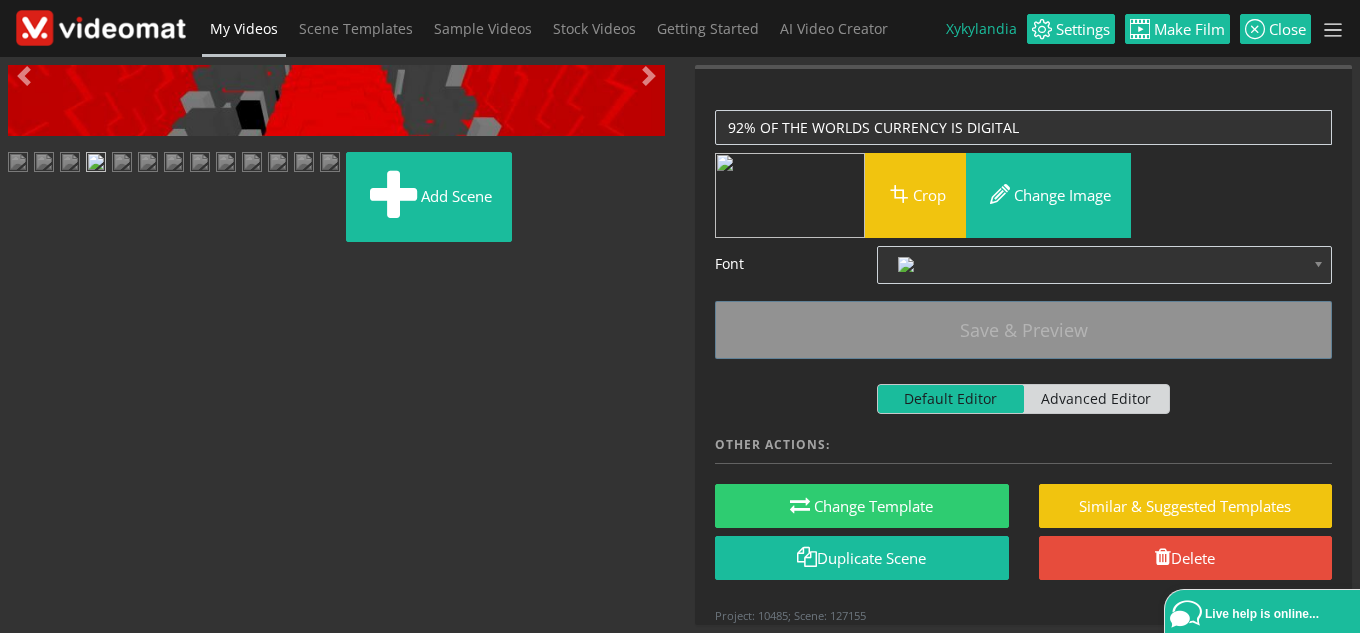 click at bounding box center [18, 164] 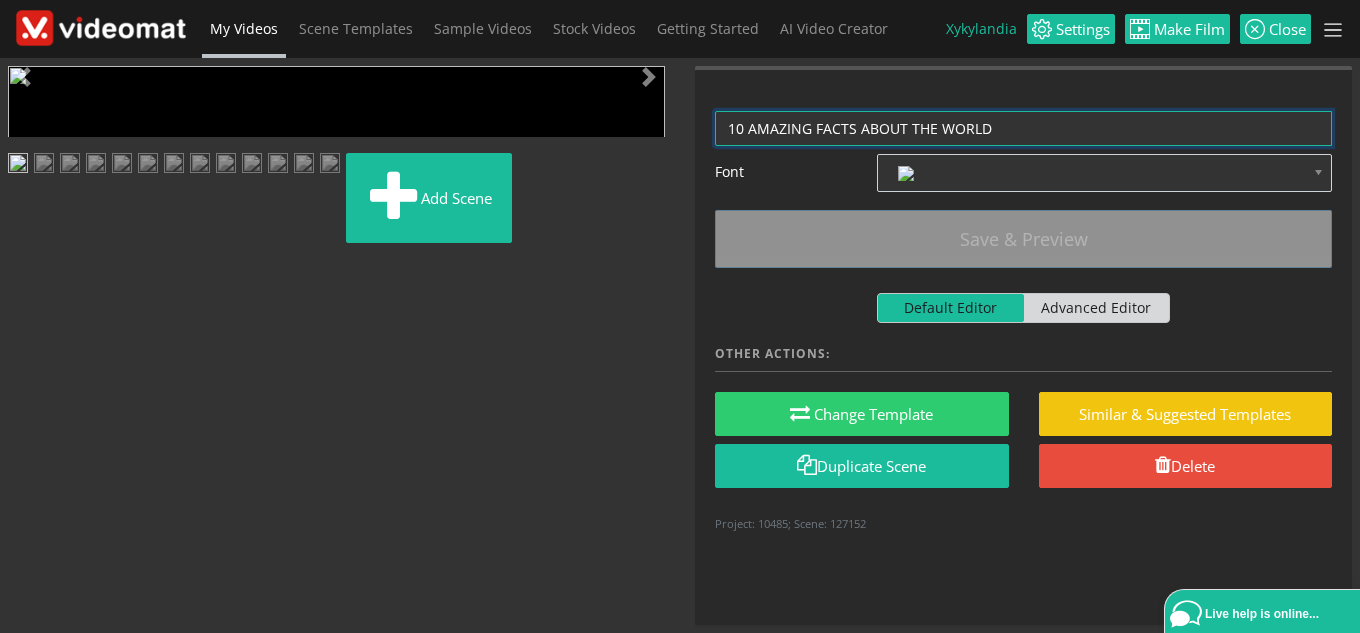 drag, startPoint x: 1044, startPoint y: 124, endPoint x: 529, endPoint y: 135, distance: 515.1175 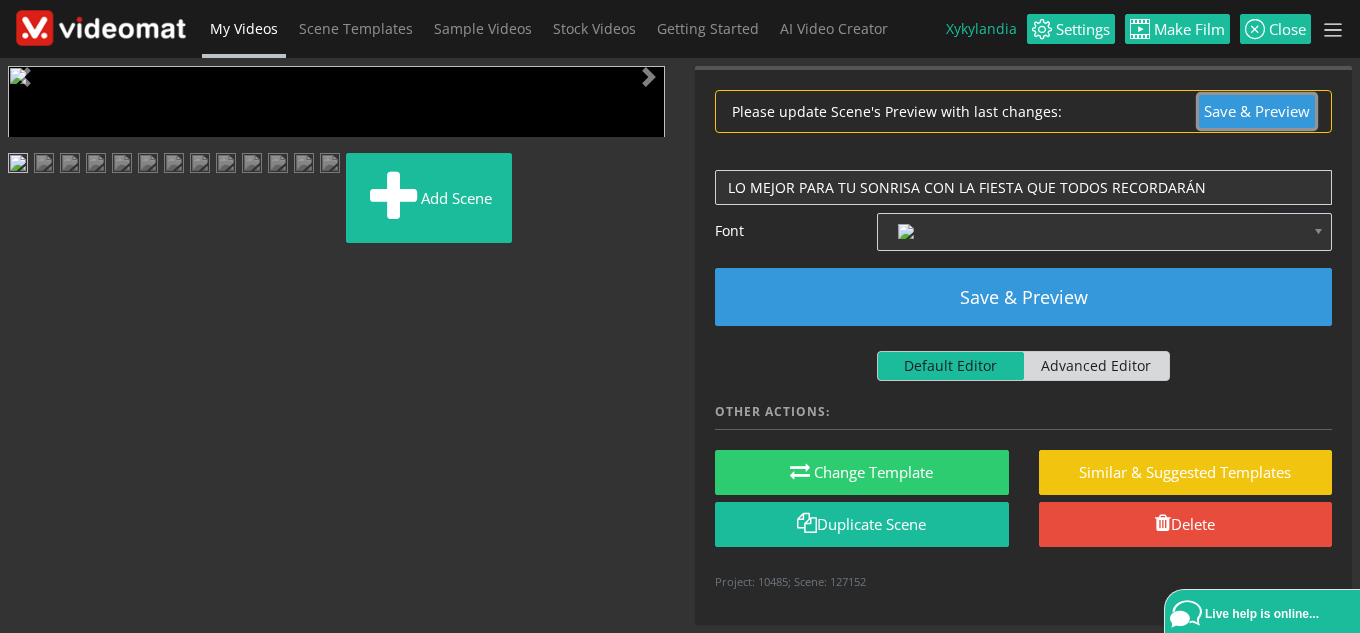 click on "Save & Preview" at bounding box center (1257, 111) 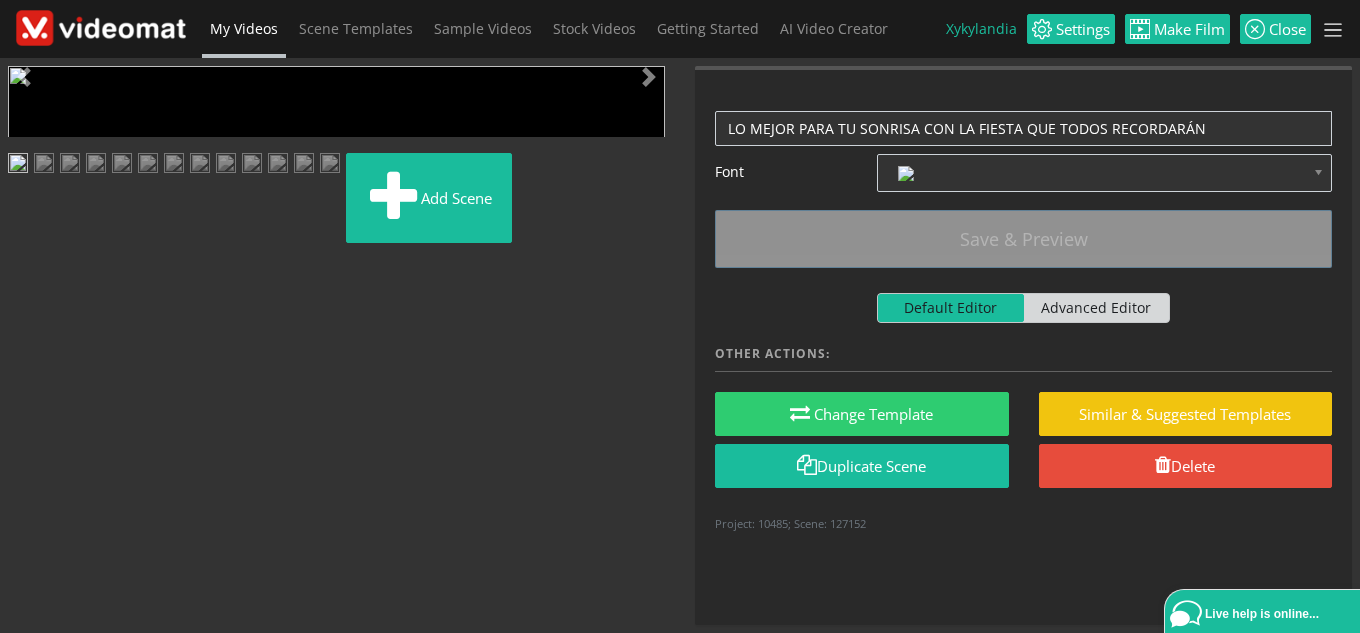 click at bounding box center (28, 451) 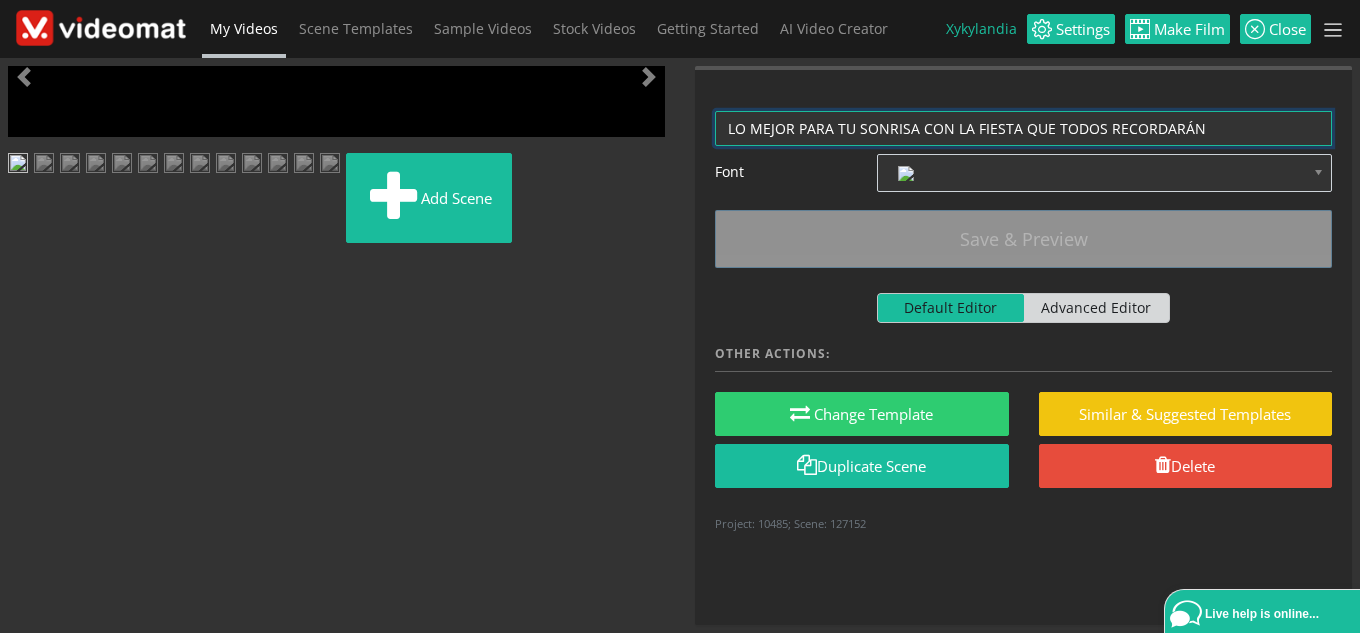 click on "10 AMAZING FACTS ABOUT THE WORLD" at bounding box center (1023, 128) 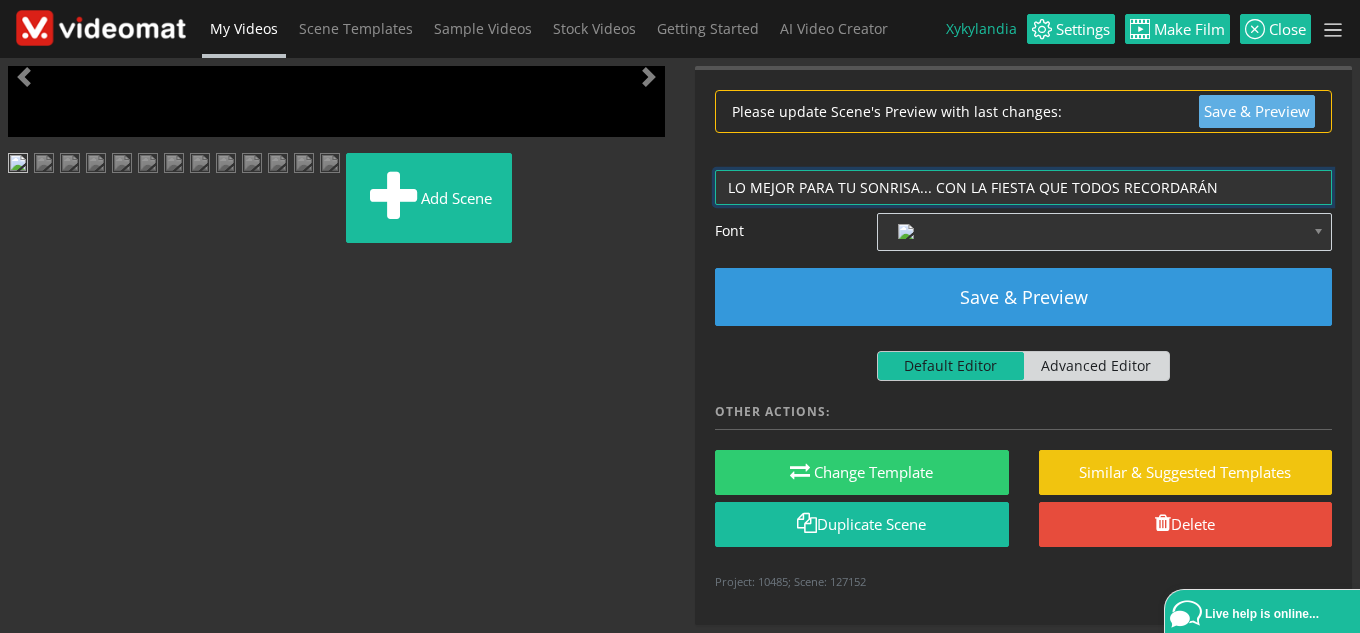 type on "LO MEJOR PARA TU SONRISA... CON LA FIESTA QUE TODOS RECORDARÁN" 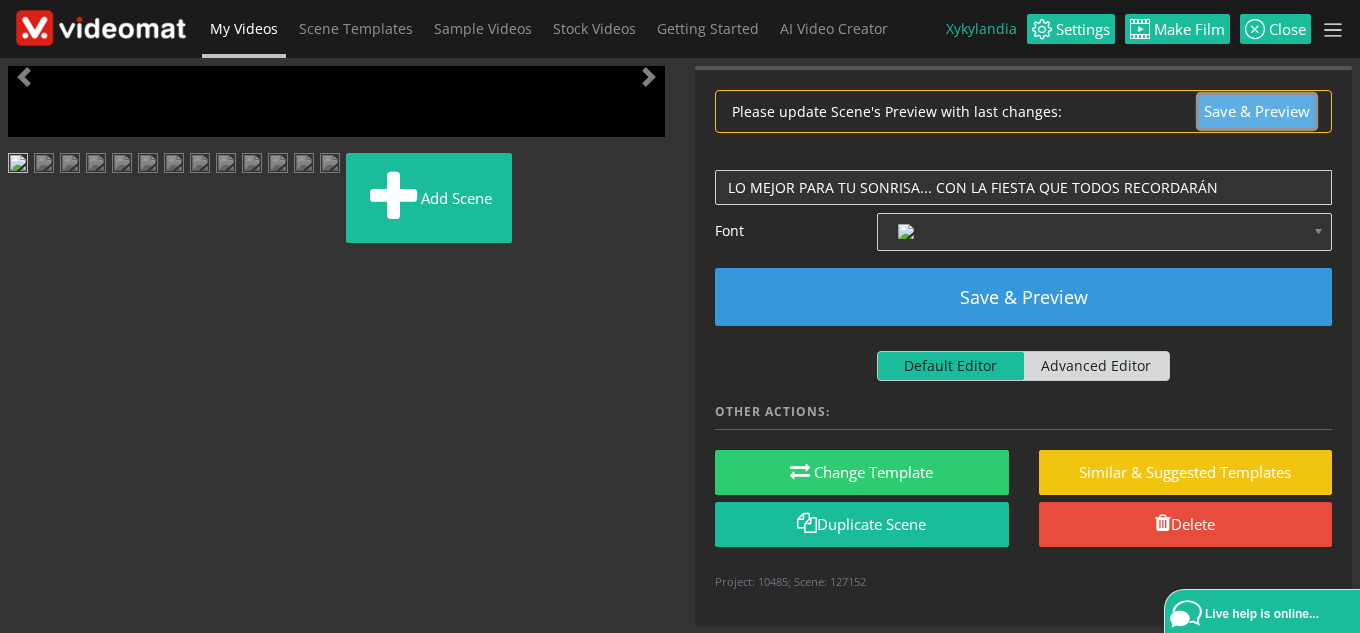 click on "Save & Preview" at bounding box center (1257, 111) 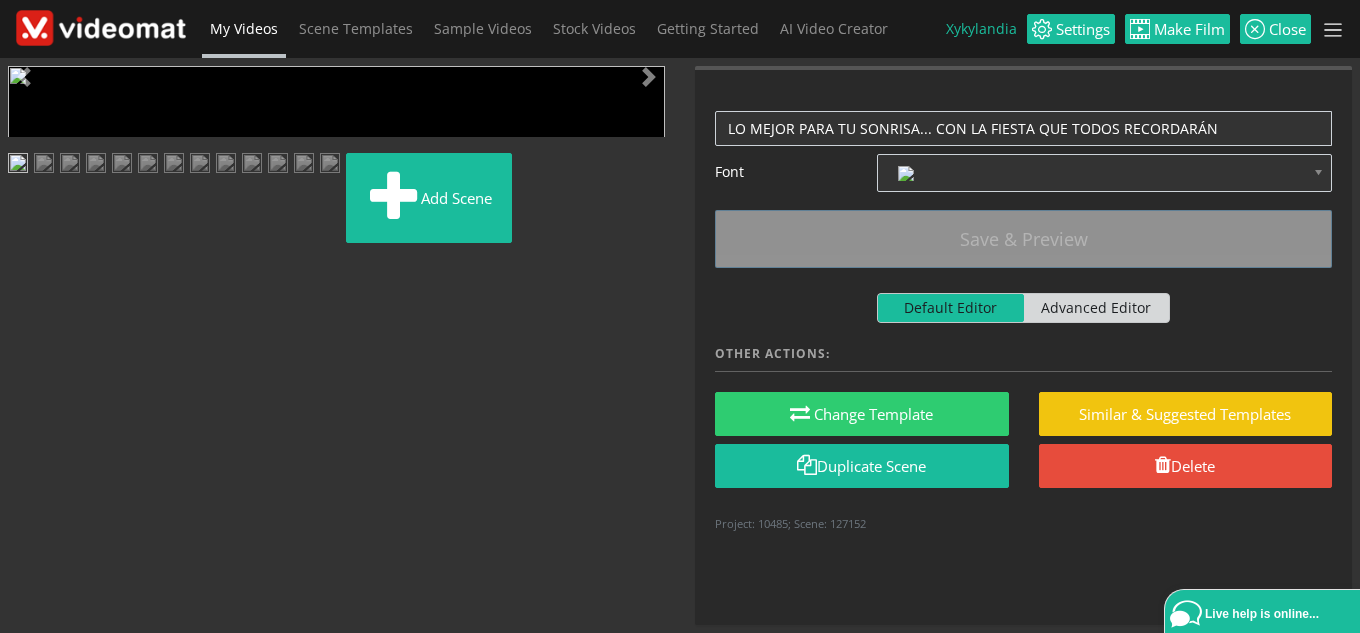 click at bounding box center (28, 451) 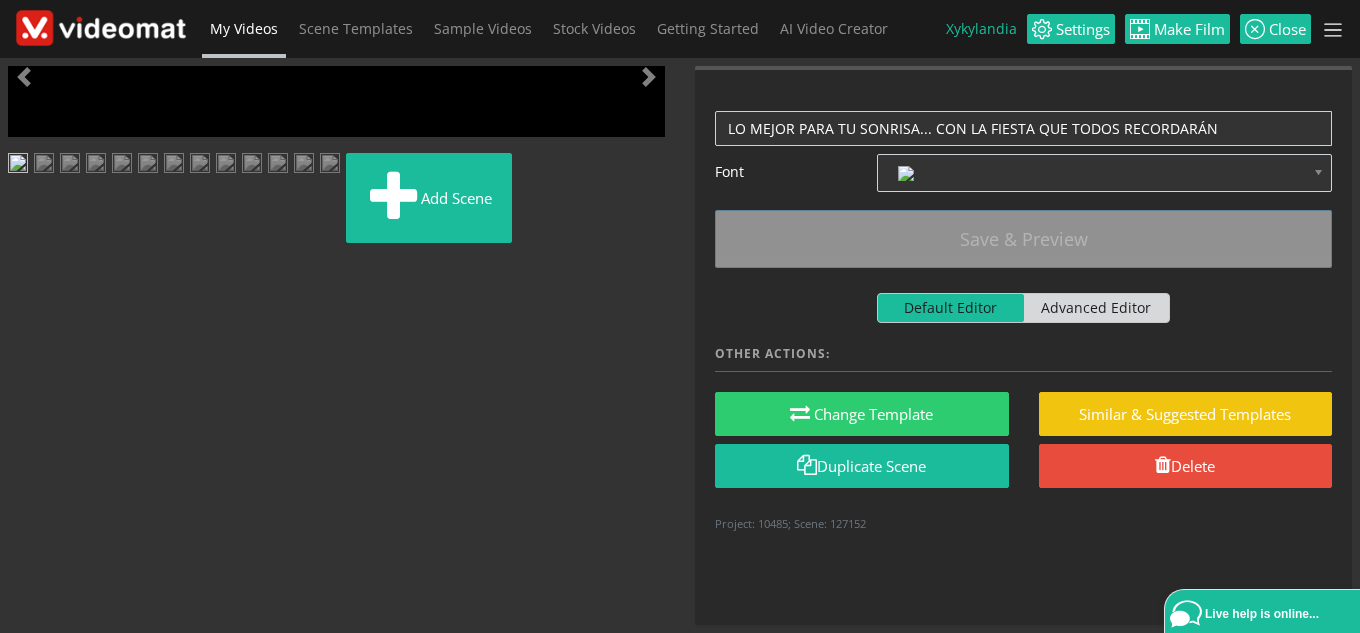 scroll, scrollTop: 357, scrollLeft: 0, axis: vertical 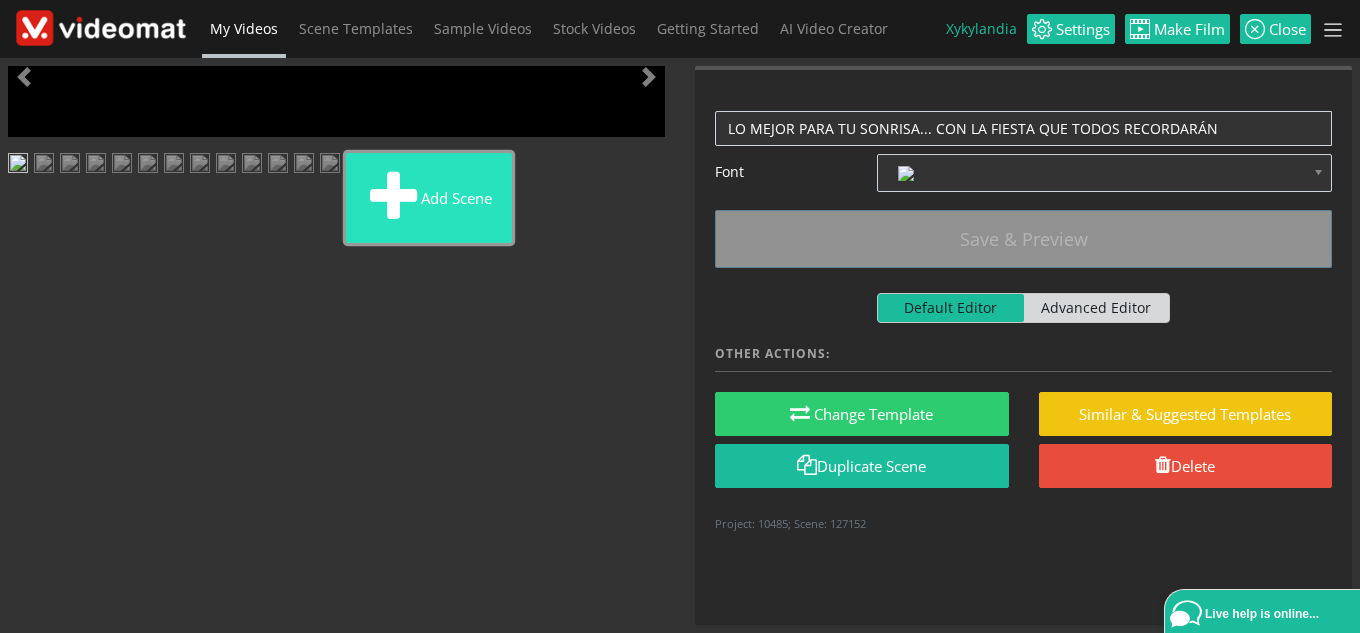 click on "Add scene" at bounding box center [429, 198] 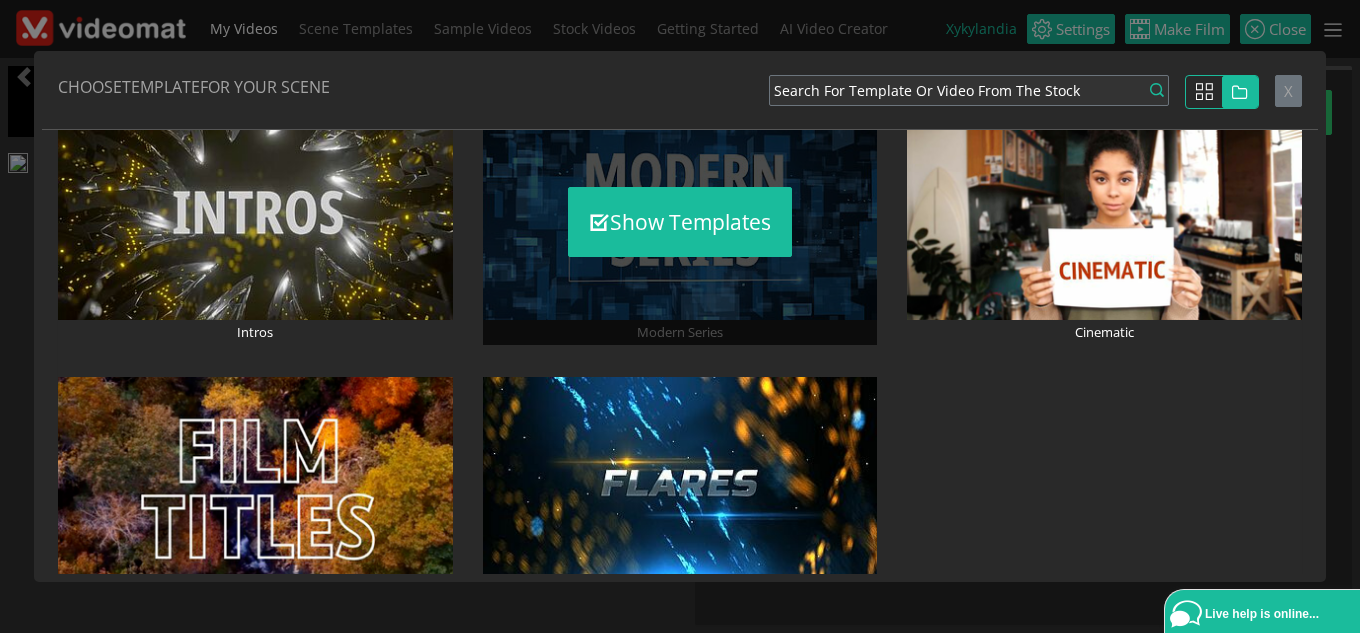 scroll, scrollTop: 500, scrollLeft: 0, axis: vertical 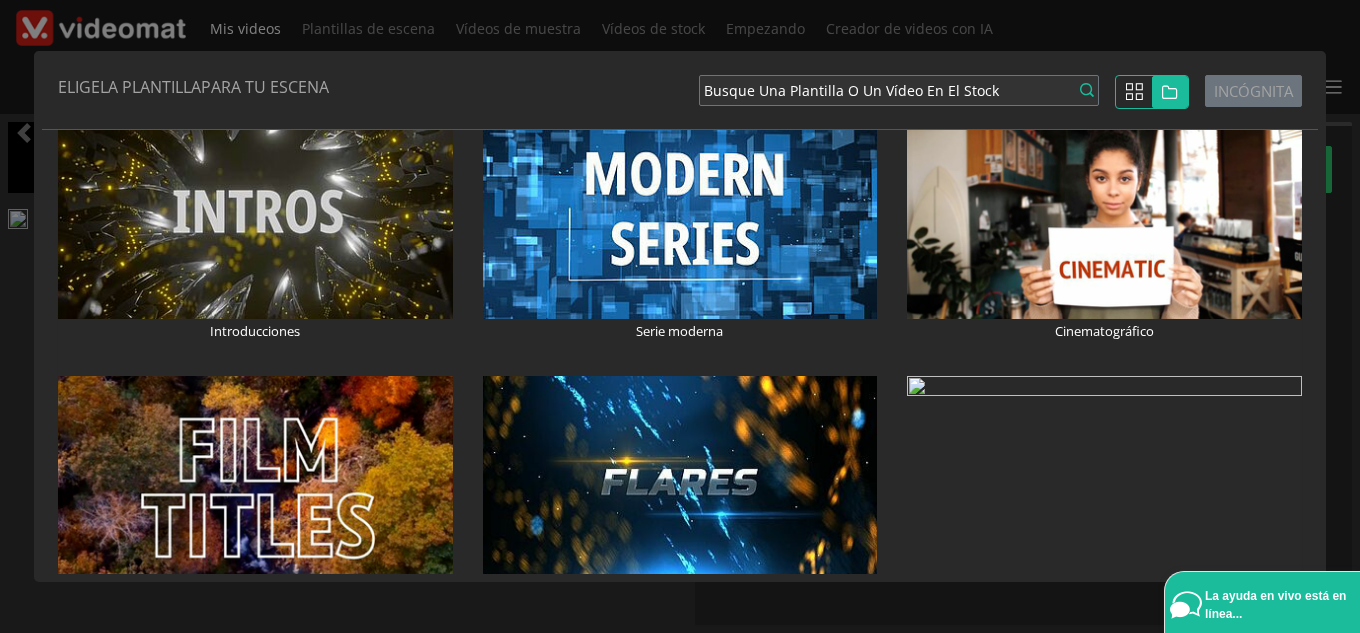 click on "Serie moderna Mostrar plantillas" at bounding box center (680, 228) 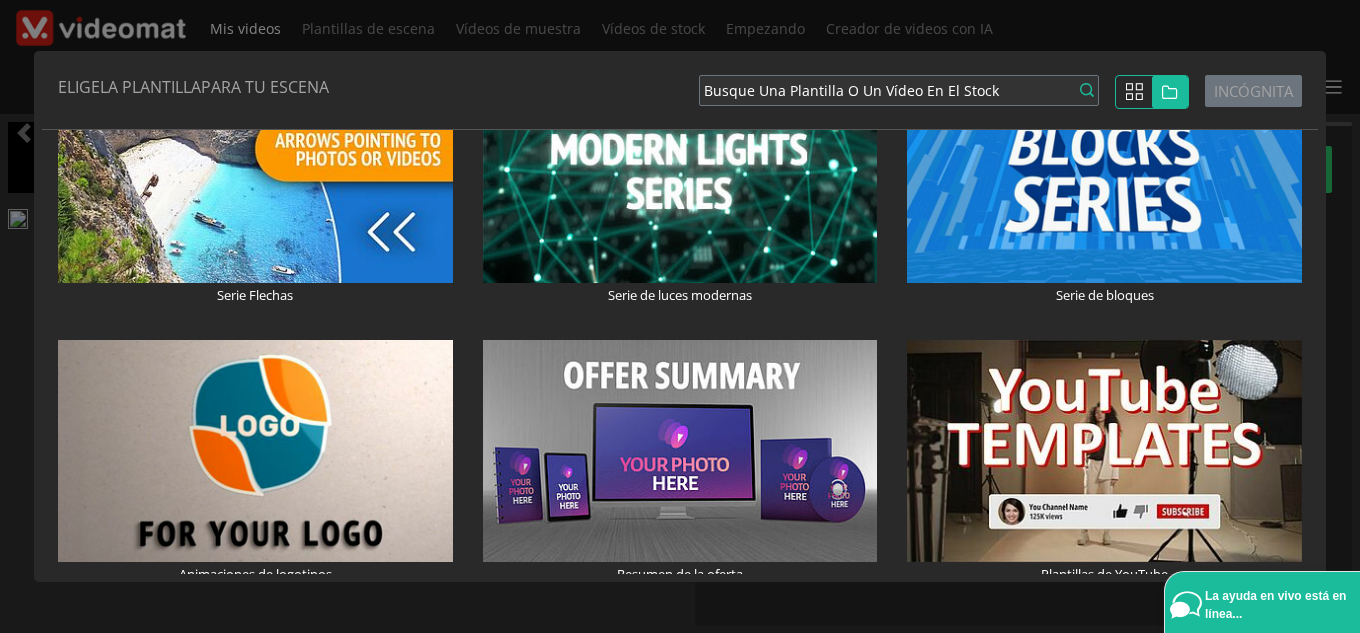 scroll, scrollTop: 1400, scrollLeft: 0, axis: vertical 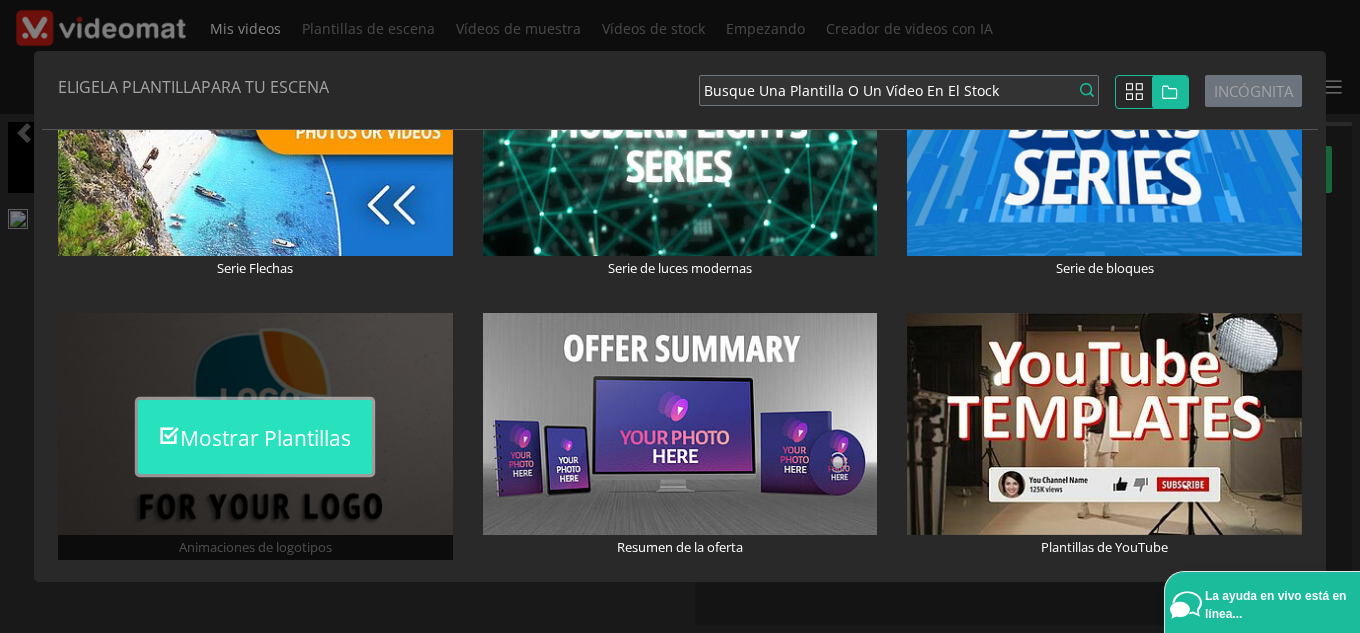 click on "Mostrar plantillas" at bounding box center [255, 437] 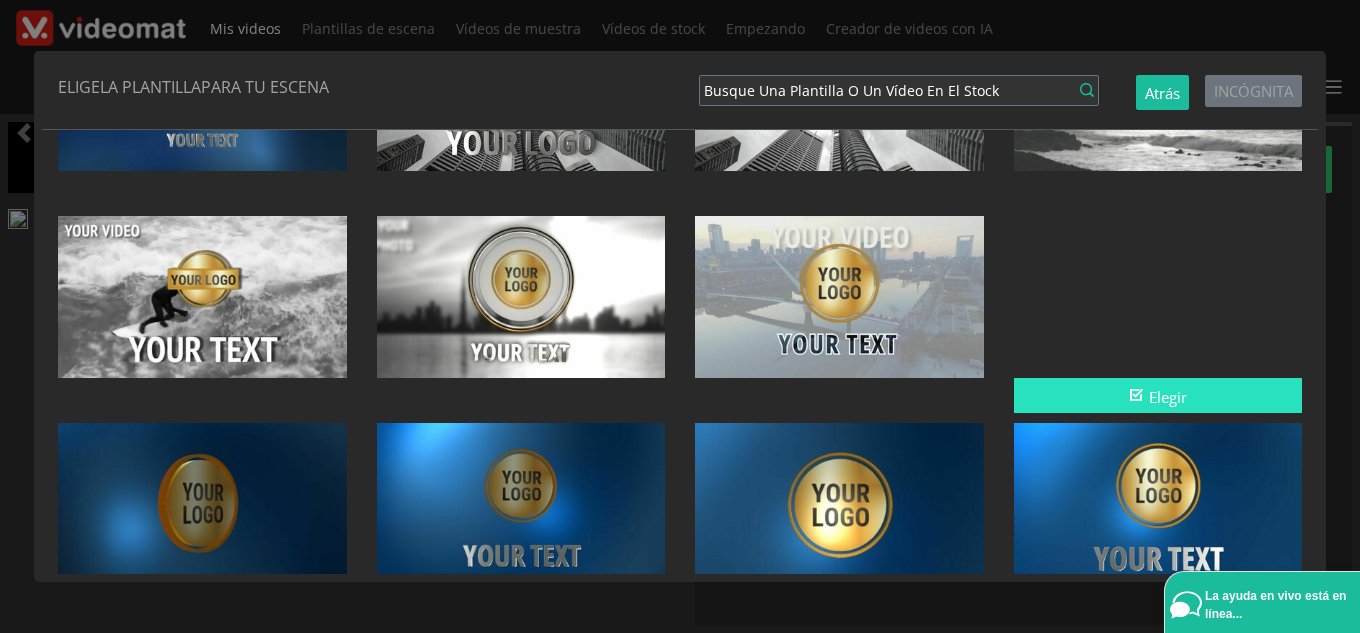 scroll, scrollTop: 500, scrollLeft: 0, axis: vertical 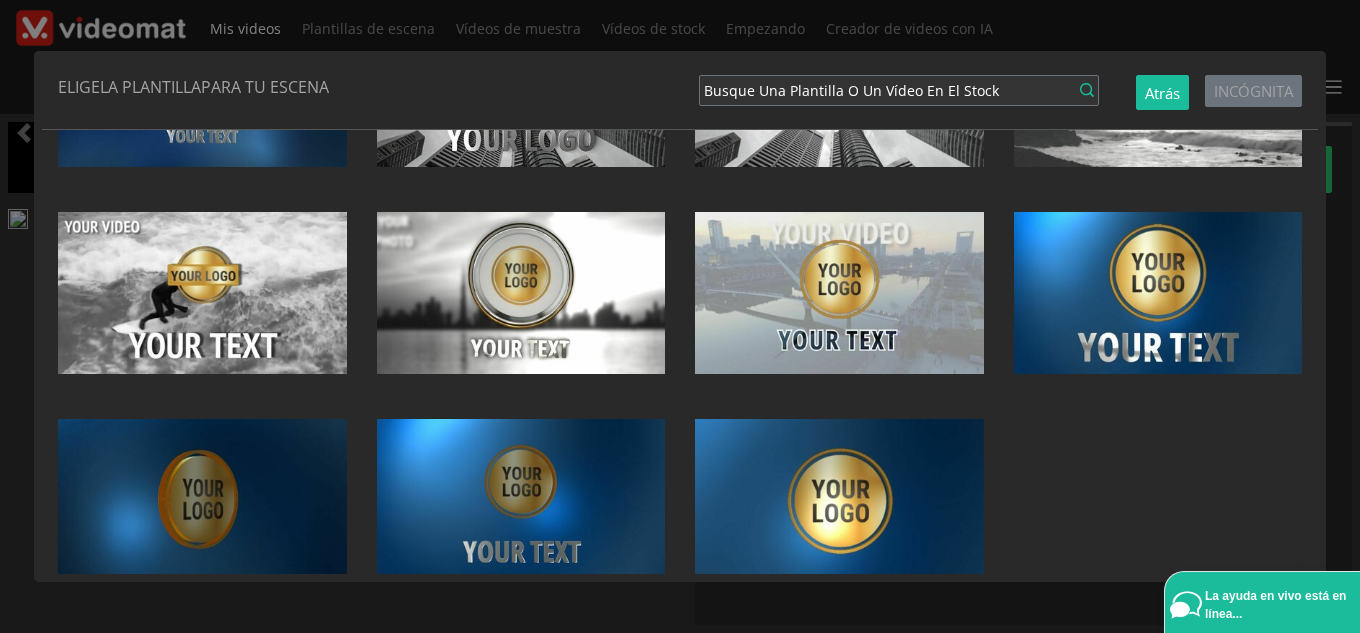 click at bounding box center (1158, 500) 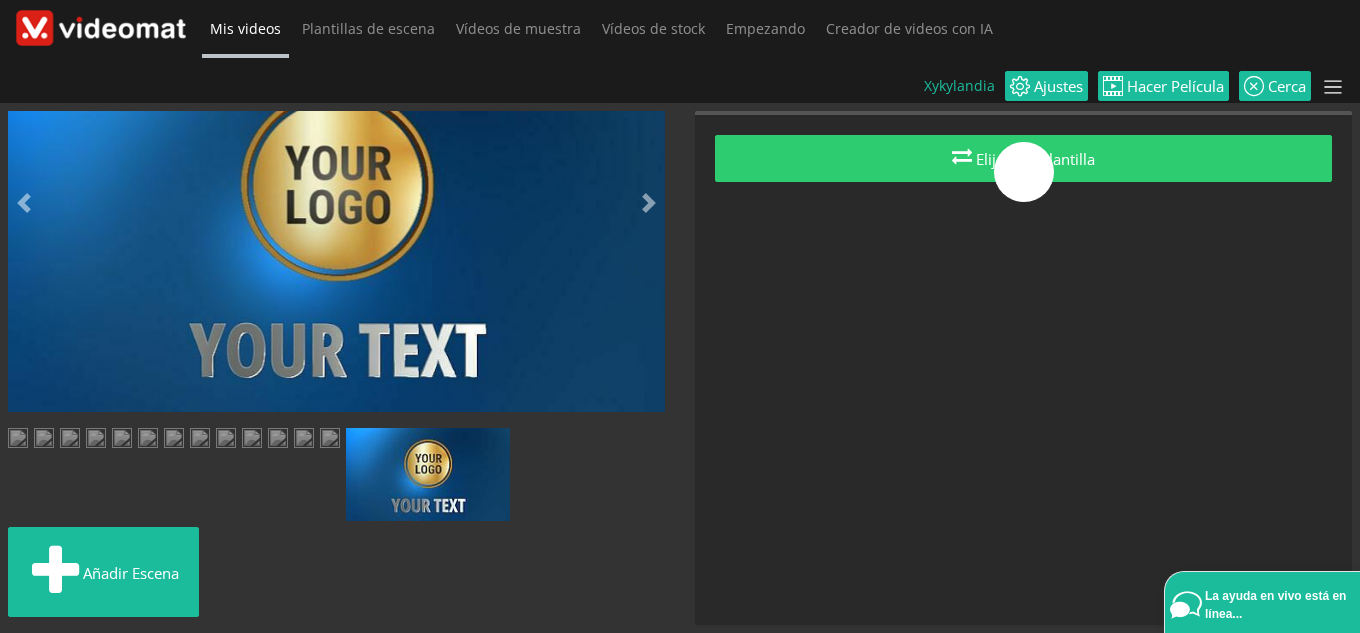 scroll, scrollTop: 357, scrollLeft: 0, axis: vertical 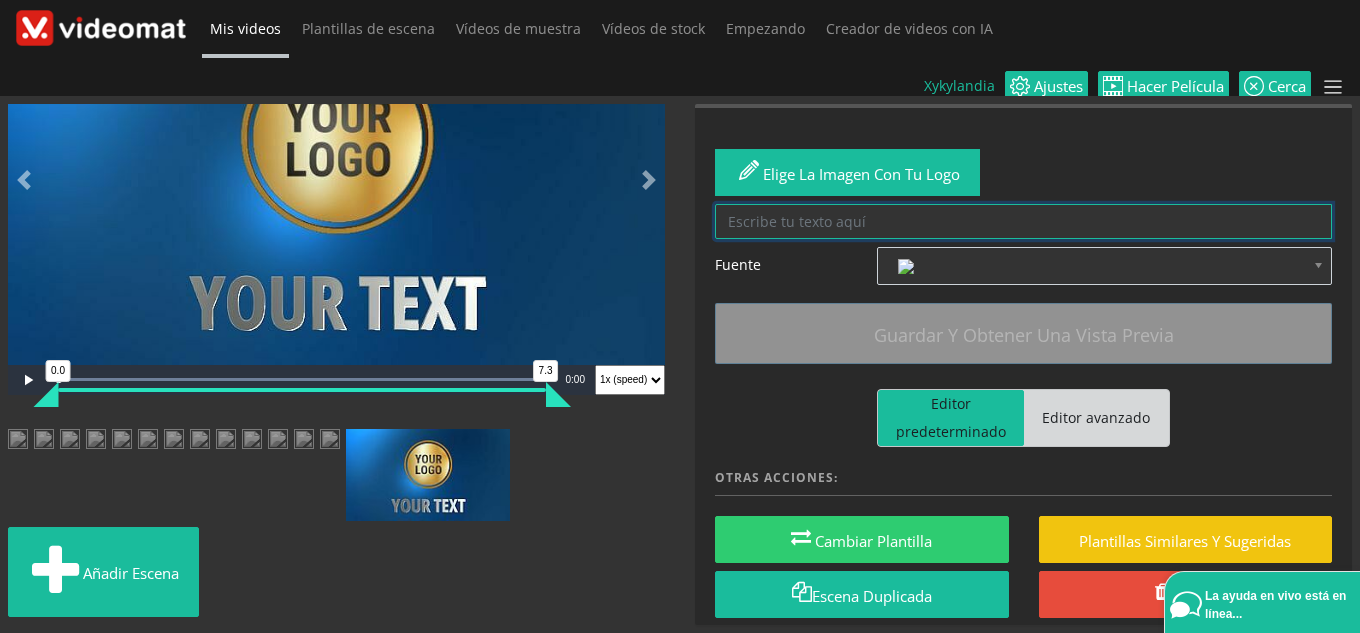 click at bounding box center (1023, 221) 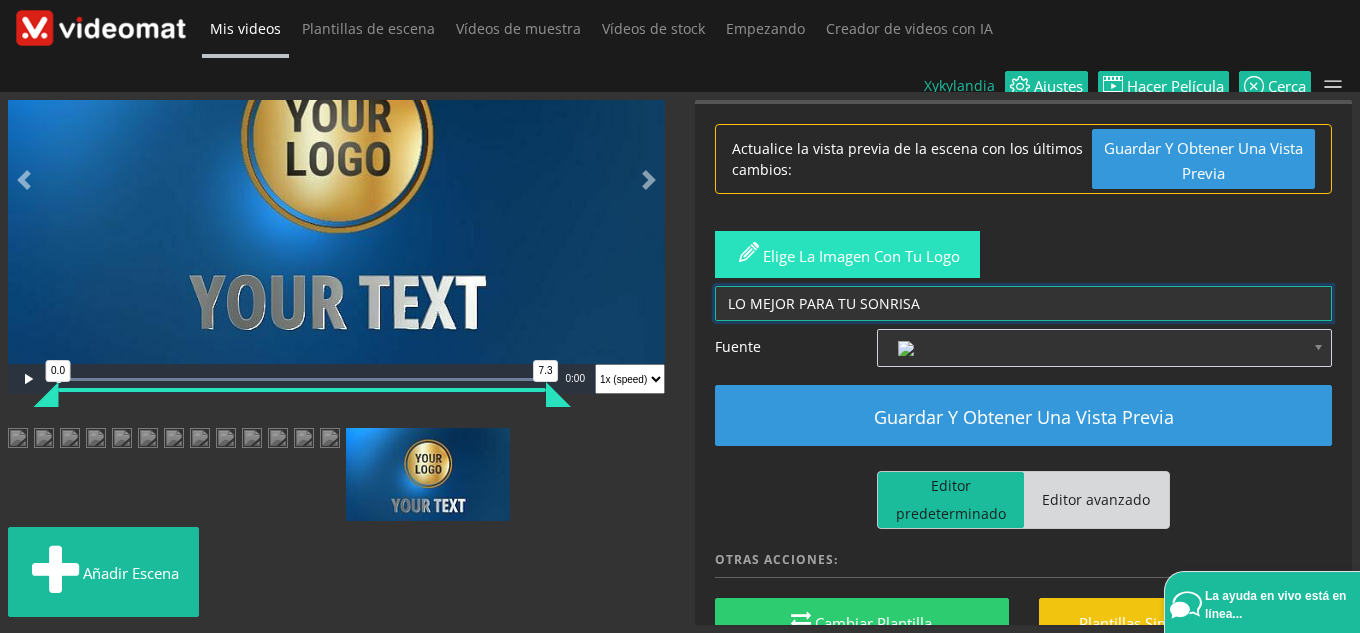 type on "LO MEJOR PARA TU SONRISA" 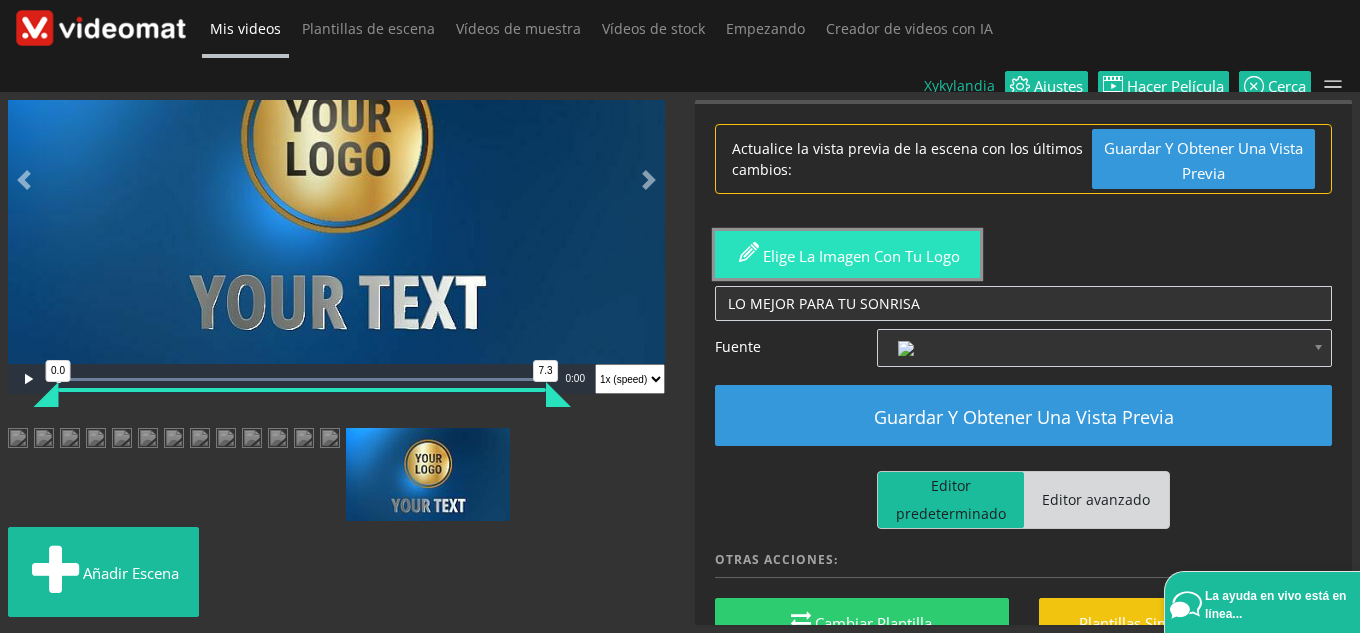 click on "Elige la imagen con tu logo" at bounding box center (861, 256) 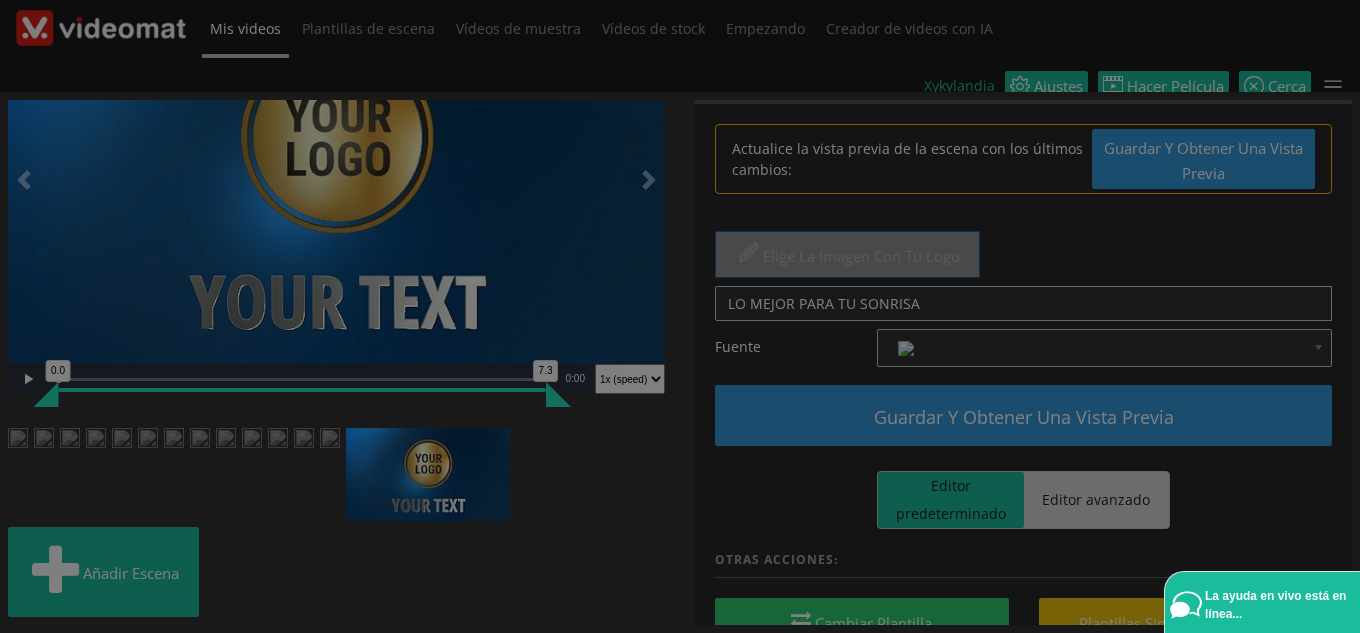 scroll, scrollTop: 0, scrollLeft: 0, axis: both 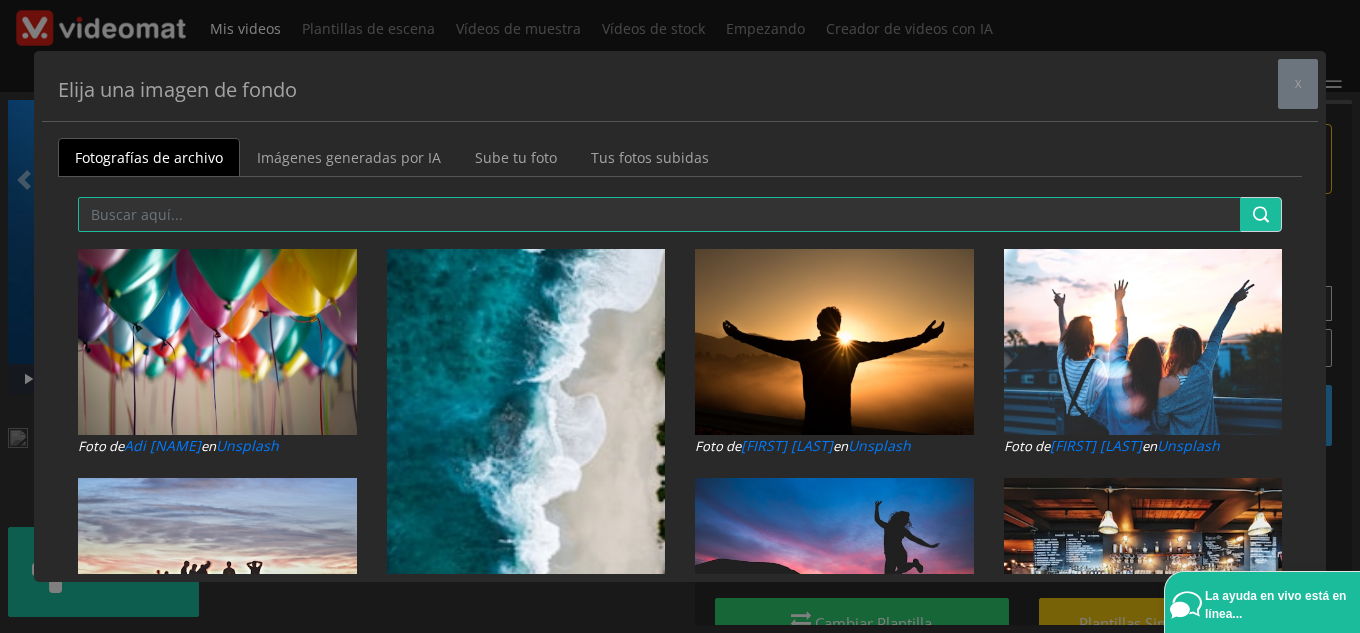 click on "Elija una imagen de fondo x" at bounding box center (680, 90) 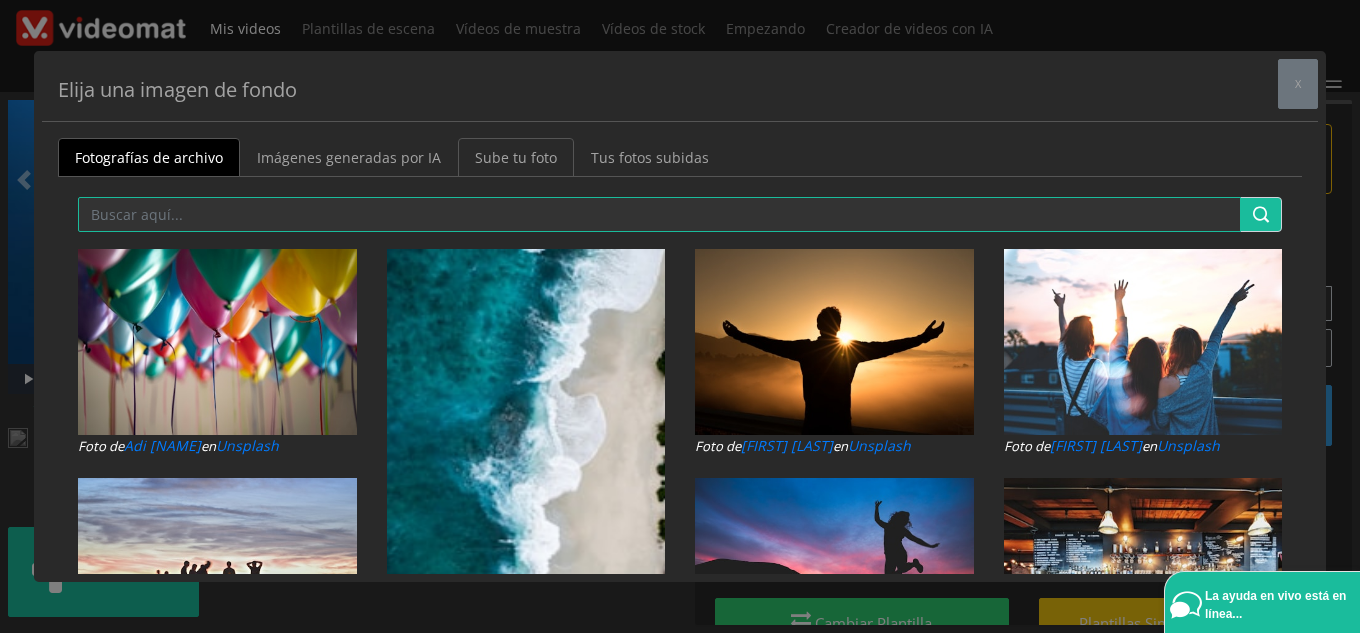 click on "Sube tu foto" at bounding box center (516, 157) 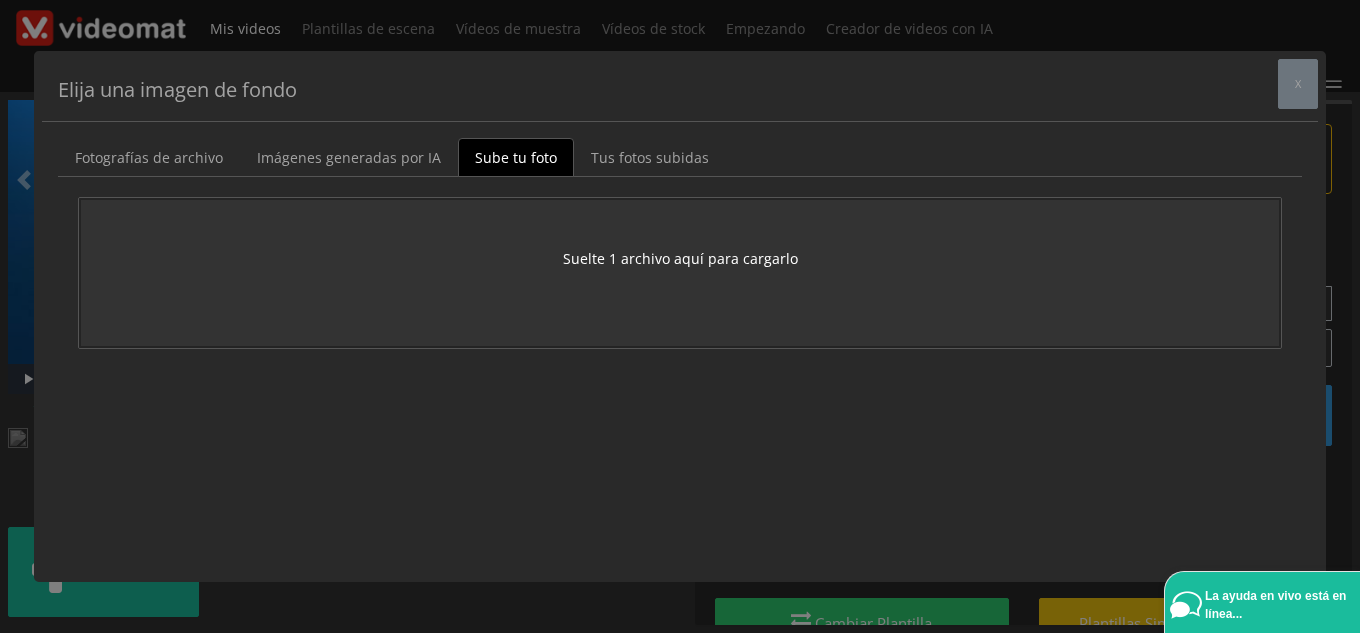 click on "Suelte 1 archivo aquí para cargarlo" at bounding box center [680, 258] 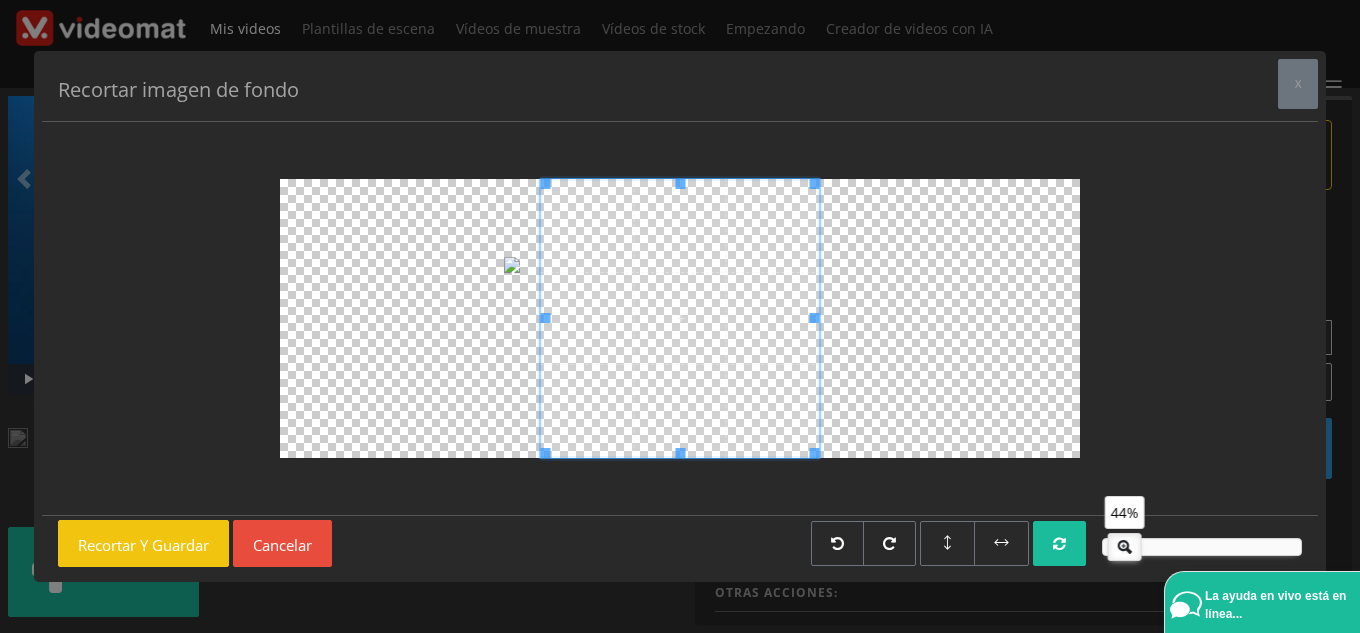 drag, startPoint x: 1190, startPoint y: 538, endPoint x: 1127, endPoint y: 520, distance: 65.52099 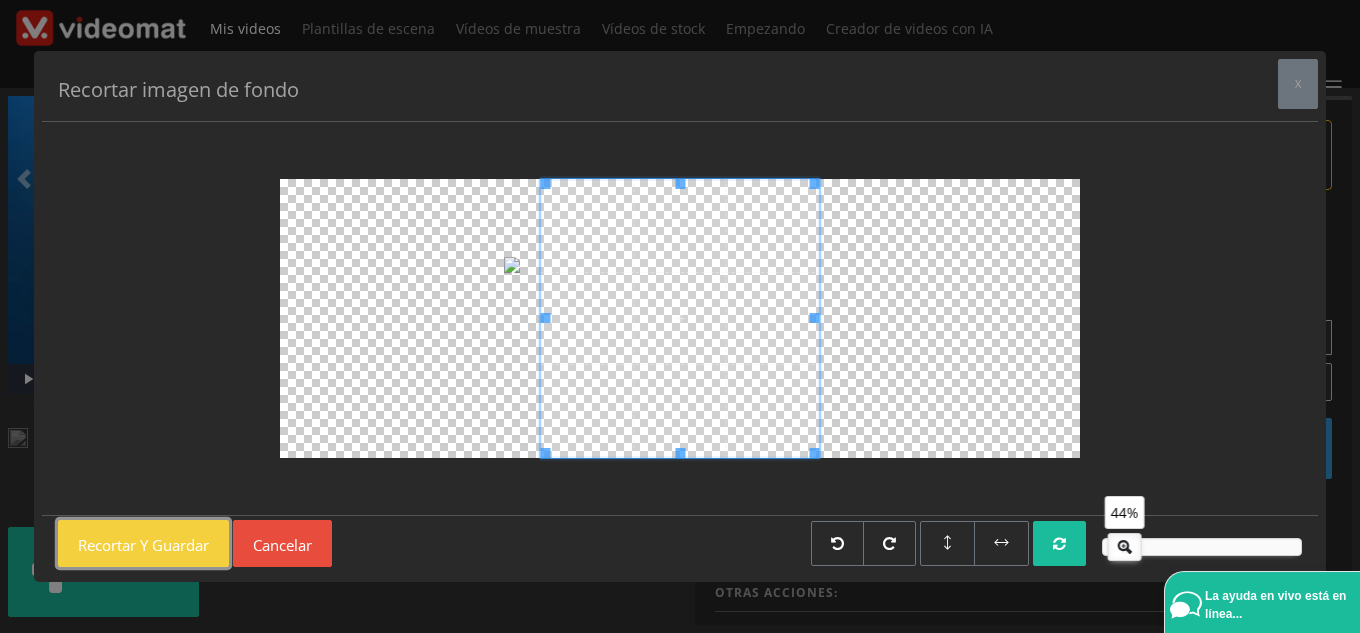 click on "Recortar y guardar" at bounding box center (143, 544) 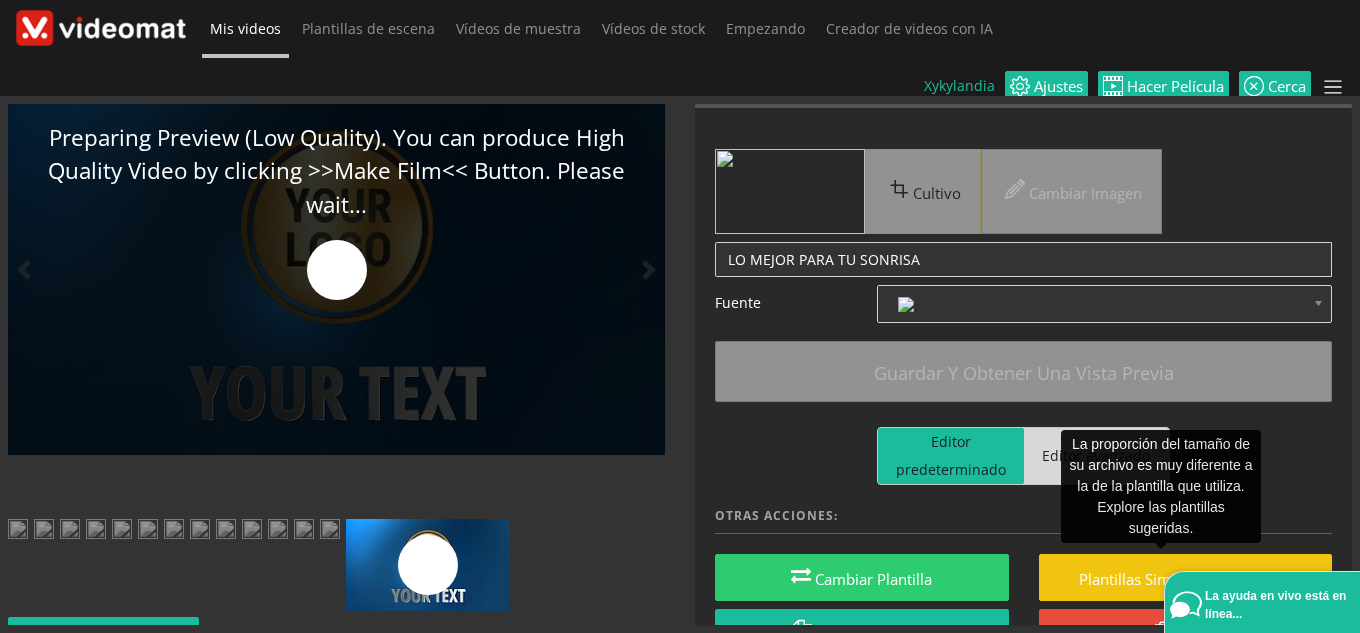 scroll, scrollTop: 0, scrollLeft: 0, axis: both 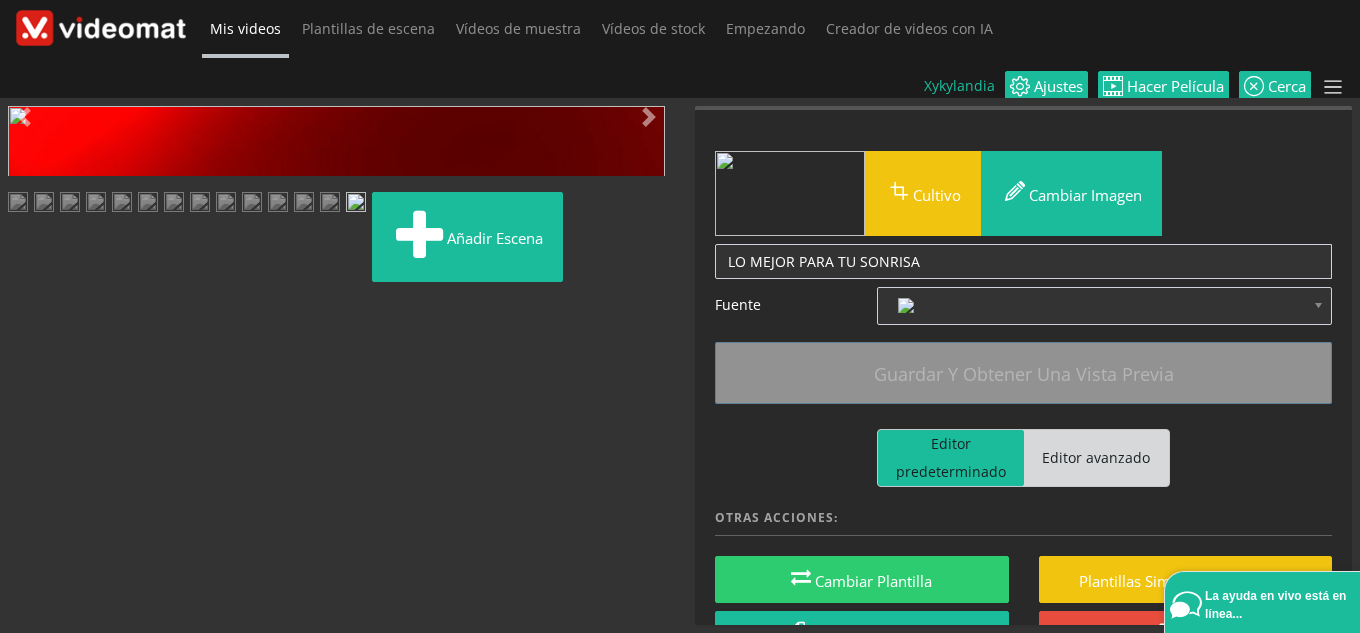 click at bounding box center [28, 490] 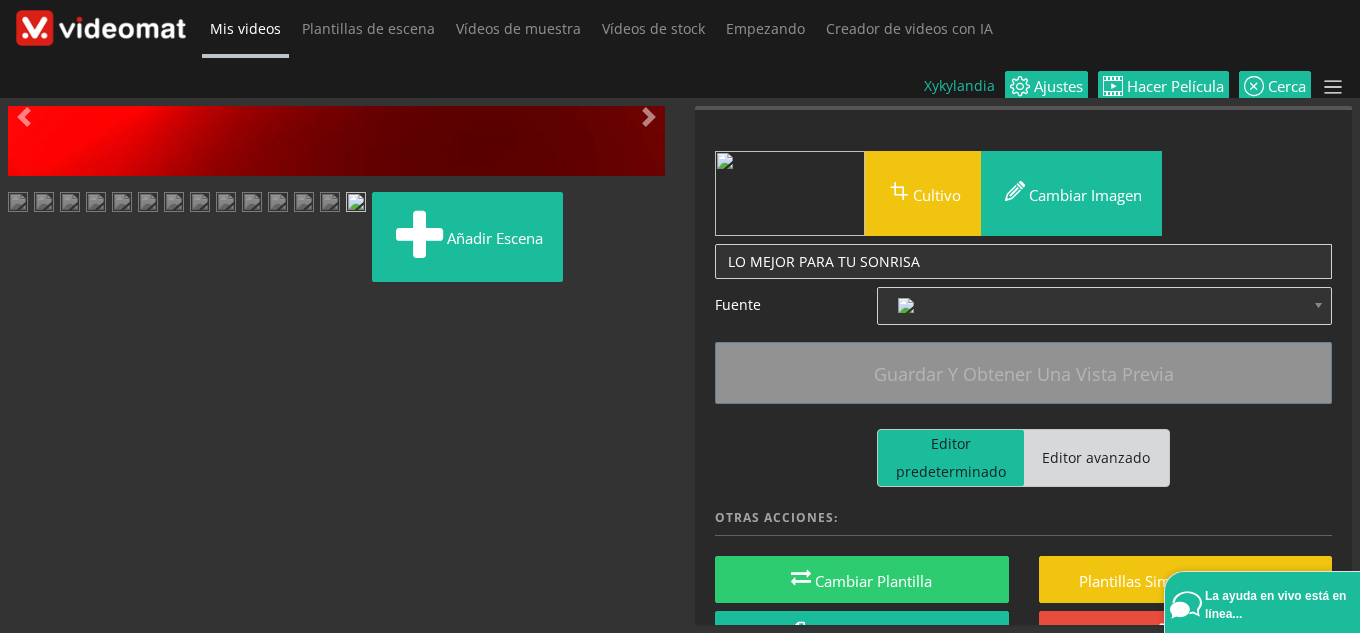 drag, startPoint x: 539, startPoint y: 471, endPoint x: 325, endPoint y: 469, distance: 214.00934 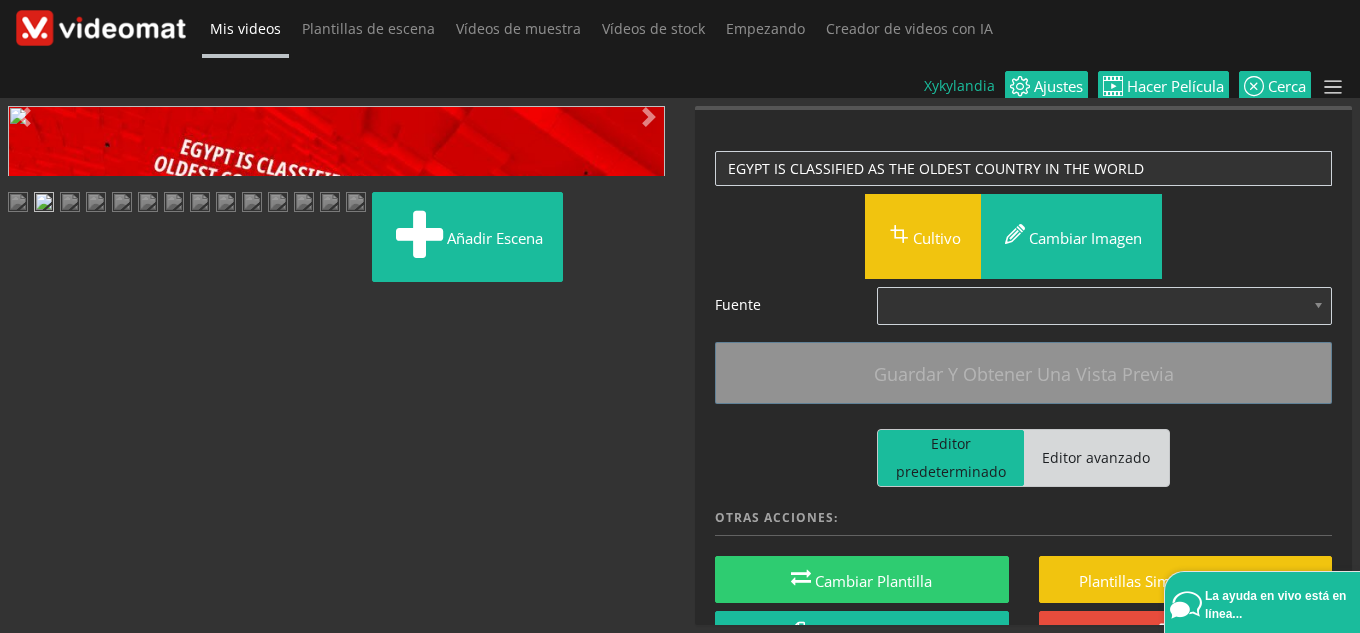 scroll, scrollTop: 370, scrollLeft: 0, axis: vertical 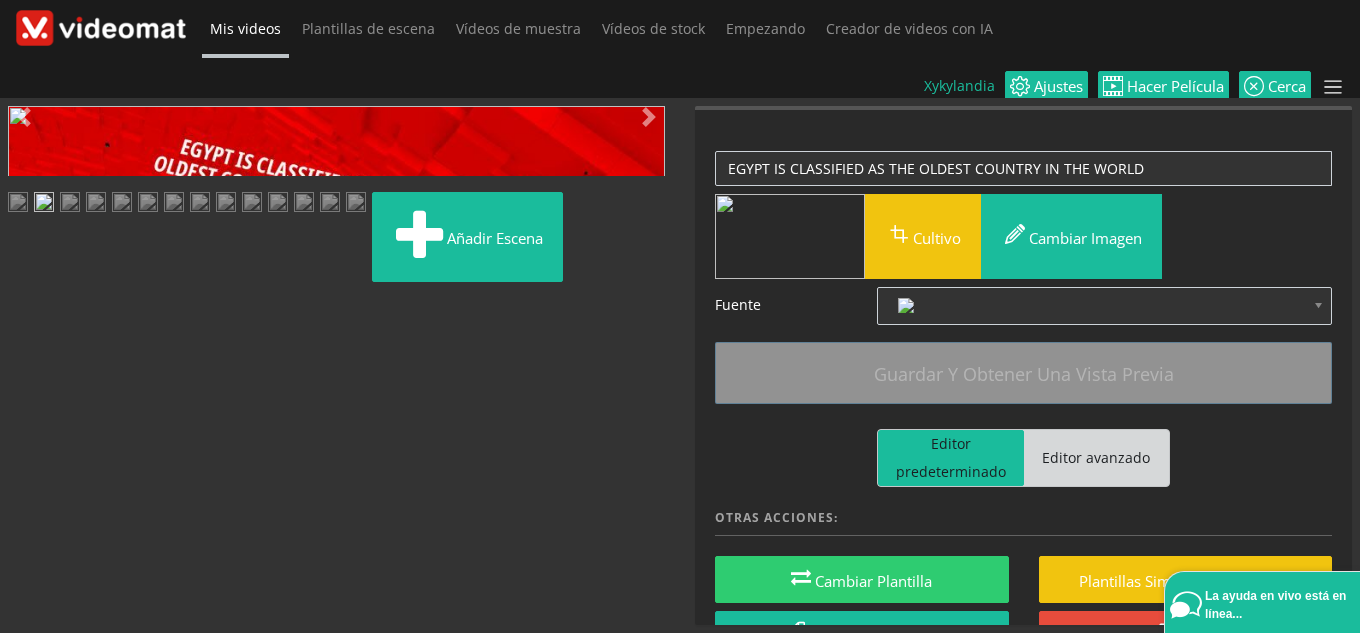 click at bounding box center (356, 204) 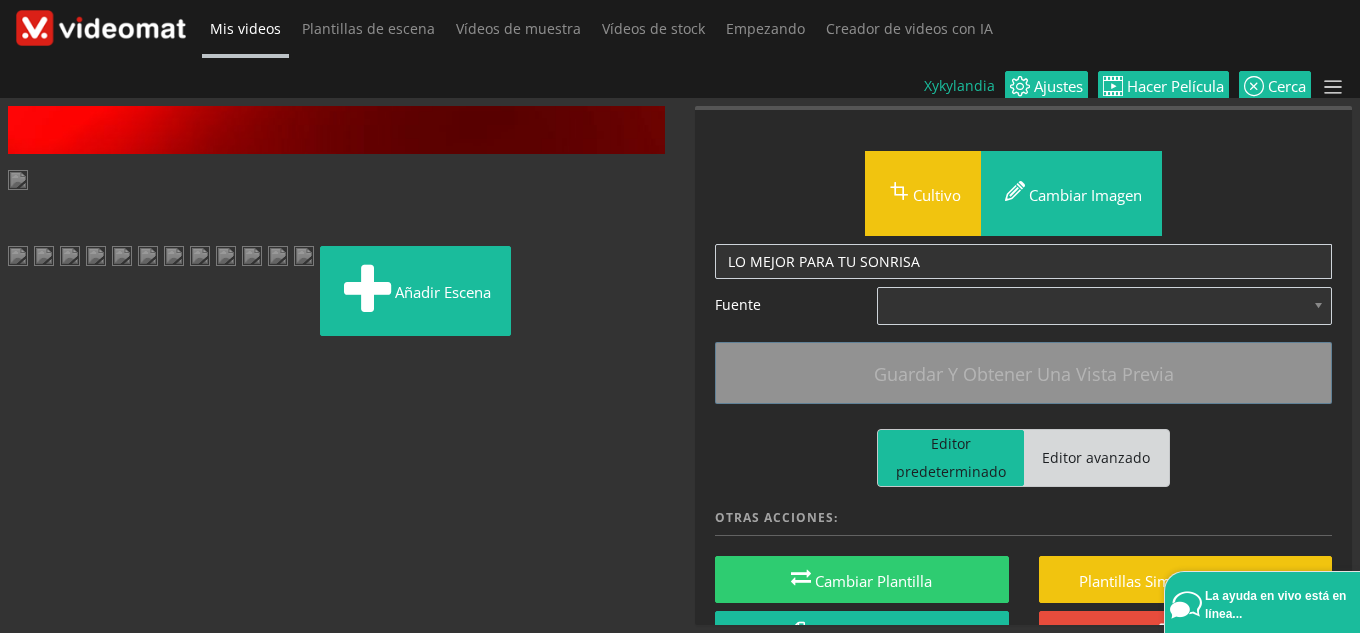 drag, startPoint x: 268, startPoint y: 579, endPoint x: 274, endPoint y: 199, distance: 380.04736 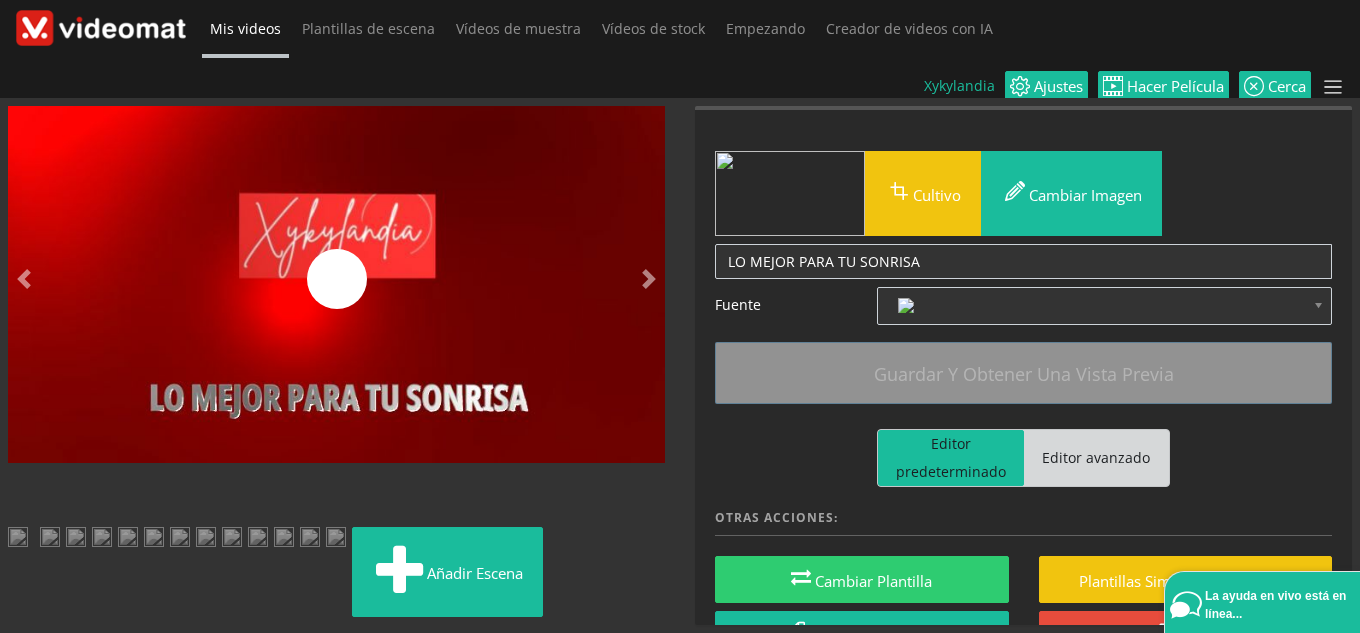scroll, scrollTop: 70, scrollLeft: 0, axis: vertical 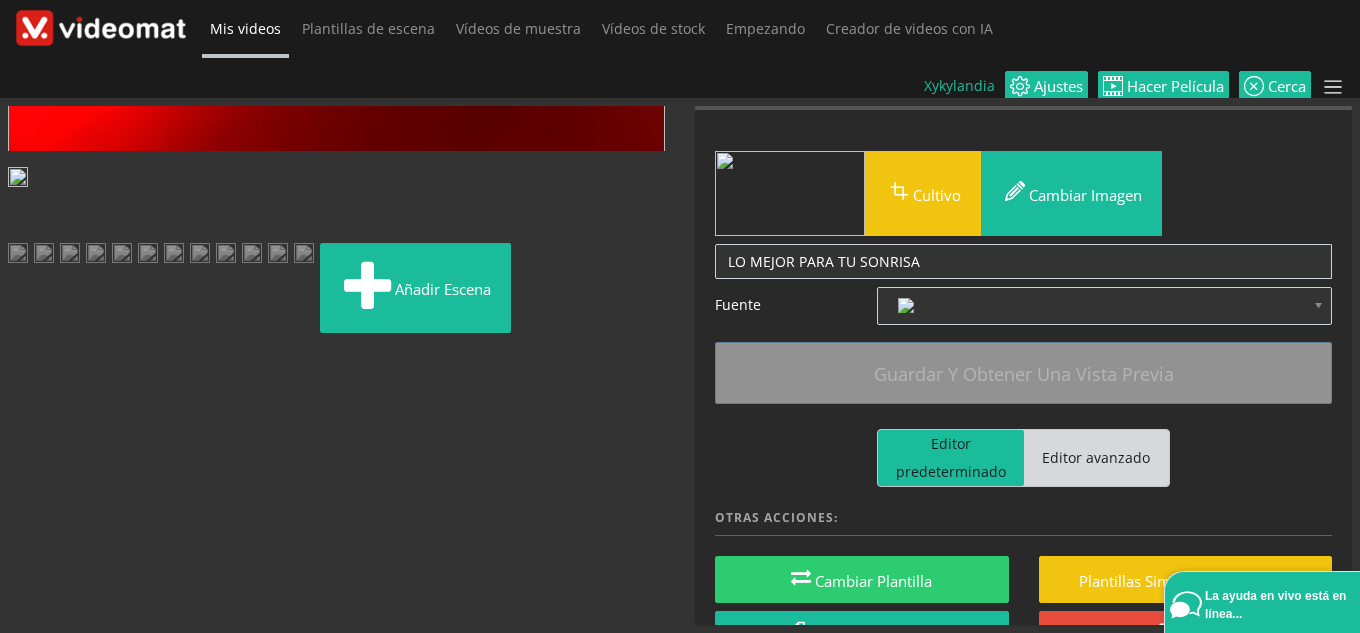 drag, startPoint x: 79, startPoint y: 484, endPoint x: 215, endPoint y: 502, distance: 137.186 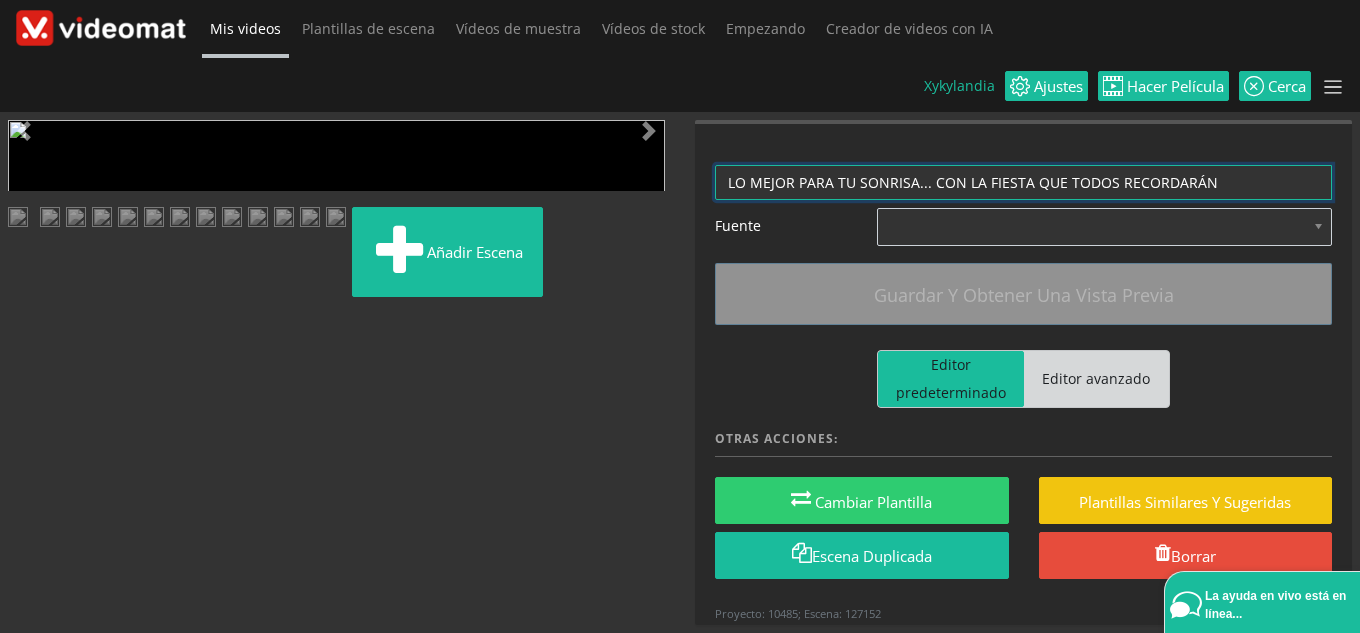 drag, startPoint x: 933, startPoint y: 136, endPoint x: 977, endPoint y: 129, distance: 44.553337 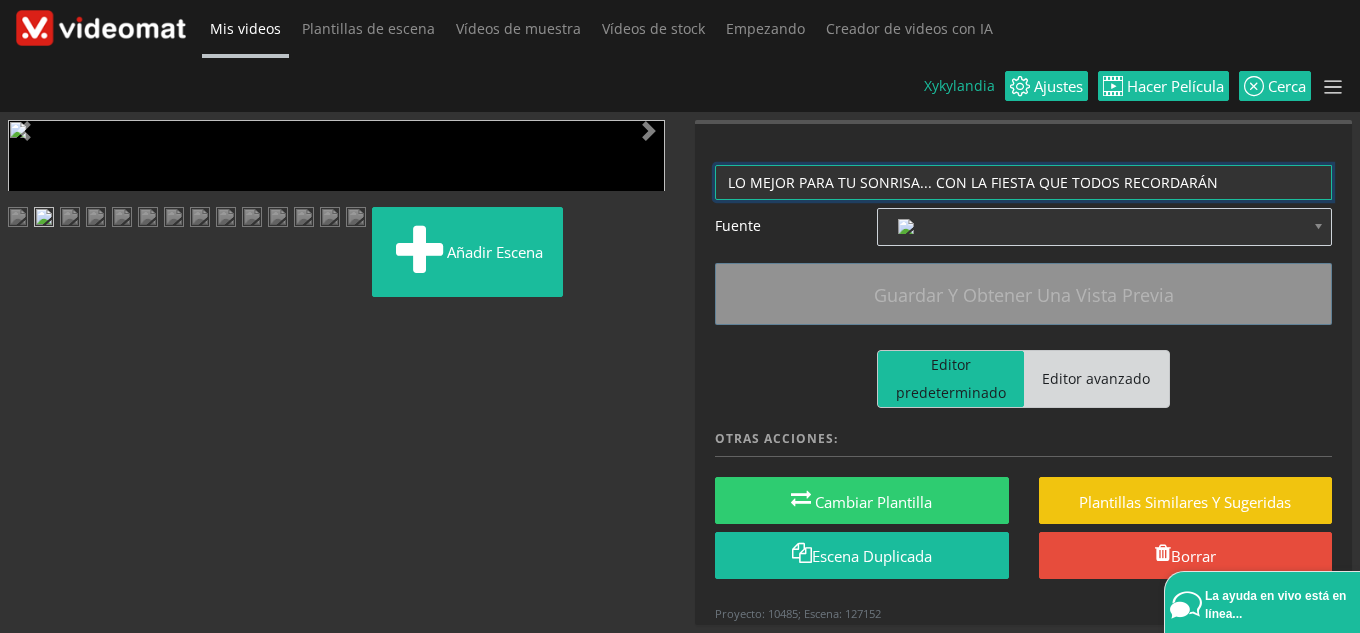 click on "LO MEJOR PARA TU SONRISA... CON LA FIESTA QUE TODOS RECORDARÁN" at bounding box center (1023, 182) 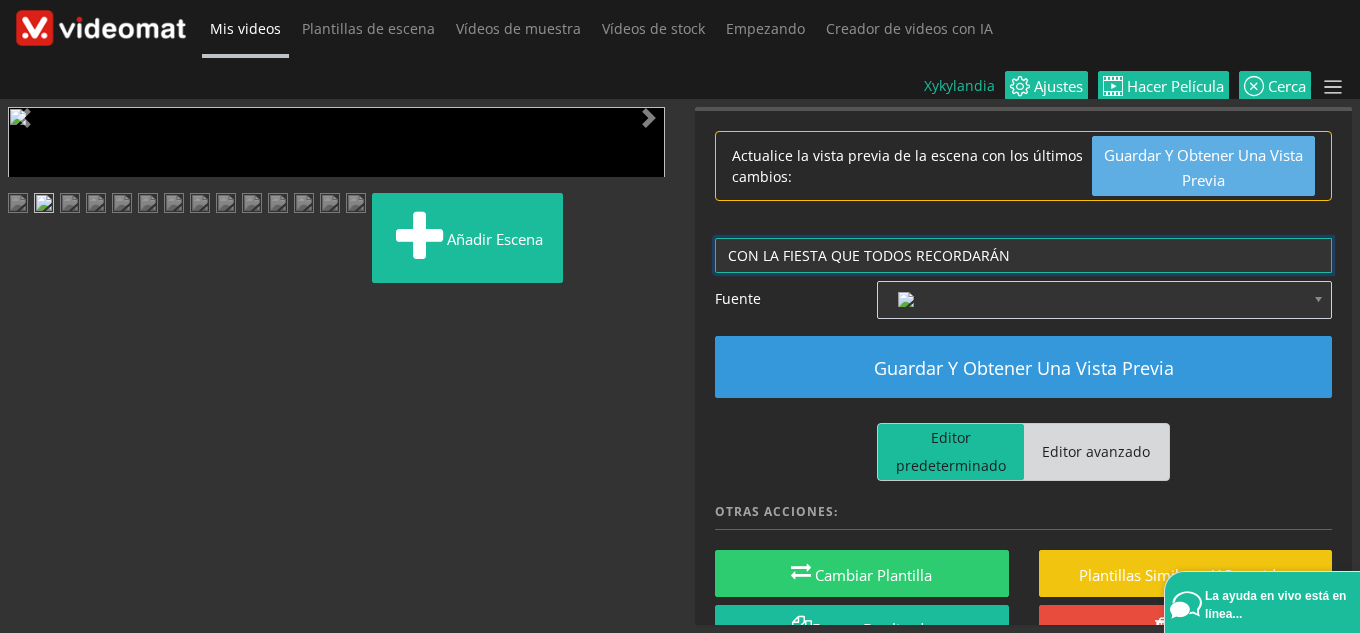 type on "CON LA FIESTA QUE TODOS RECORDARÁN" 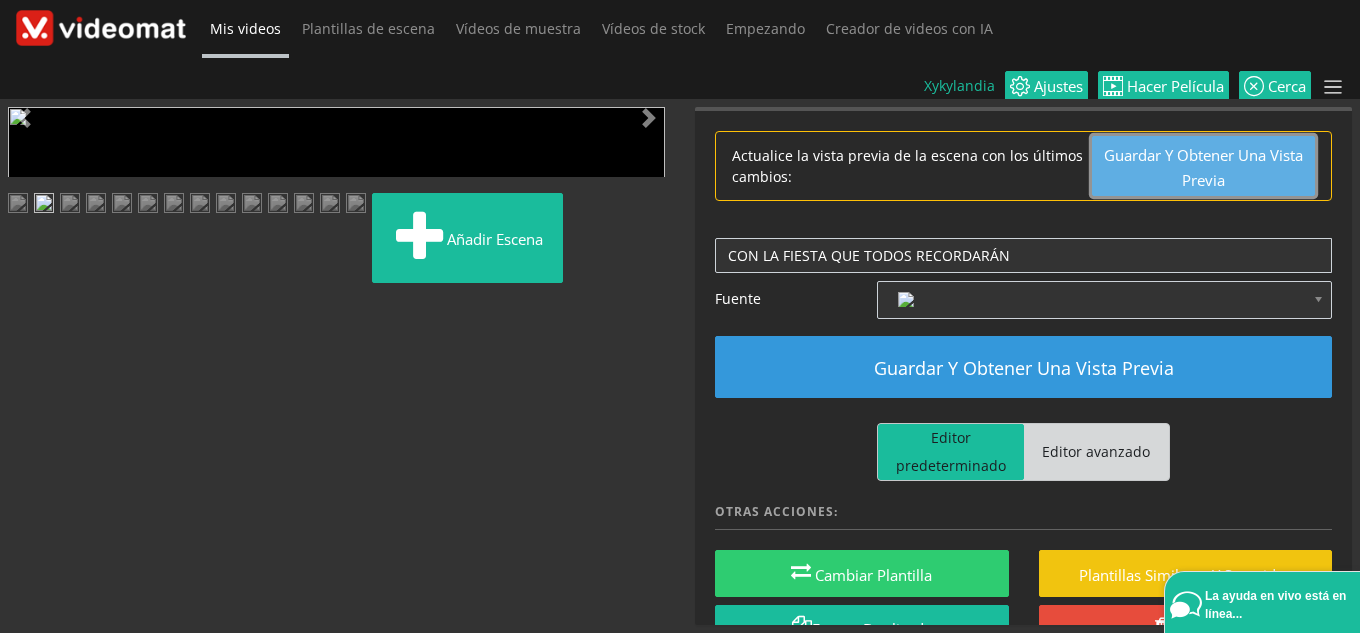 click on "Guardar y obtener una vista previa" at bounding box center [1203, 166] 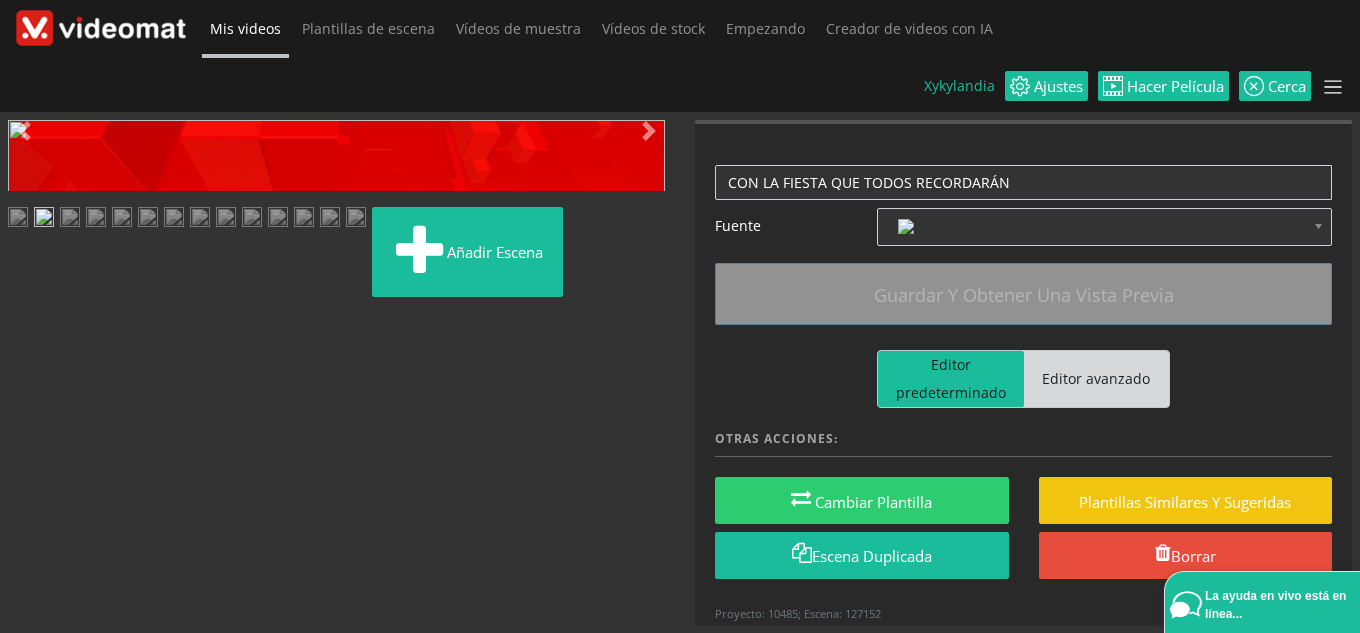click at bounding box center (28, 504) 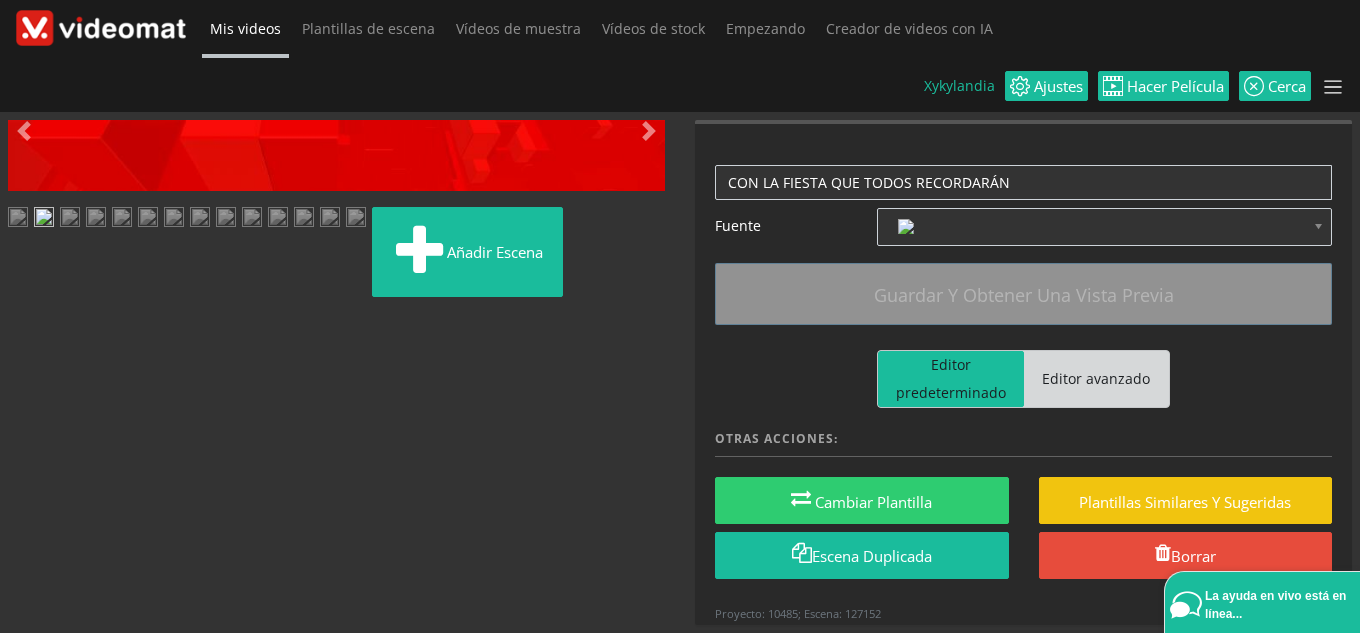 drag, startPoint x: 539, startPoint y: 403, endPoint x: 456, endPoint y: 396, distance: 83.294655 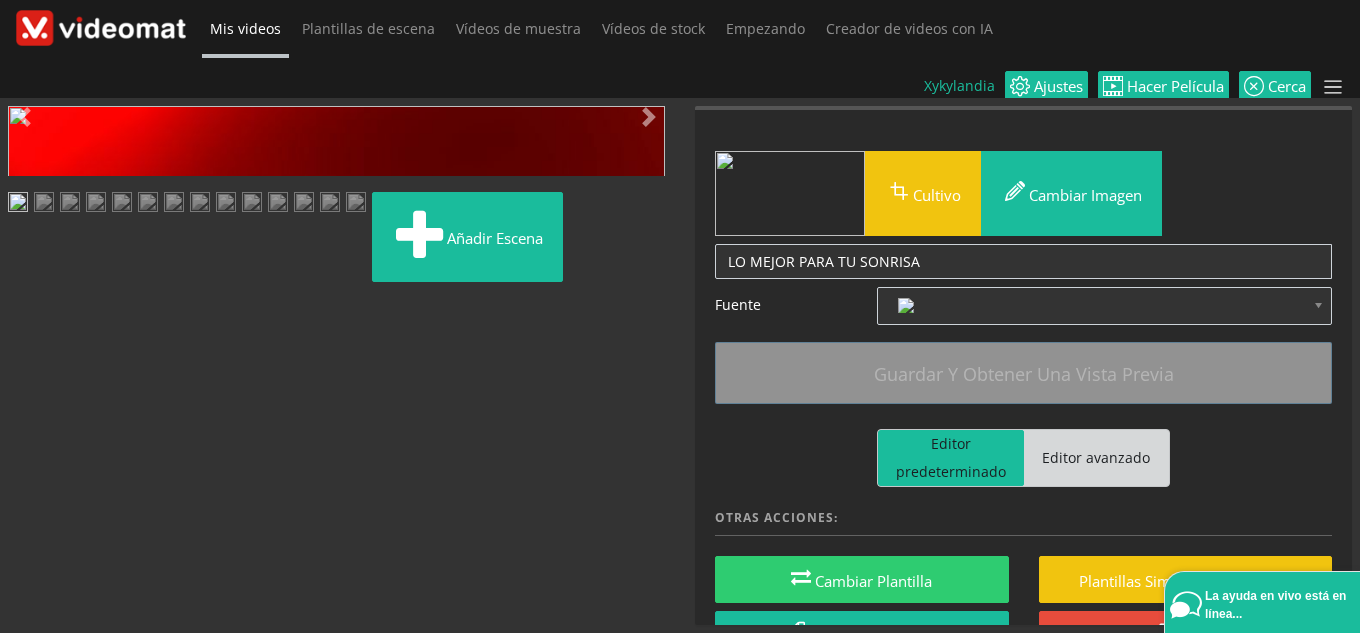 click at bounding box center [28, 490] 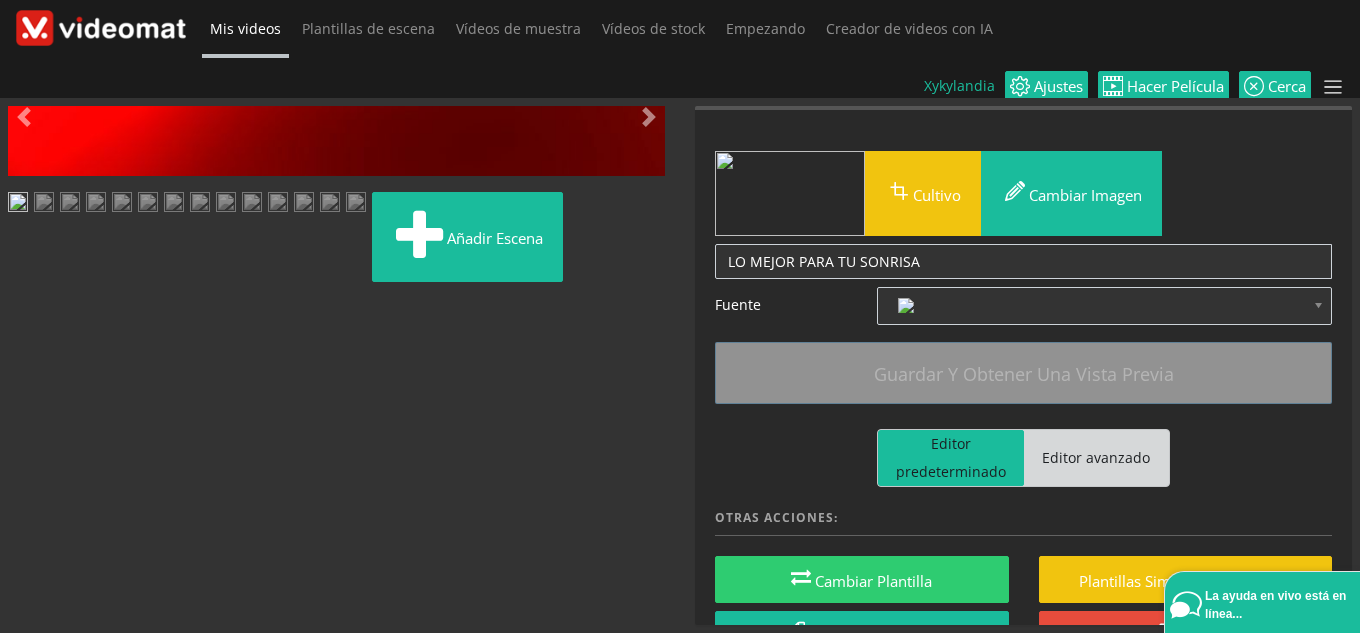 click at bounding box center [44, 204] 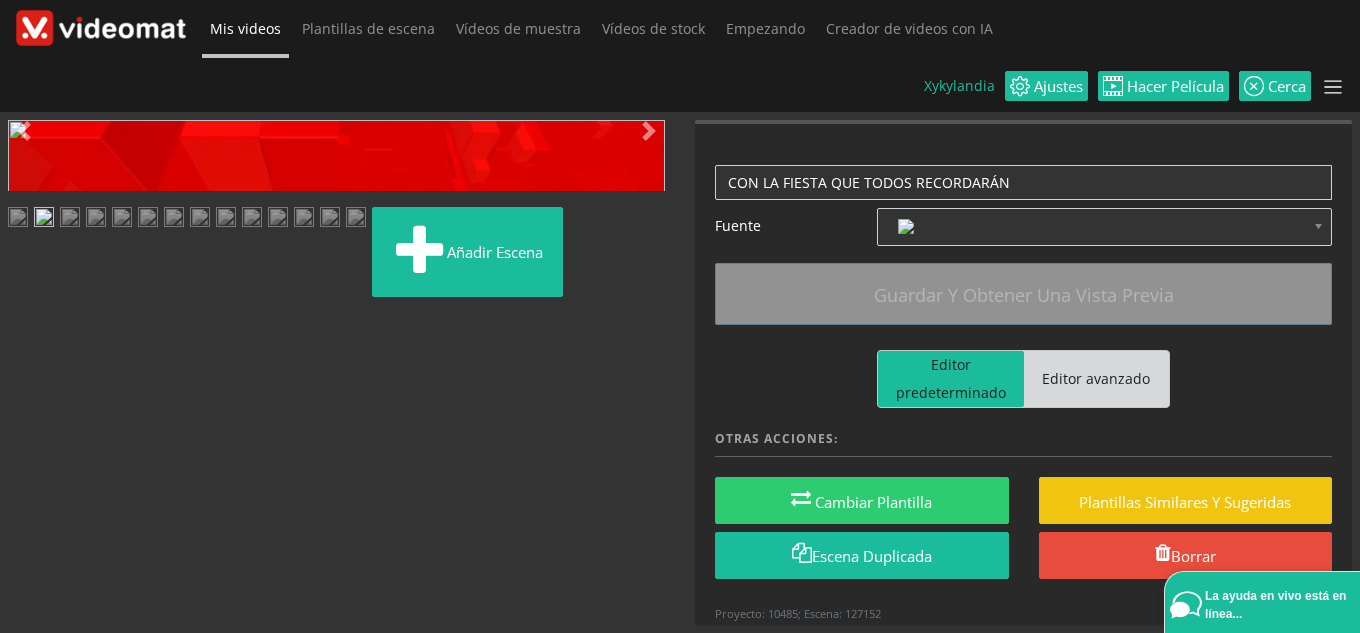 click at bounding box center [28, 504] 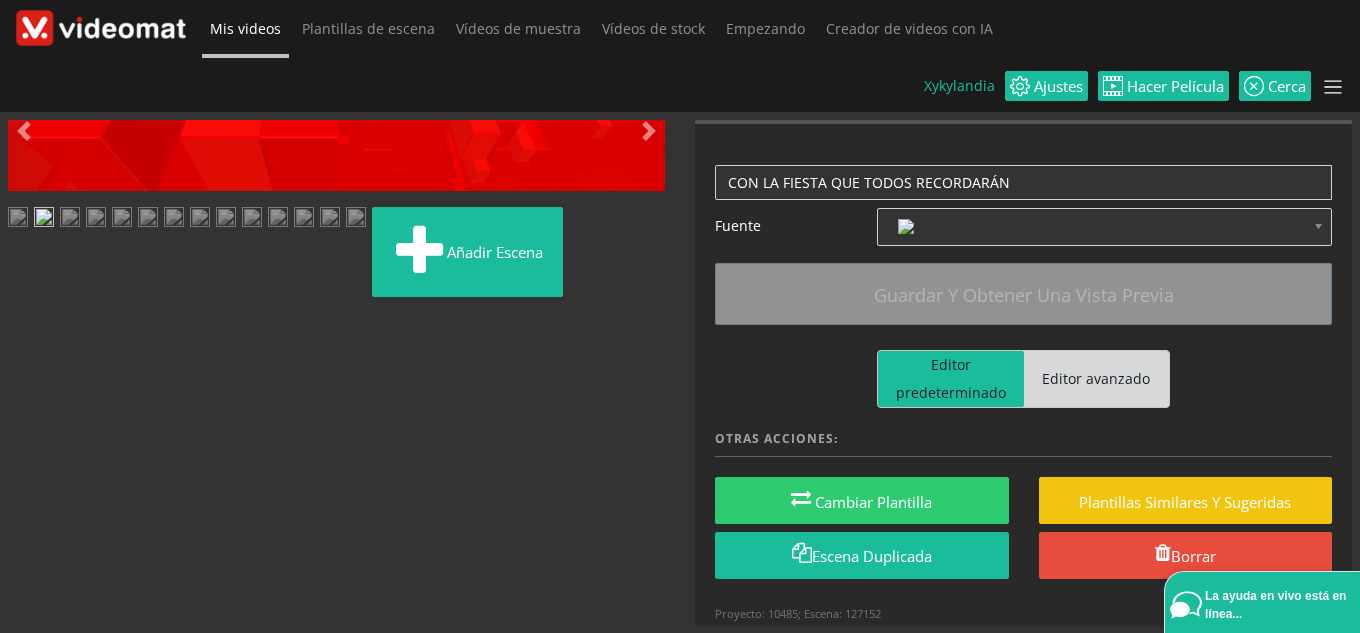 click at bounding box center [70, 219] 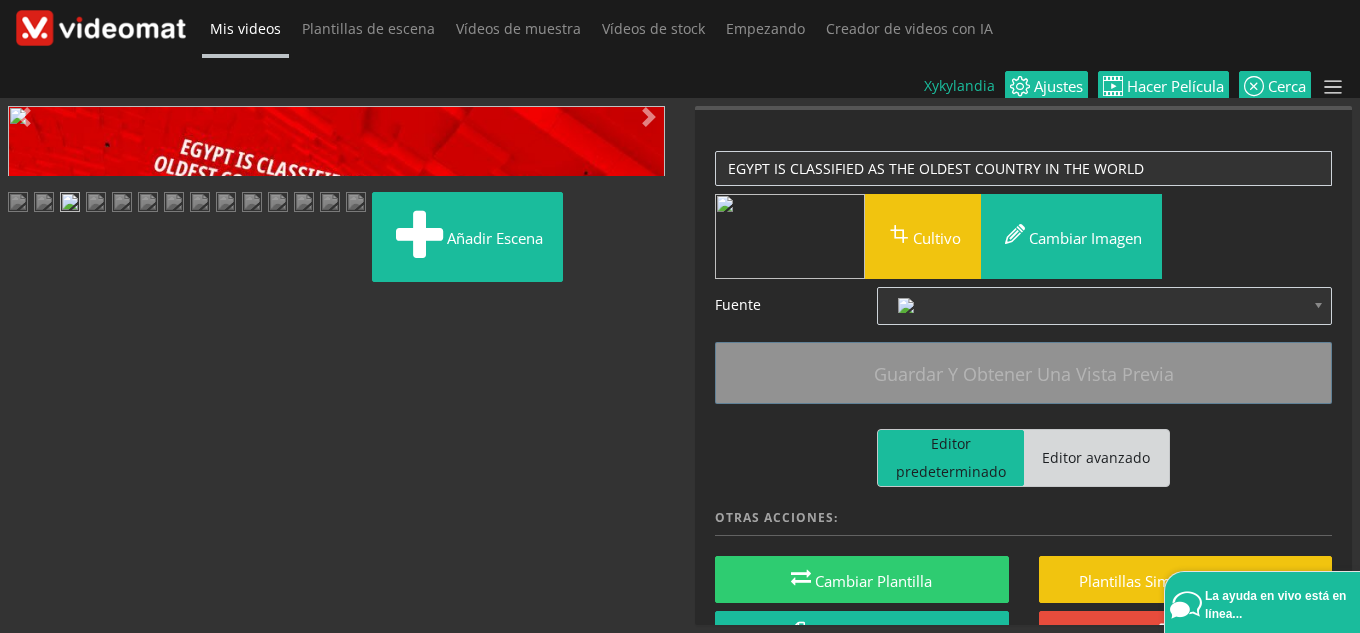 click at bounding box center [28, 490] 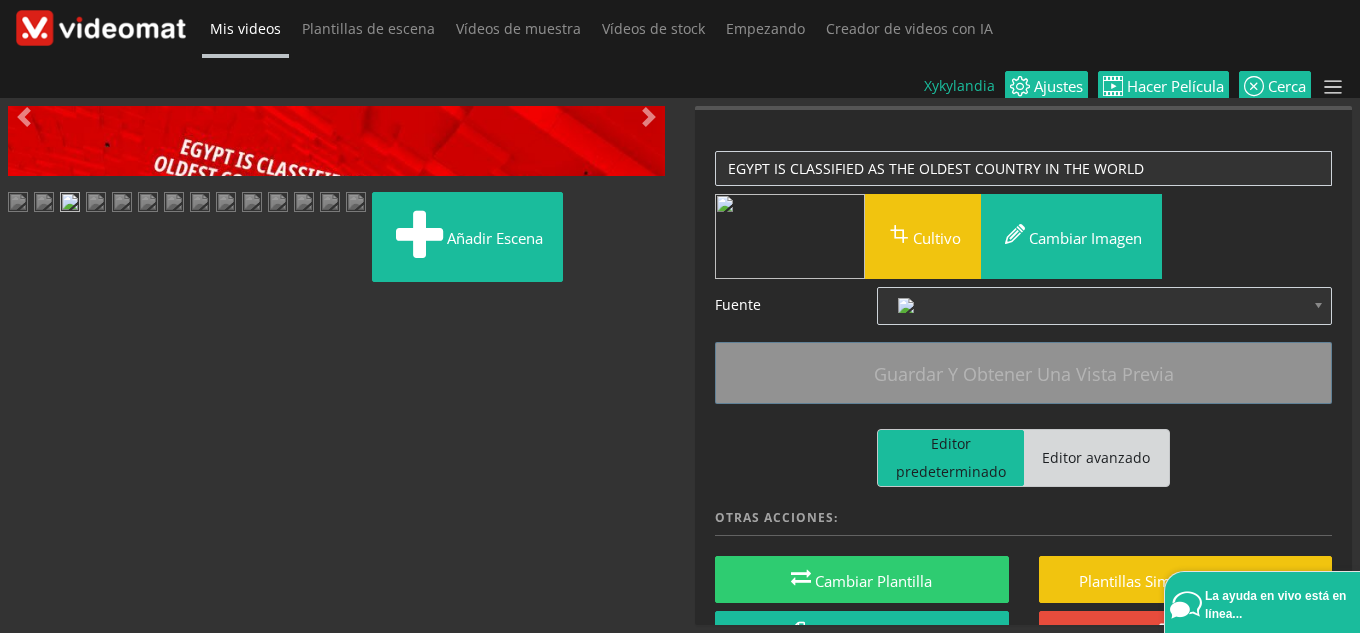 scroll, scrollTop: 370, scrollLeft: 0, axis: vertical 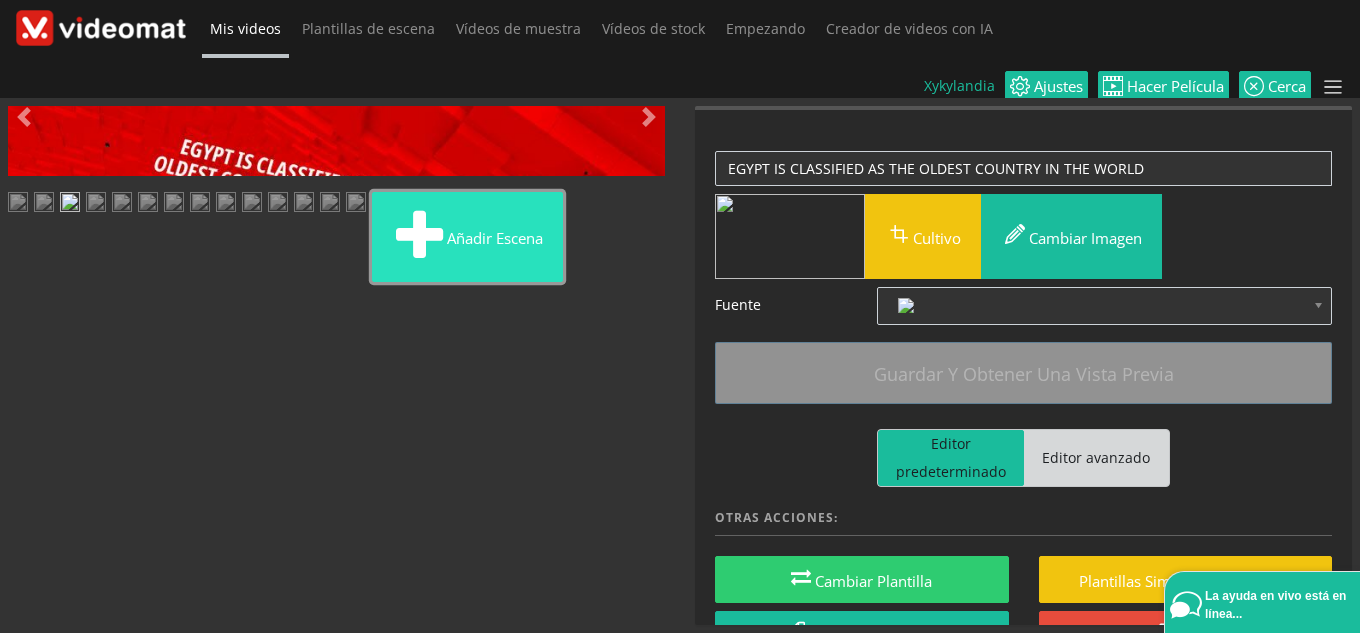 click on "Añadir escena" at bounding box center (495, 237) 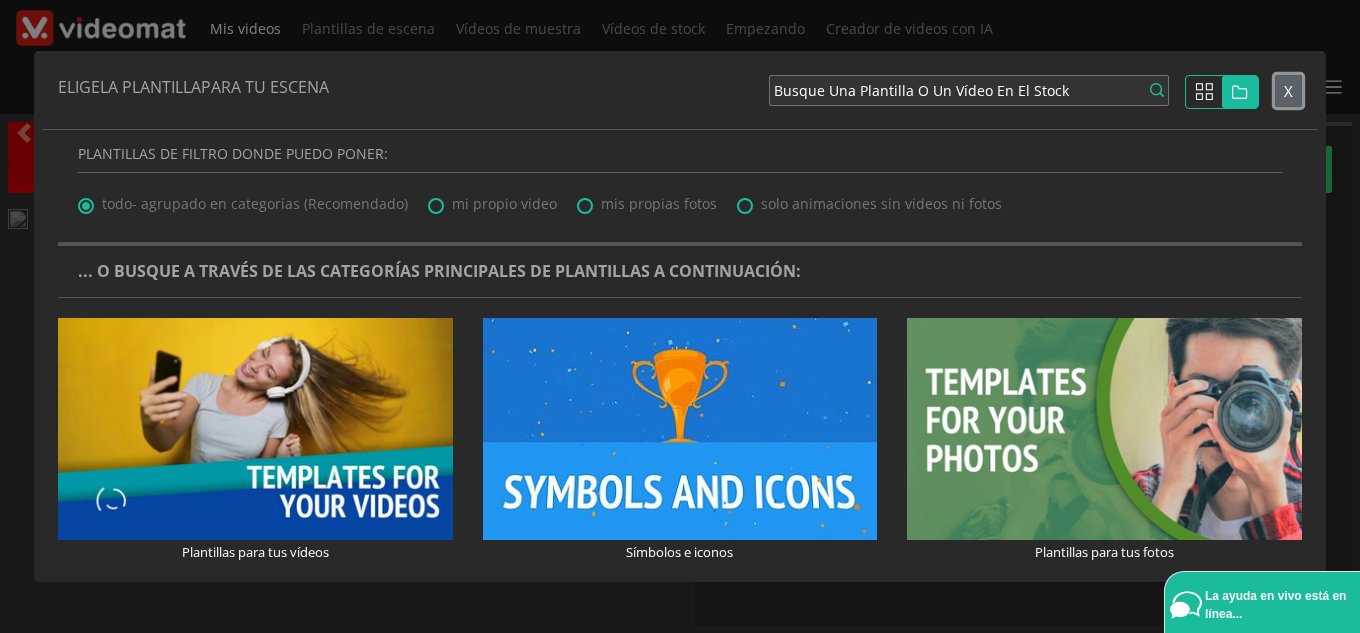 click on "X" at bounding box center [1288, 91] 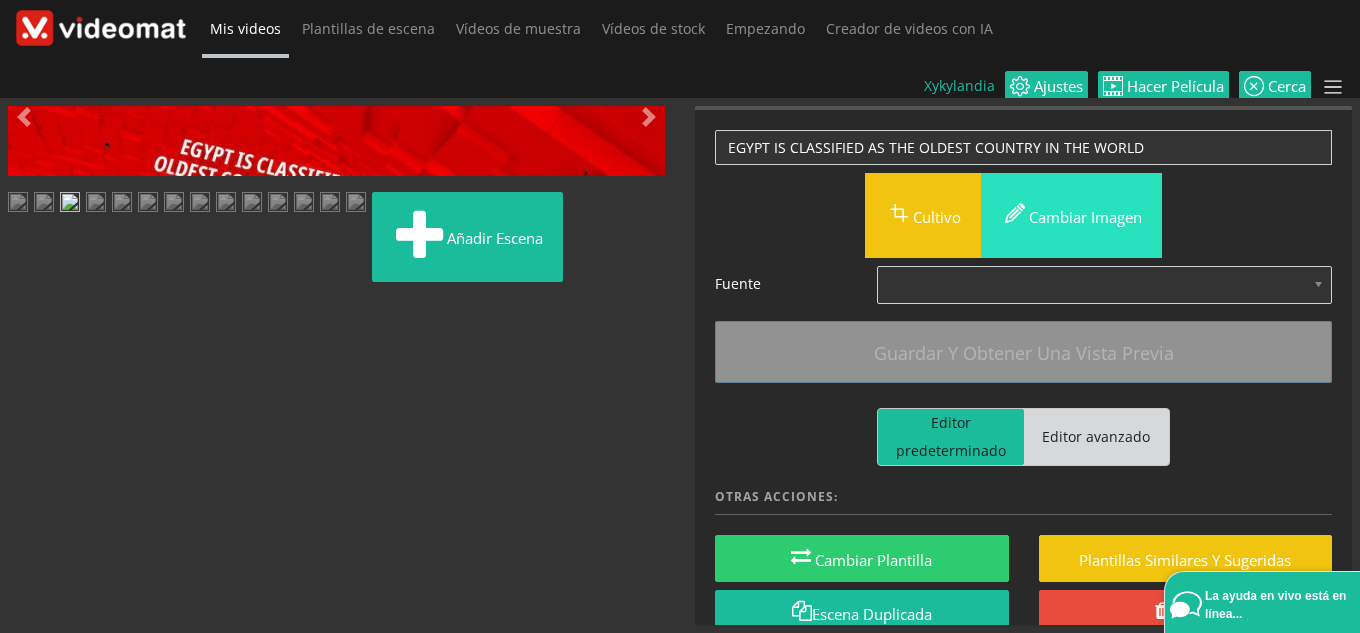 scroll, scrollTop: 0, scrollLeft: 0, axis: both 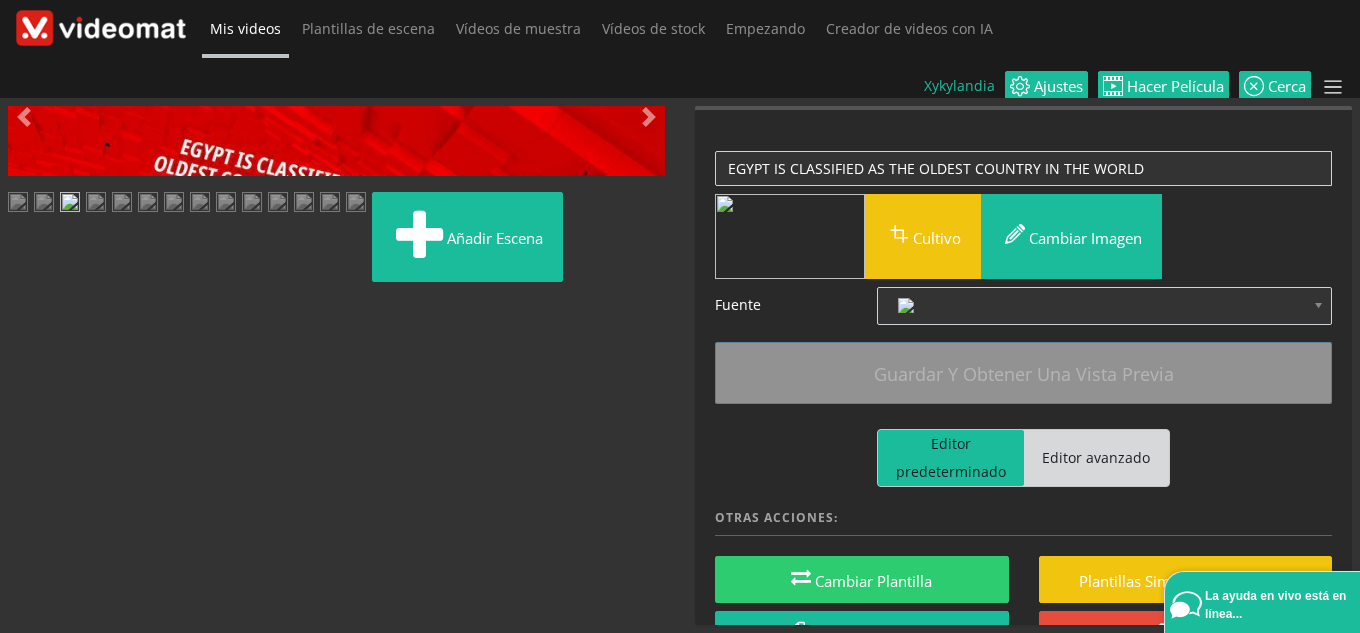 click on "Mis videos Plantillas de escena Vídeos de muestra Vídeos de stock Empezando Creador de videos con IA Xykylandia Ajustes Hacer película Cerca
Créditos de IA:  237 Perfil Tus descargas Cerrar sesión" at bounding box center [773, 57] 